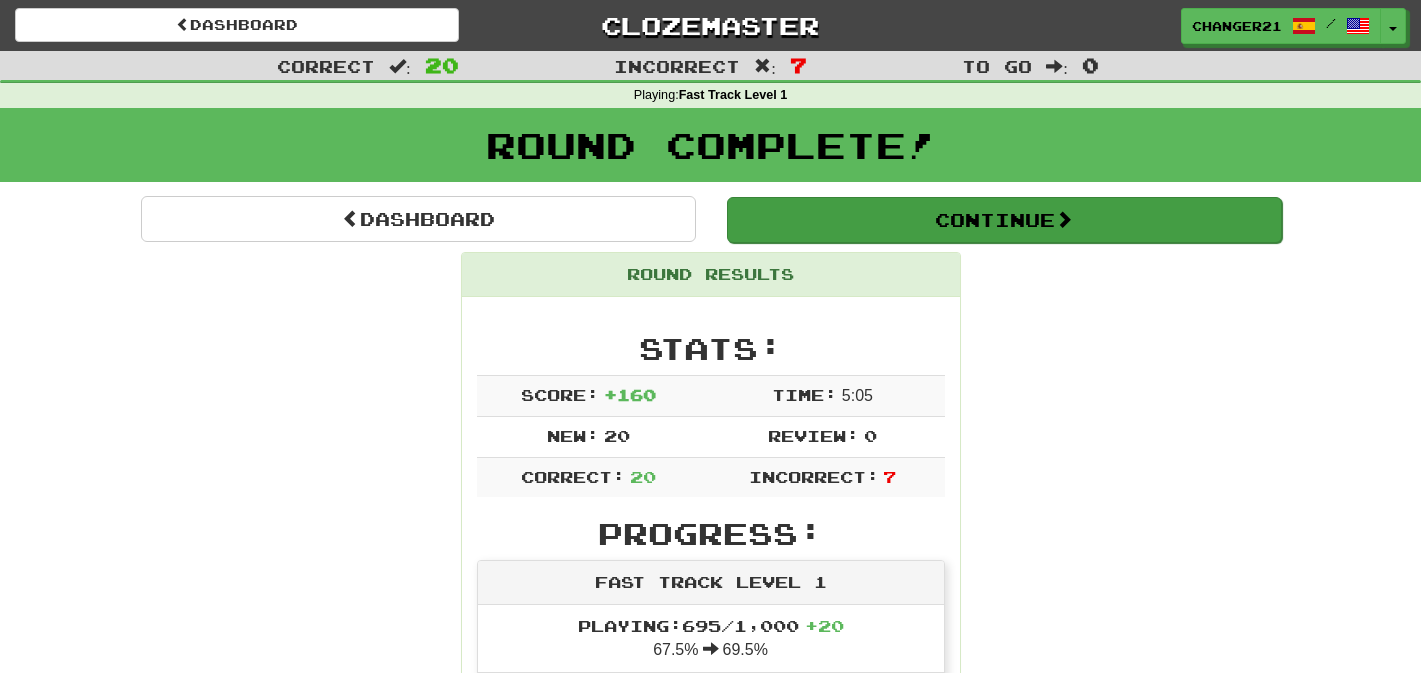 scroll, scrollTop: 0, scrollLeft: 0, axis: both 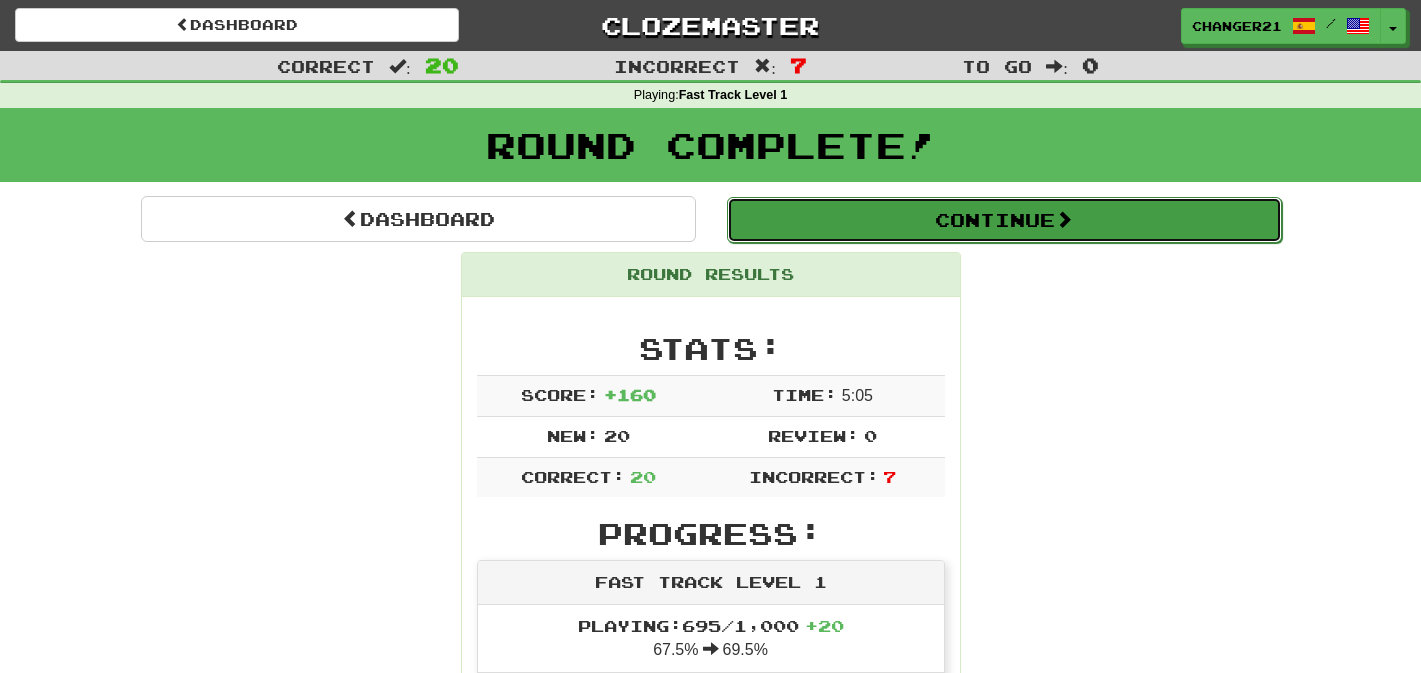 click on "Continue" at bounding box center [1004, 220] 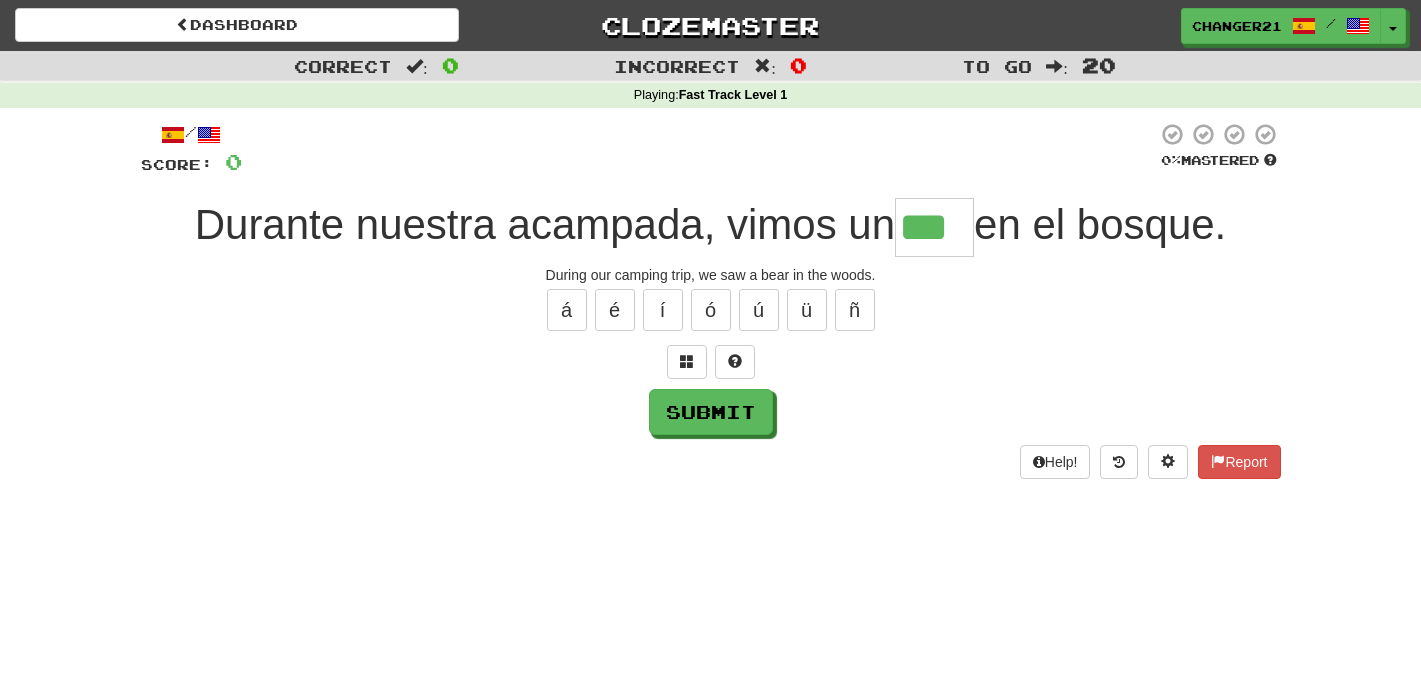 type on "***" 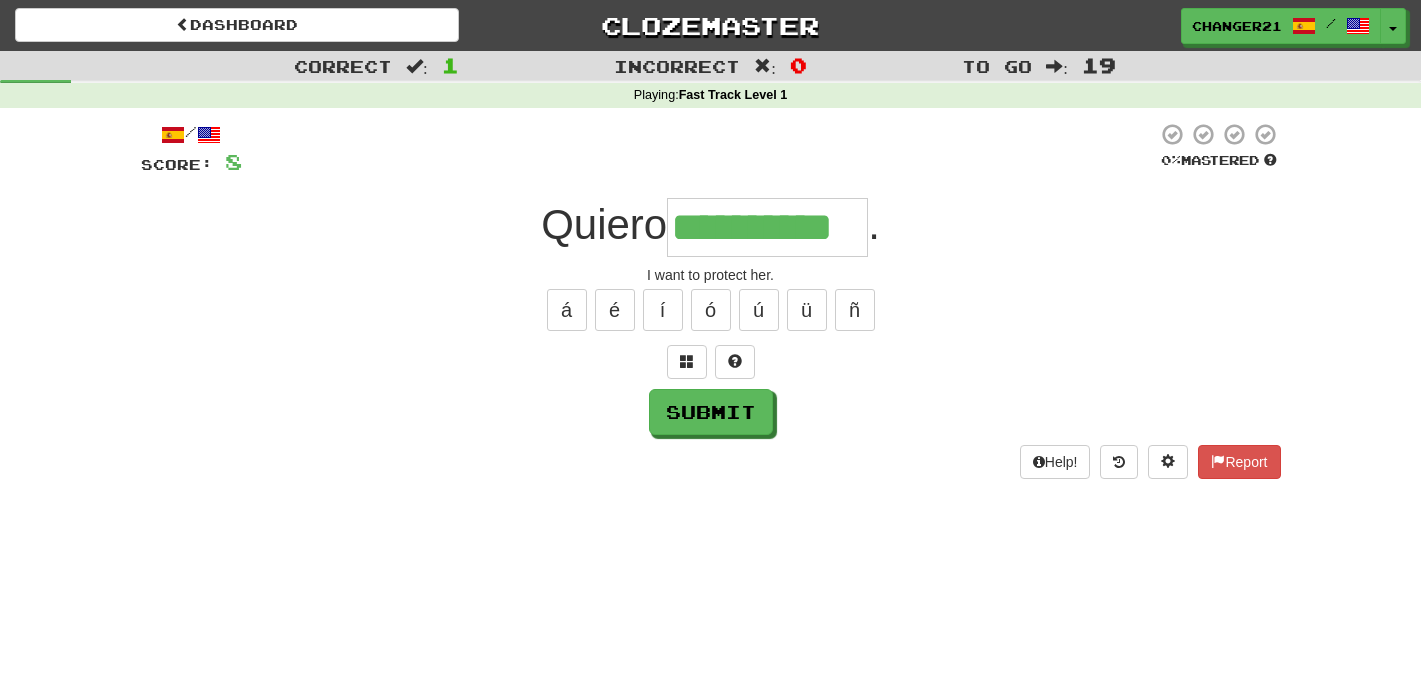 type on "**********" 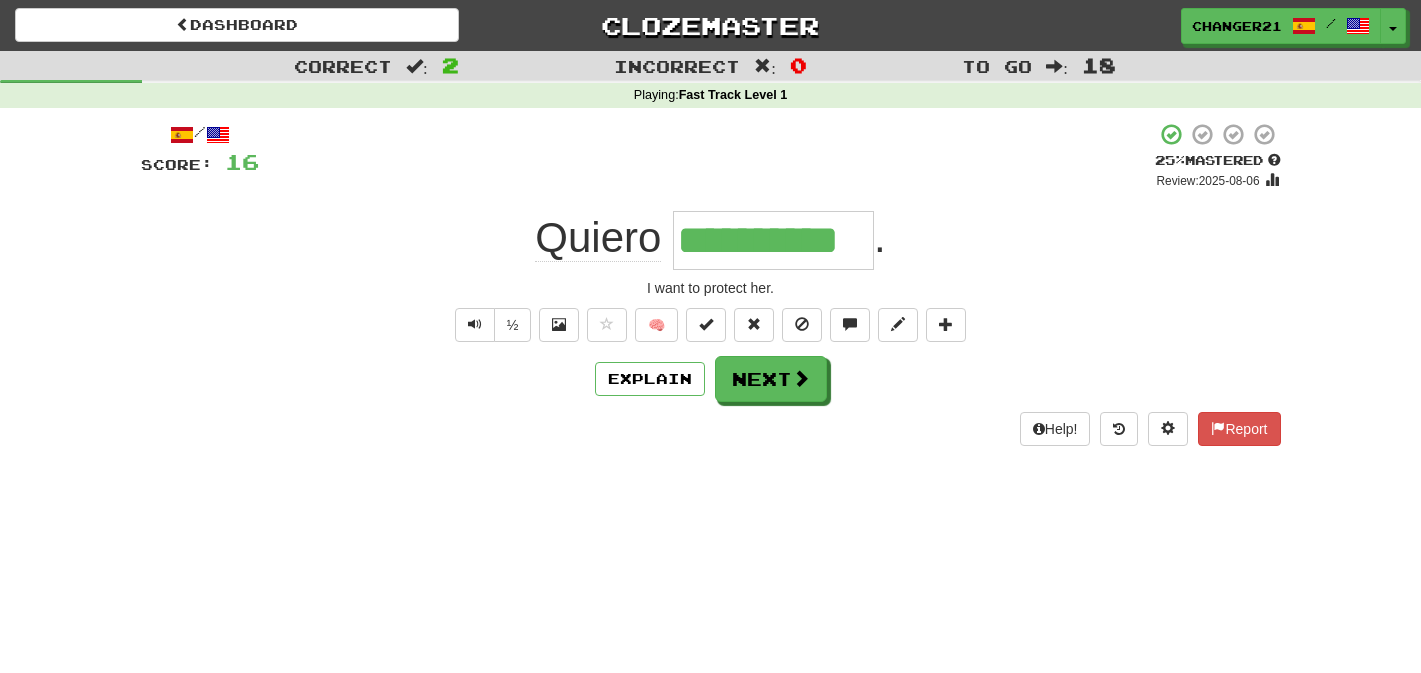 click on "Help!  Report" at bounding box center (711, 429) 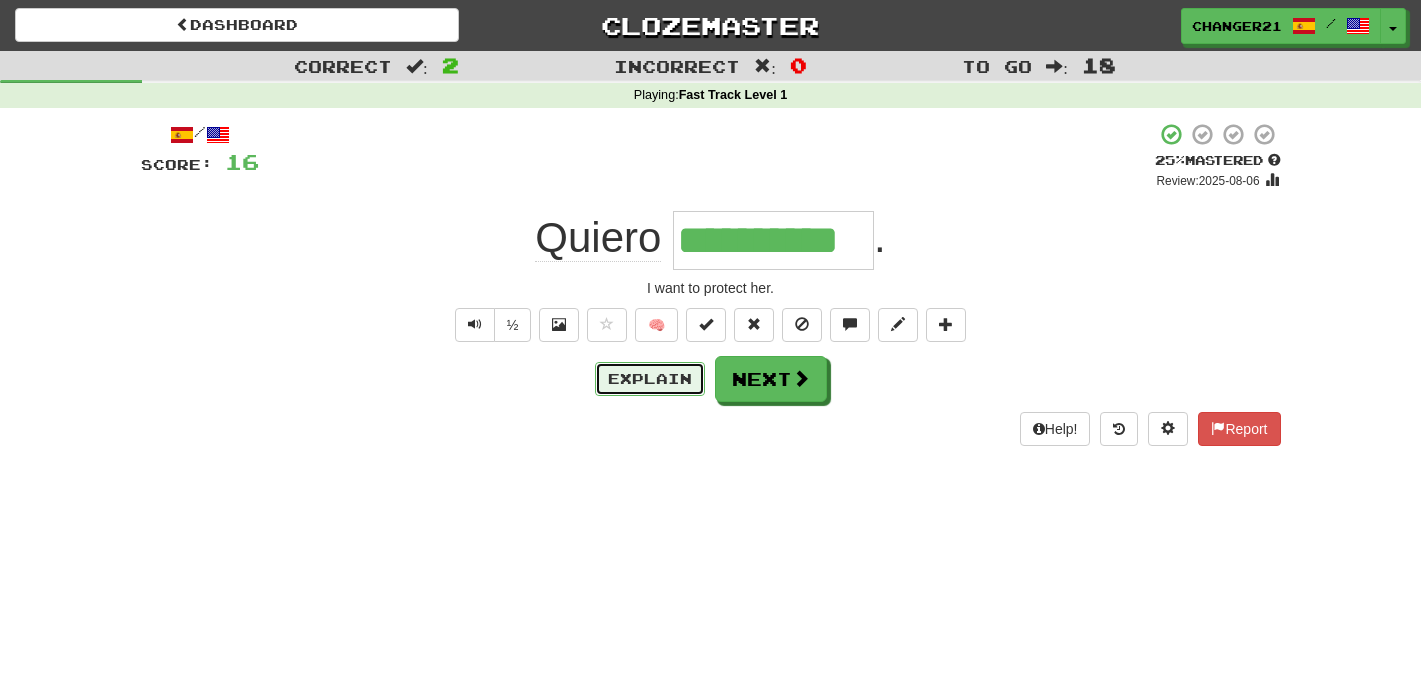 click on "Explain" at bounding box center (650, 379) 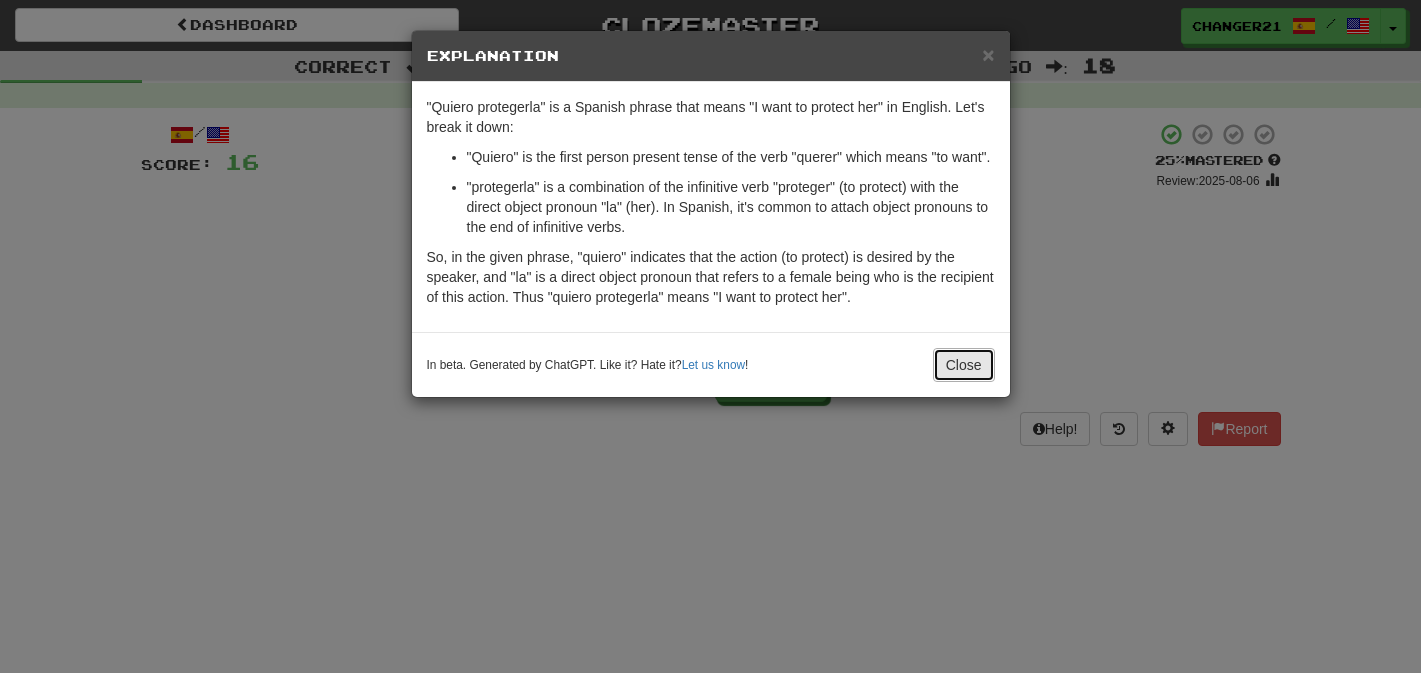 click on "Close" at bounding box center (964, 365) 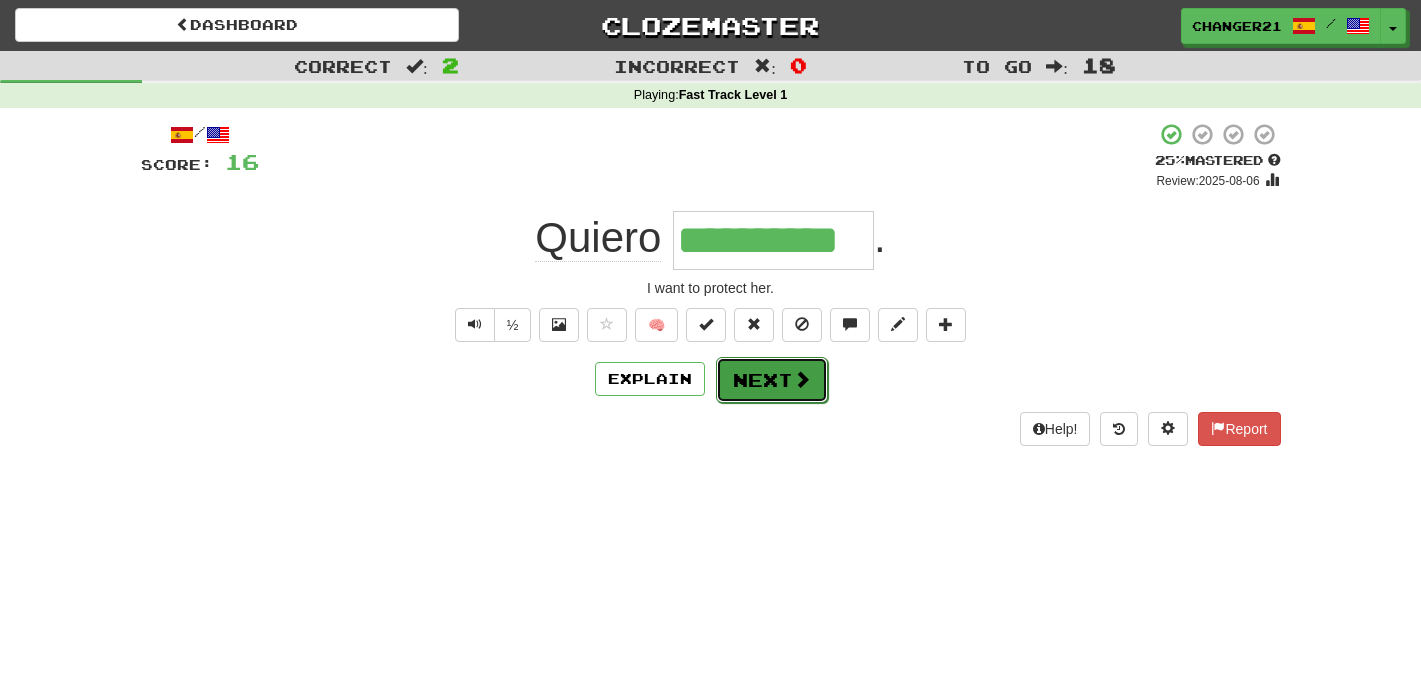 click on "Next" at bounding box center (772, 380) 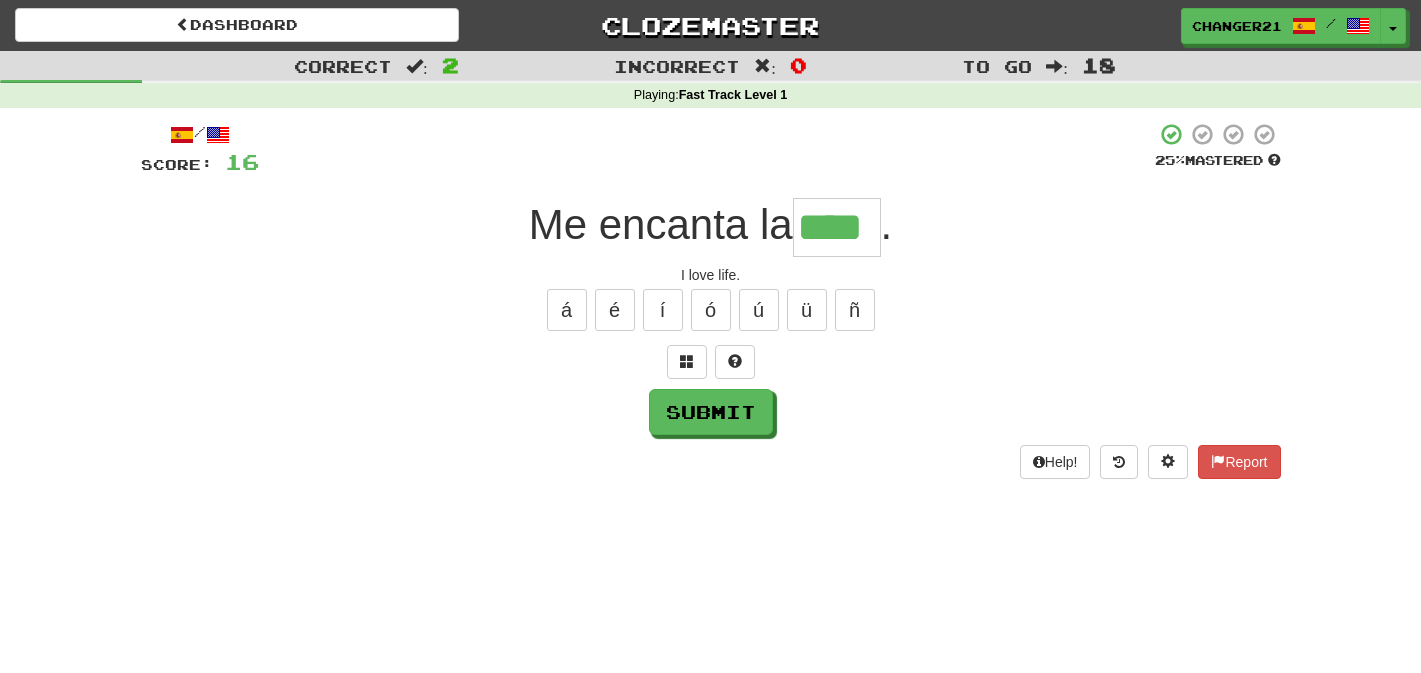 type on "****" 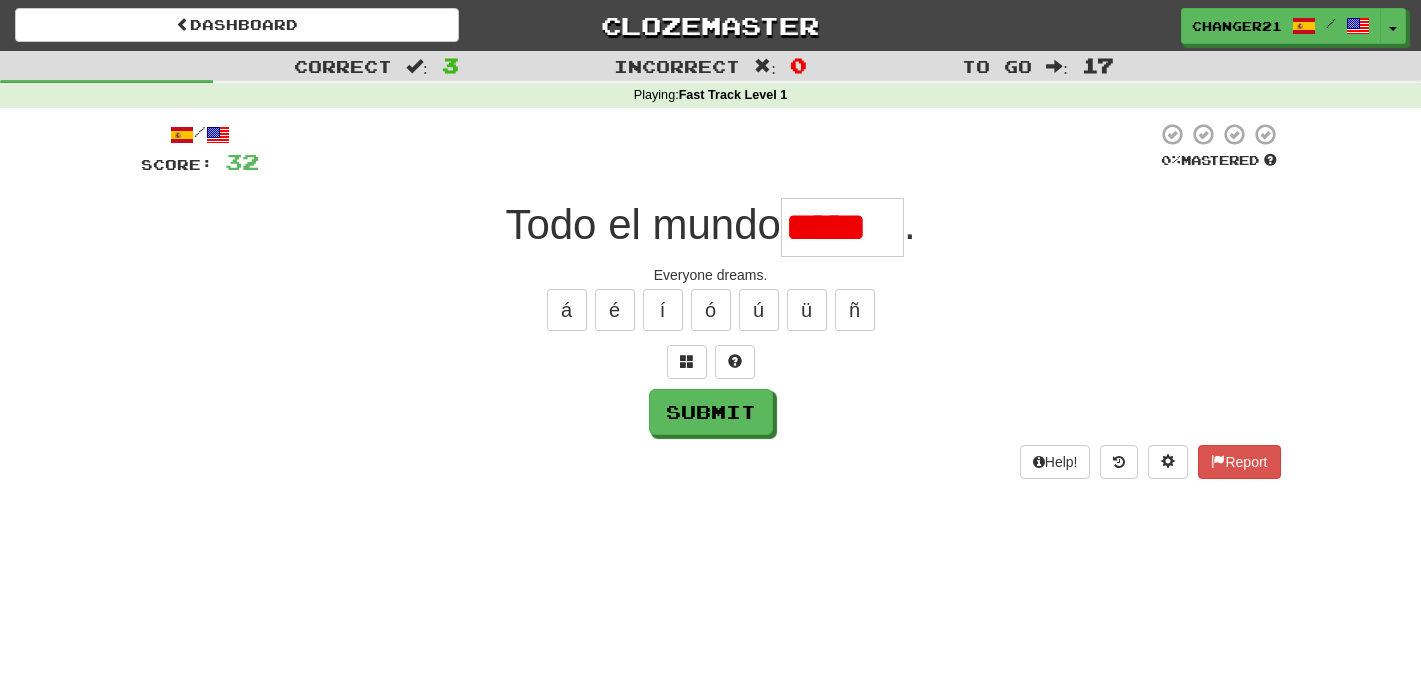 scroll, scrollTop: 0, scrollLeft: 0, axis: both 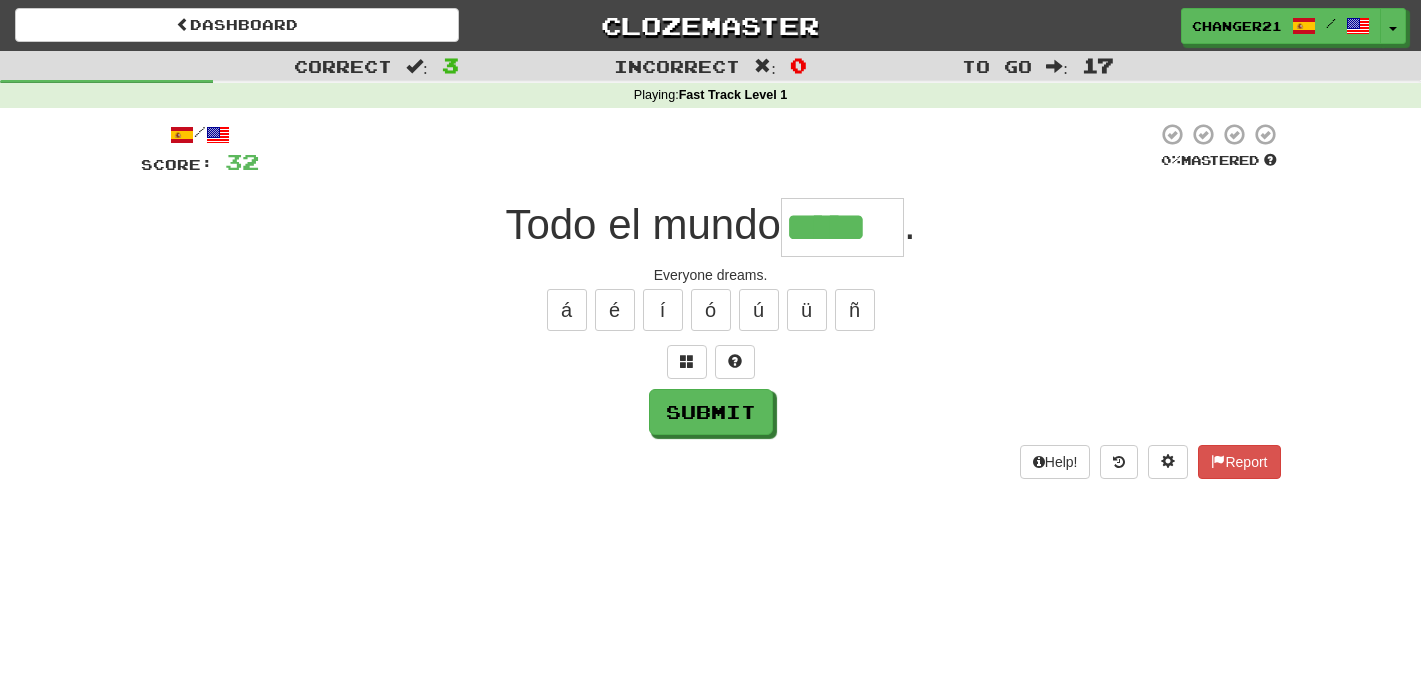 type on "*****" 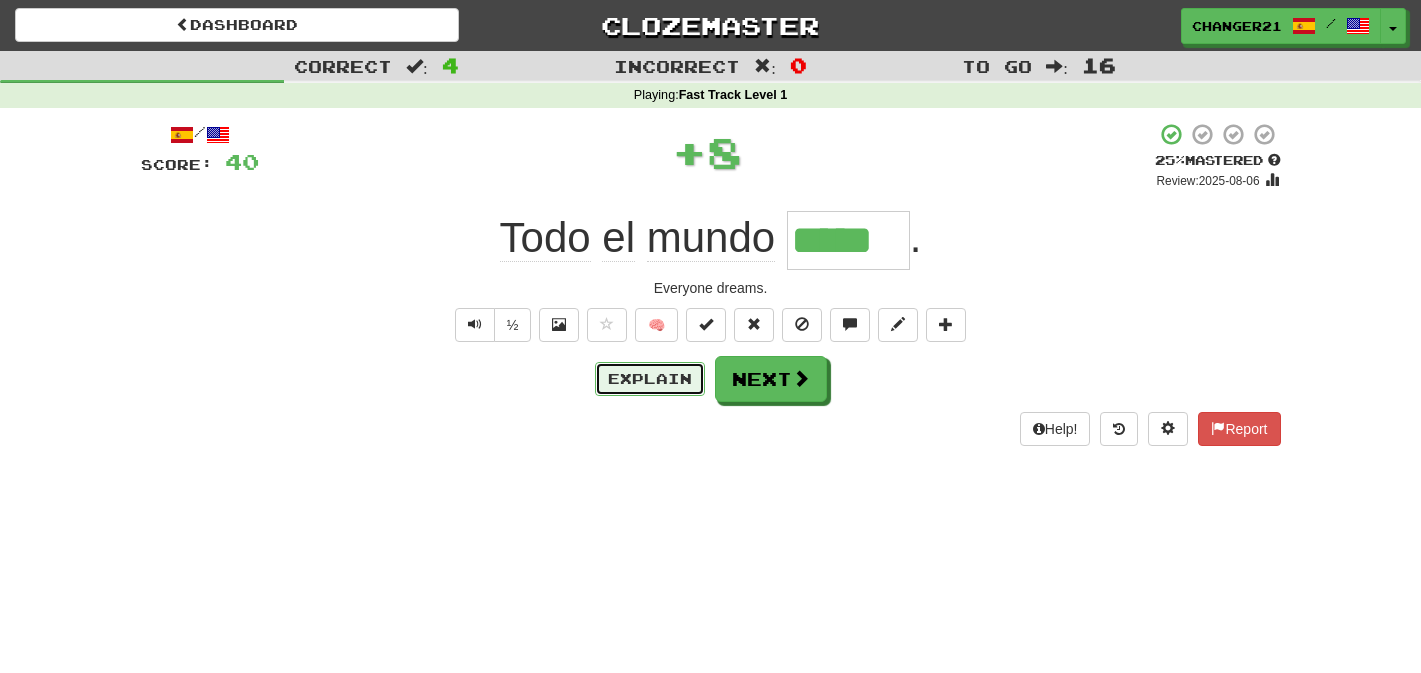click on "Explain" at bounding box center [650, 379] 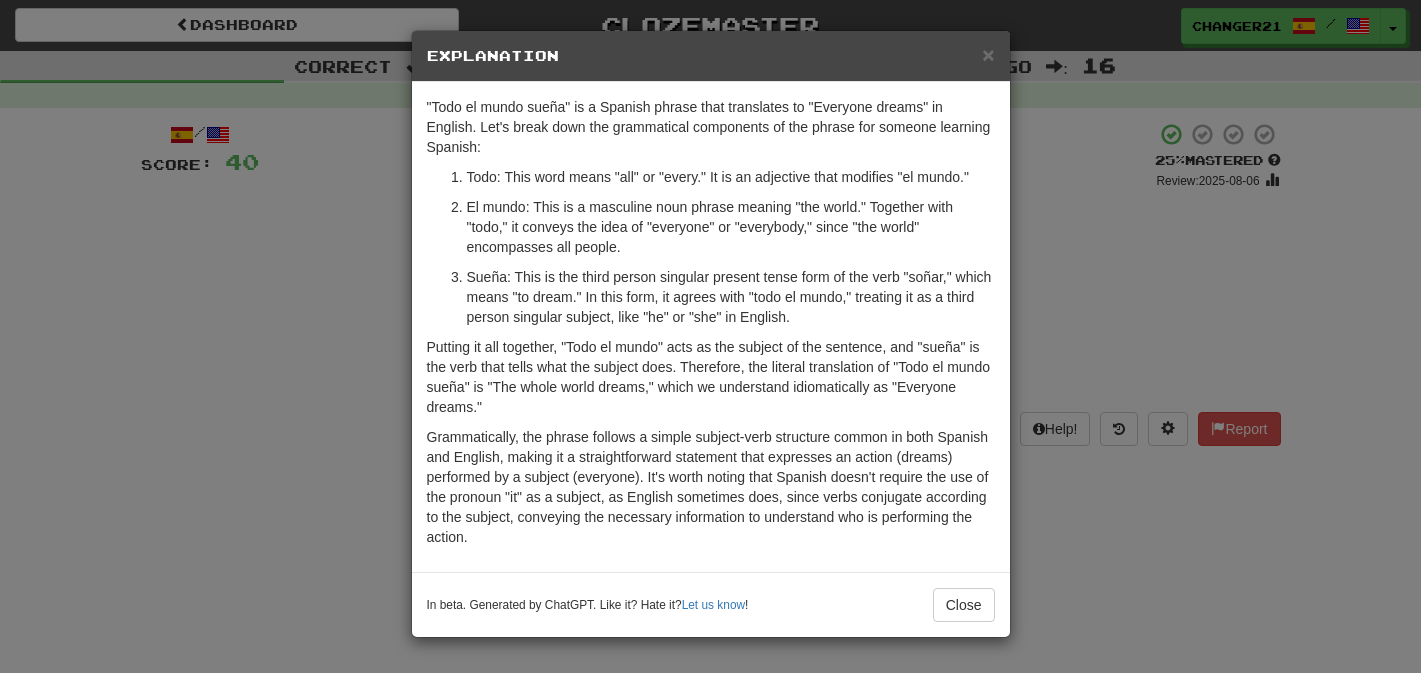 click on "In beta. Generated by ChatGPT. Like it? Hate it?  Let us know ! Close" at bounding box center (711, 604) 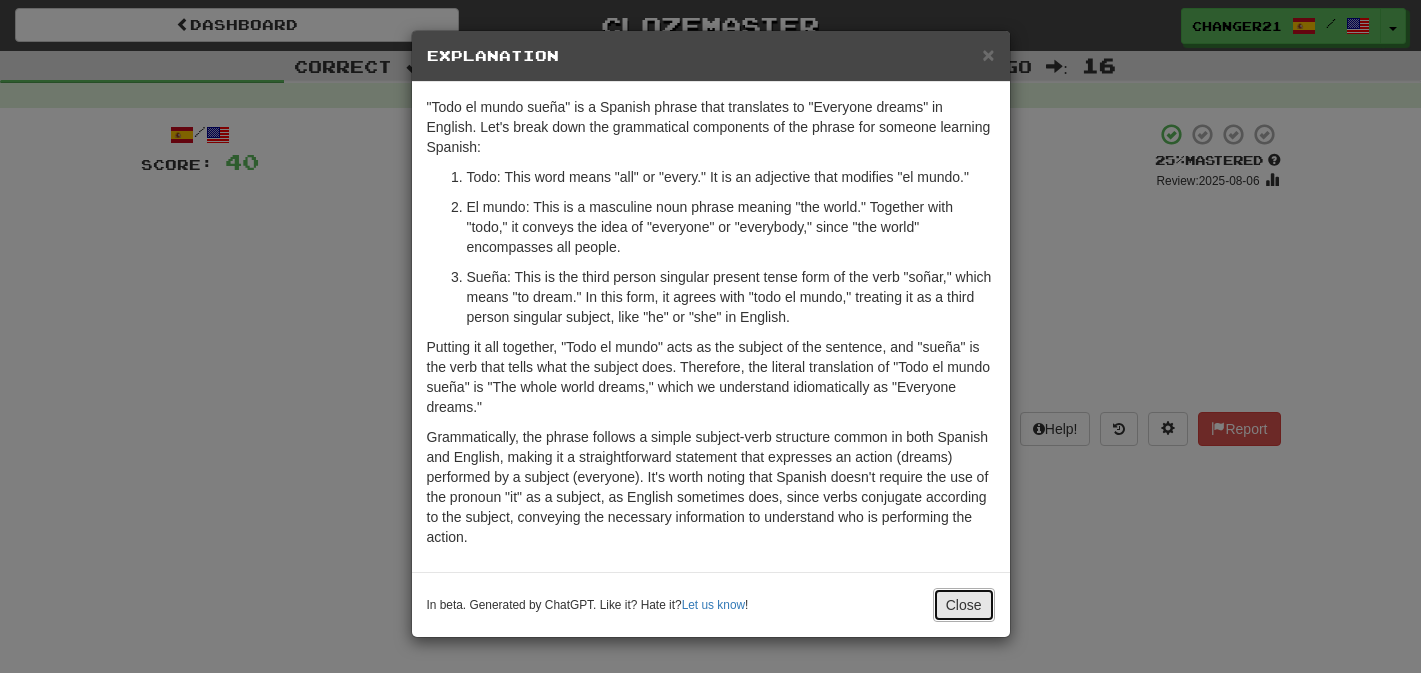 click on "Close" at bounding box center (964, 605) 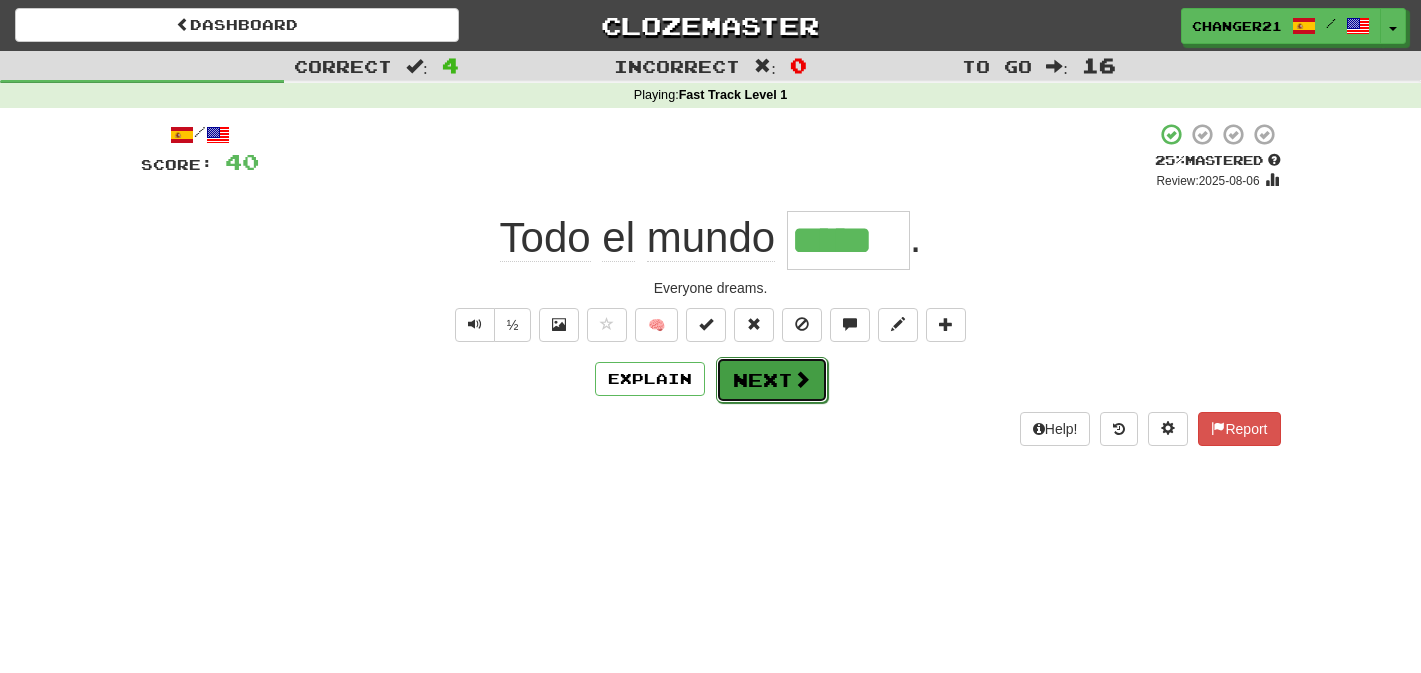 click on "Next" at bounding box center (772, 380) 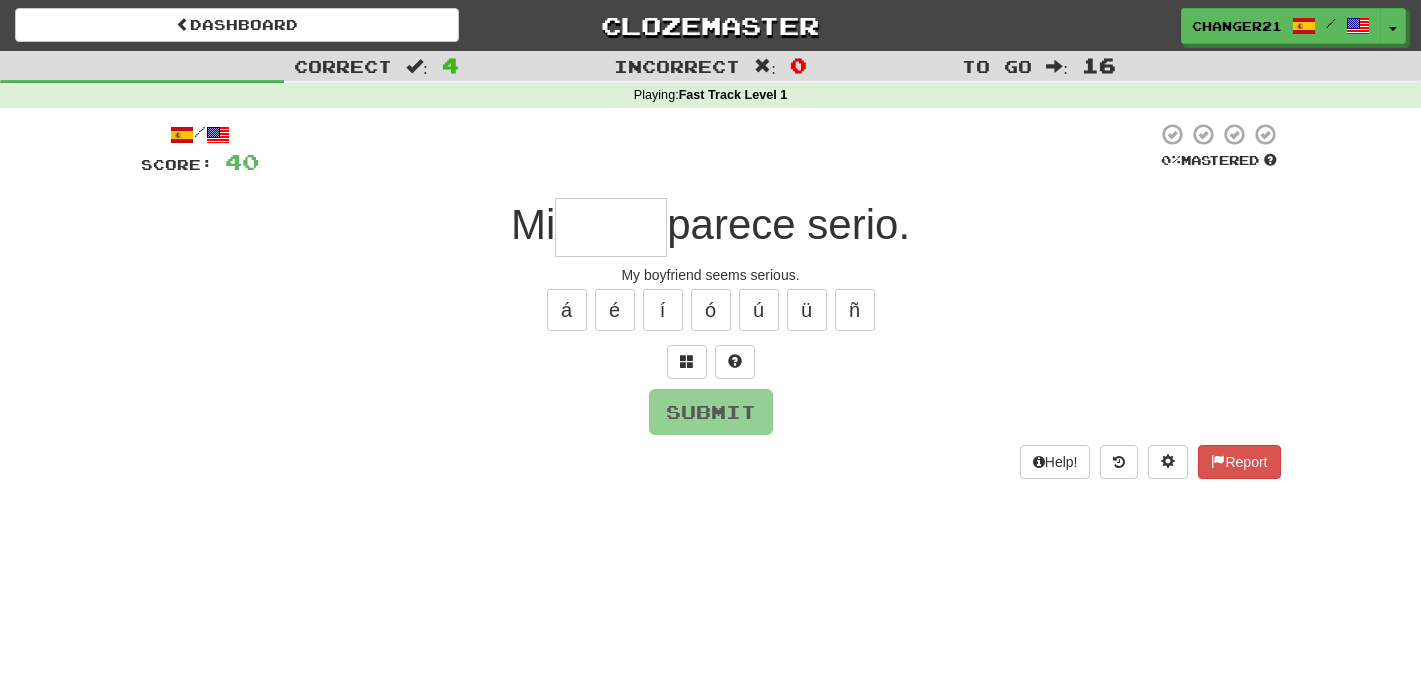 type on "*****" 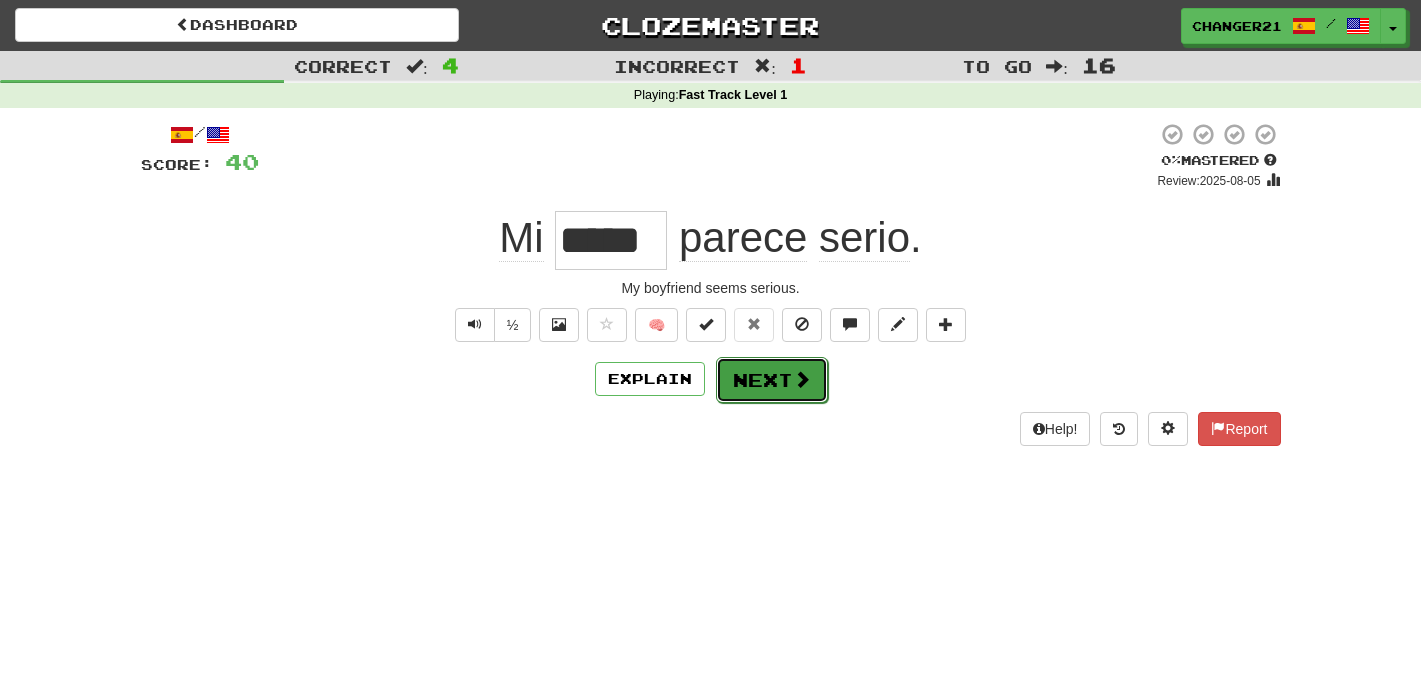 click on "Next" at bounding box center [772, 380] 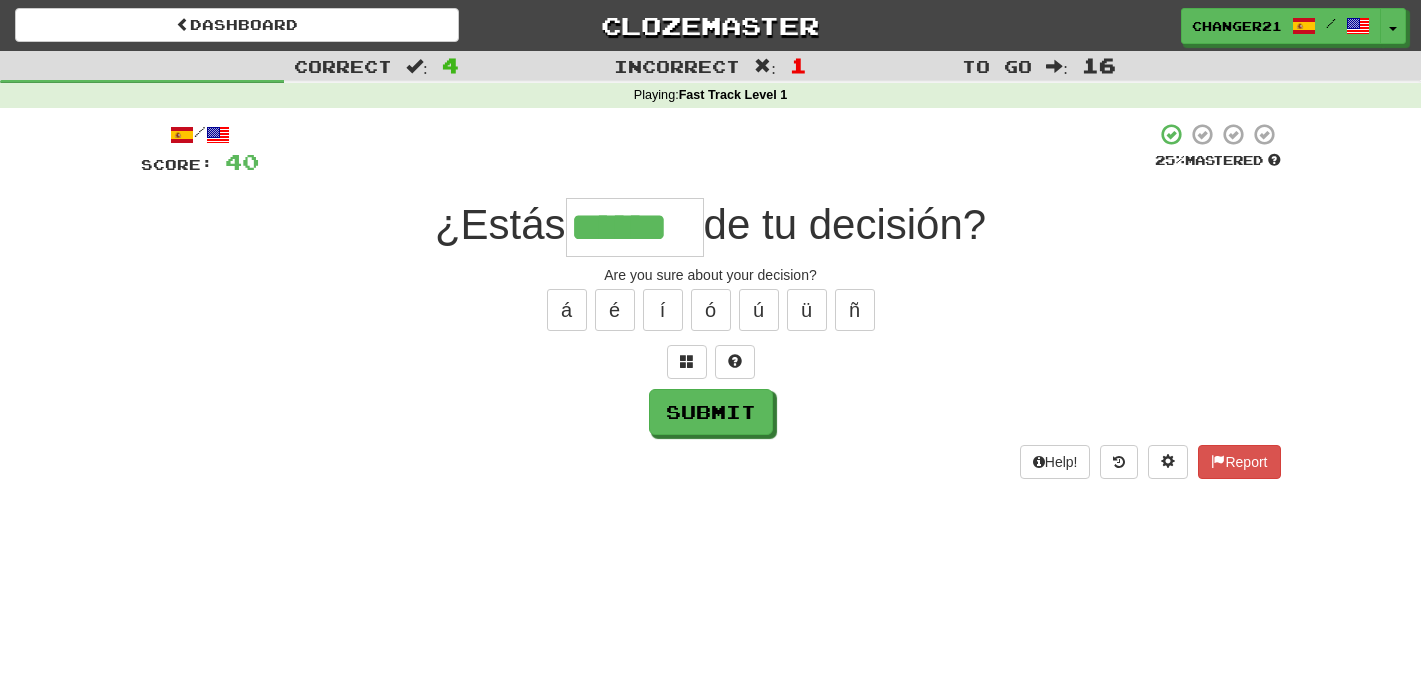 type on "******" 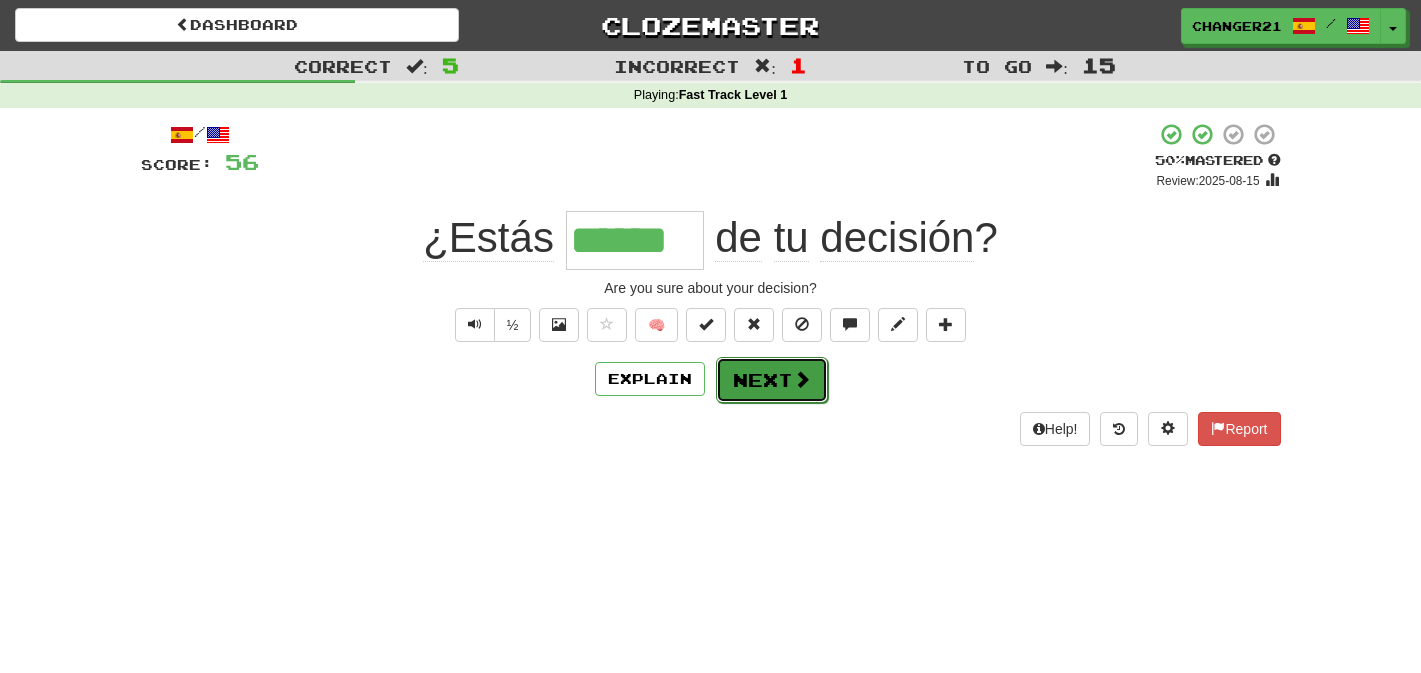 click on "Next" at bounding box center (772, 380) 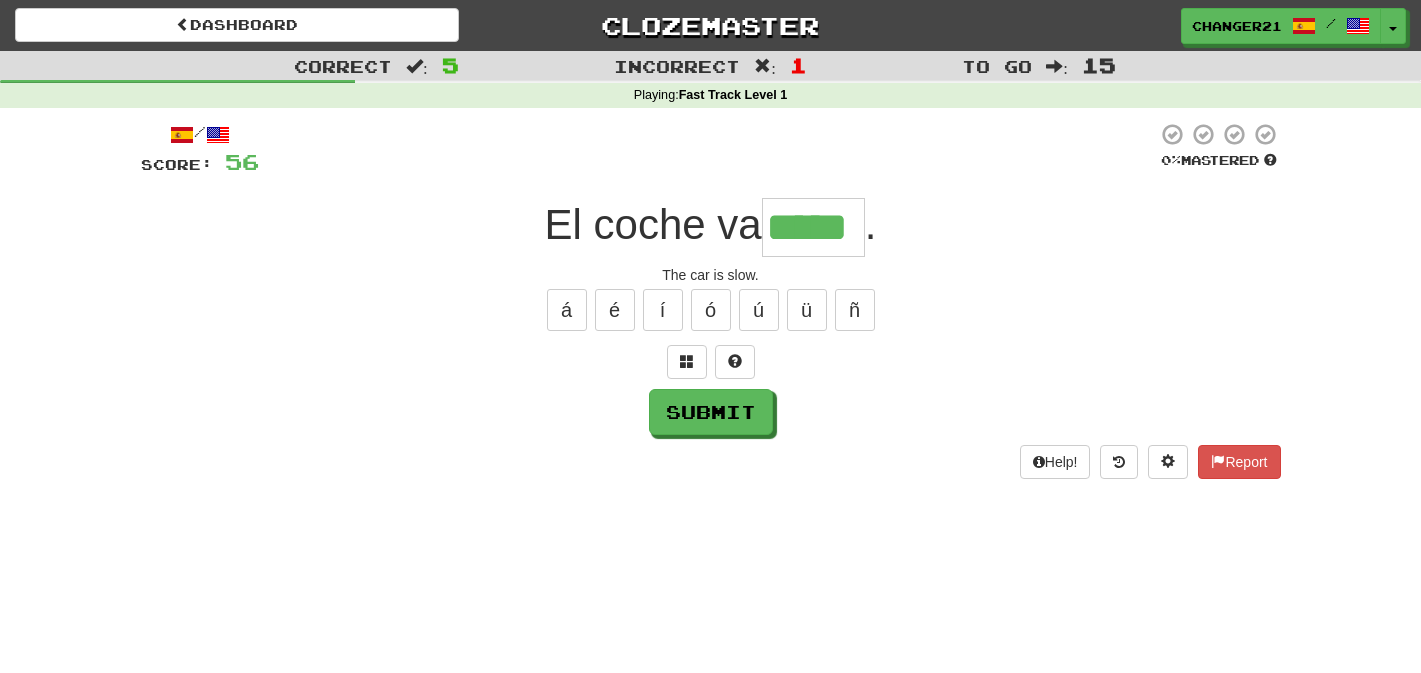 type on "*****" 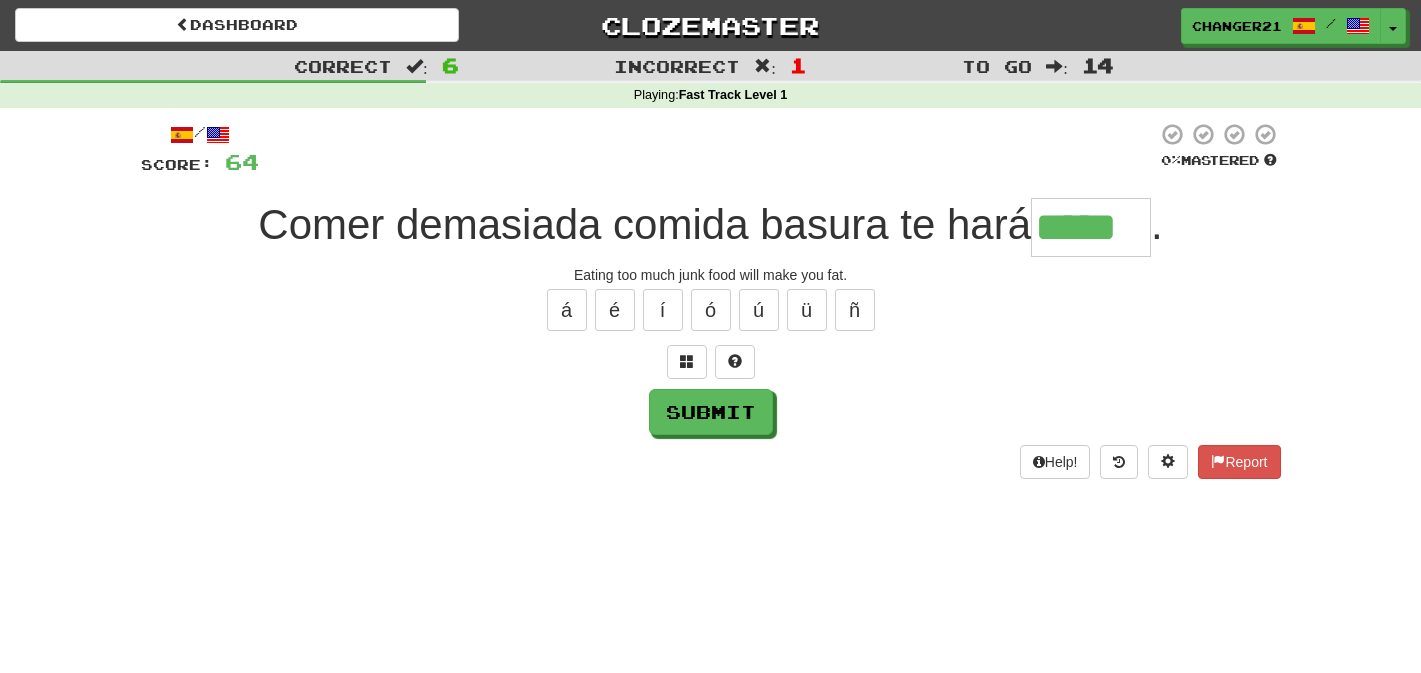 type on "*****" 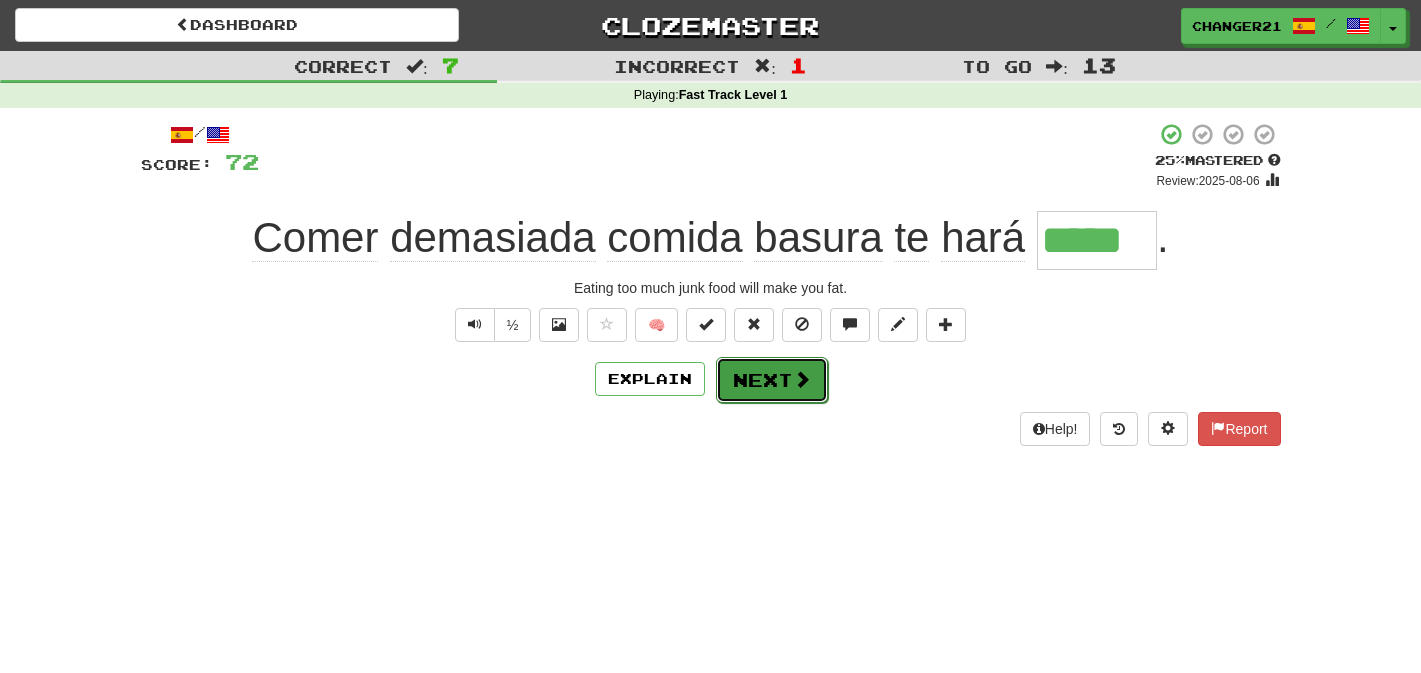 click at bounding box center (802, 379) 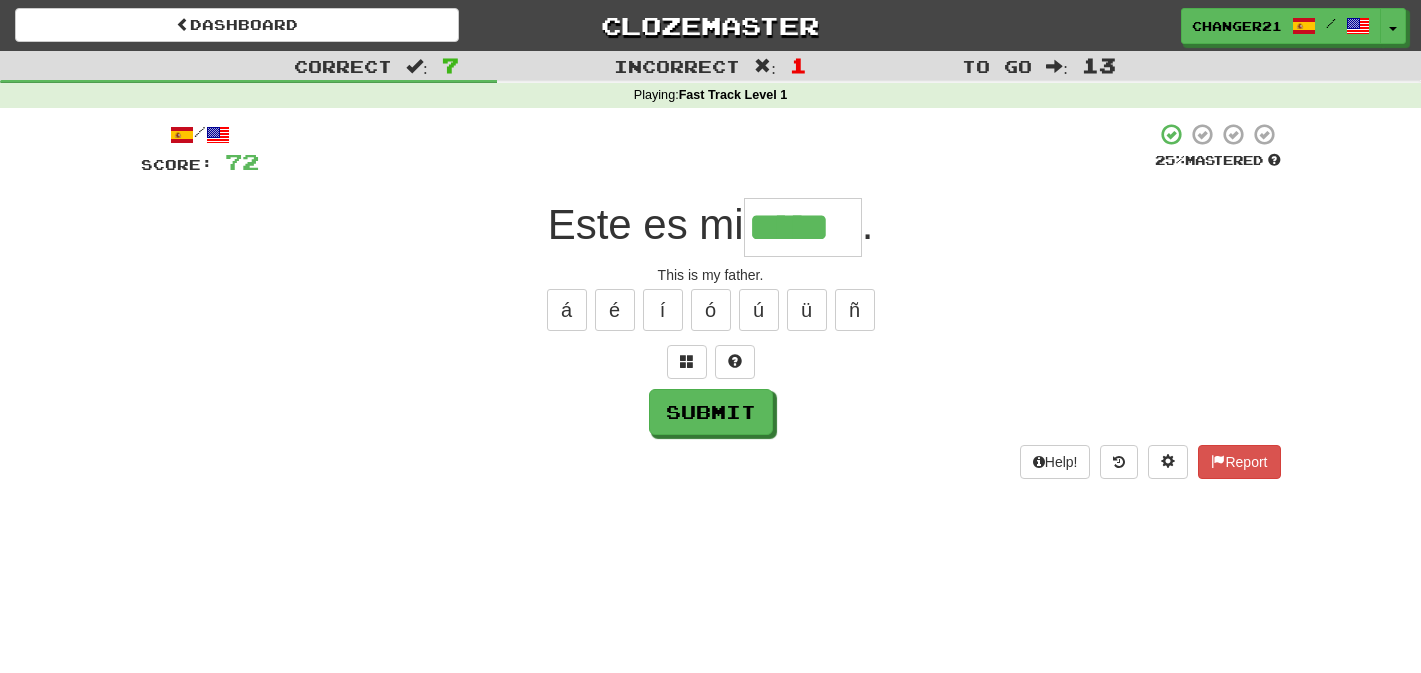type on "*****" 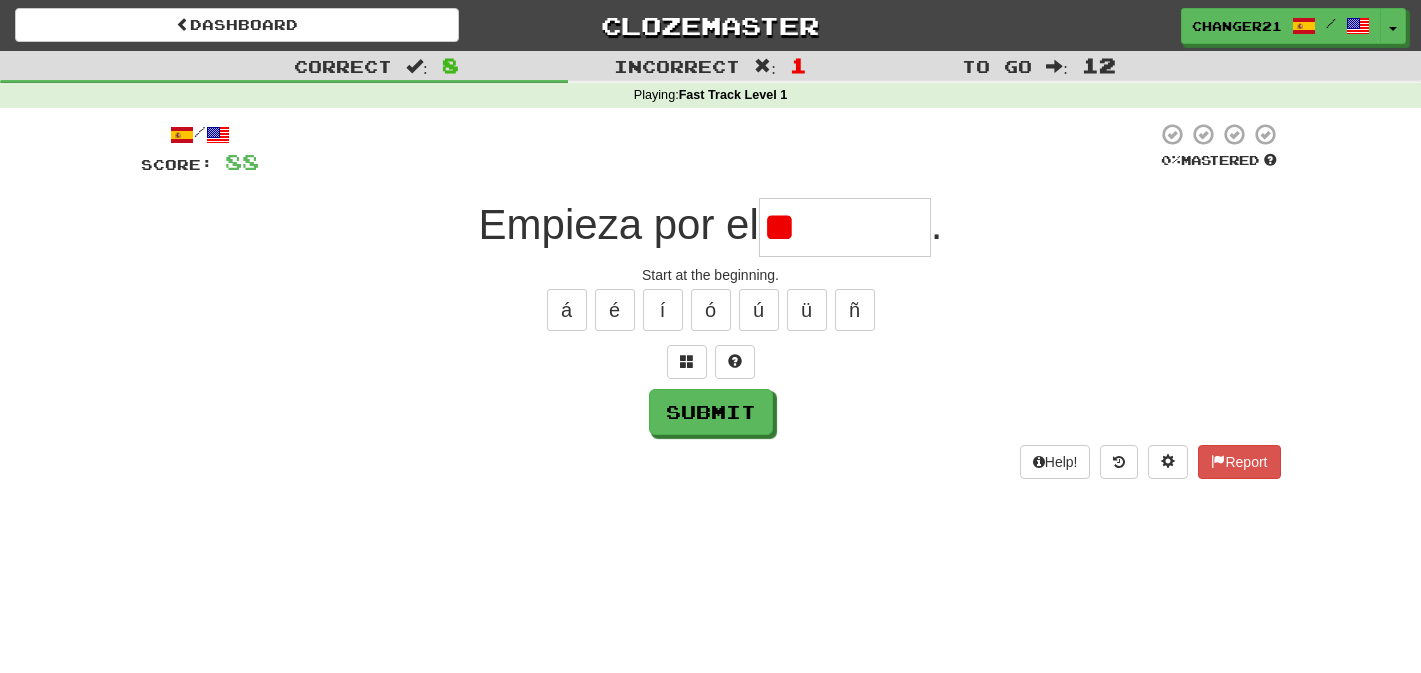 type on "*" 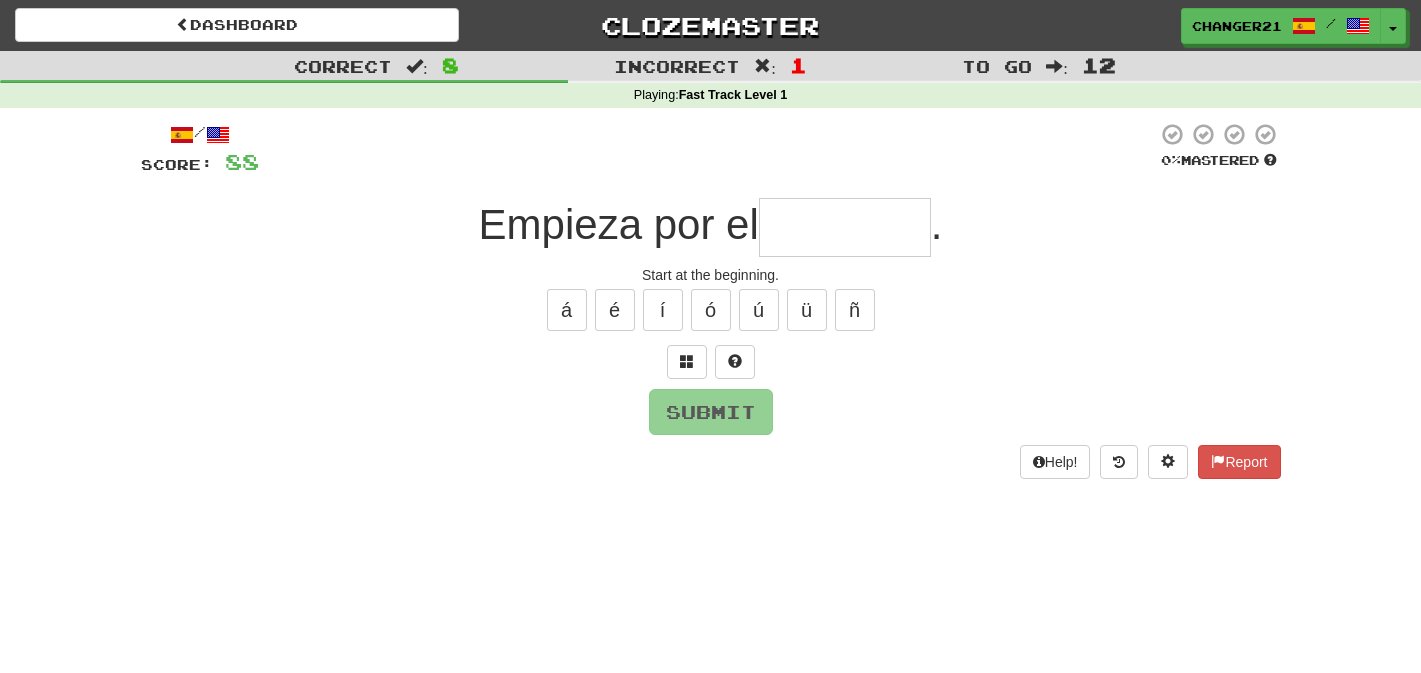 type on "*********" 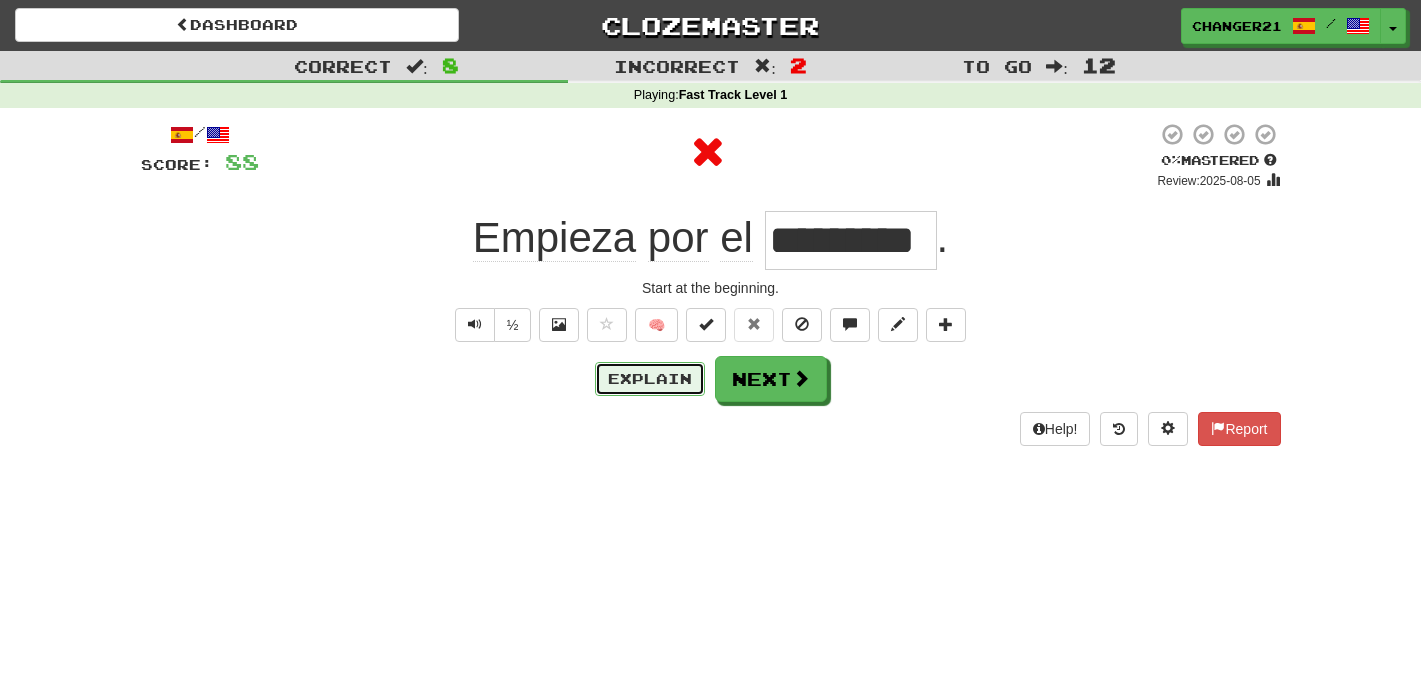 click on "Explain" at bounding box center (650, 379) 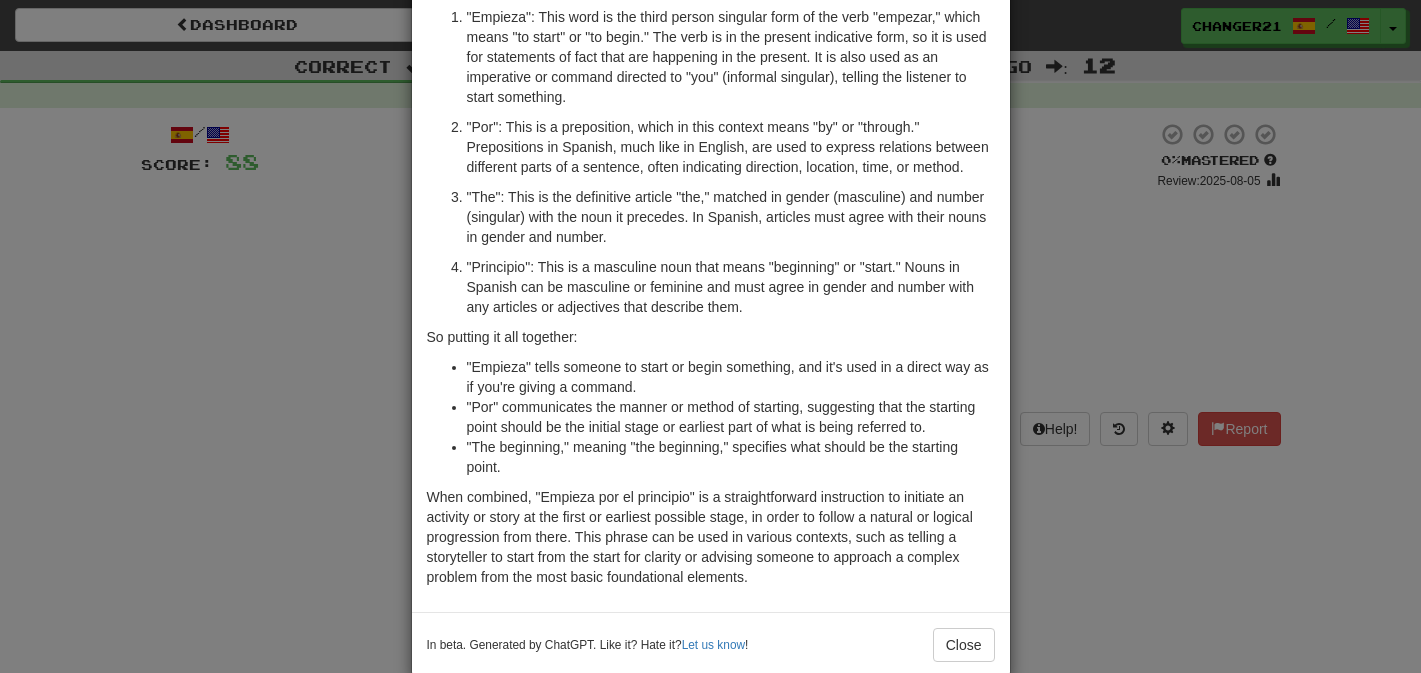 scroll, scrollTop: 155, scrollLeft: 0, axis: vertical 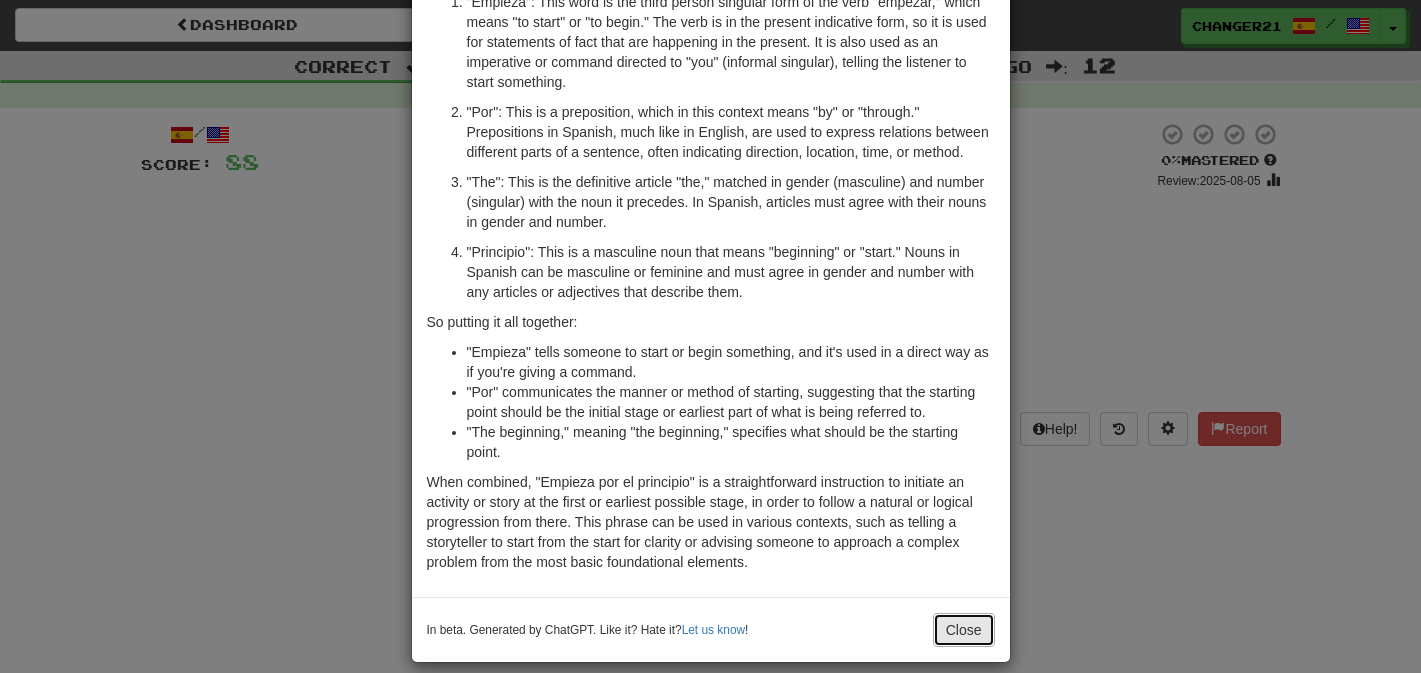 click on "Close" at bounding box center (964, 630) 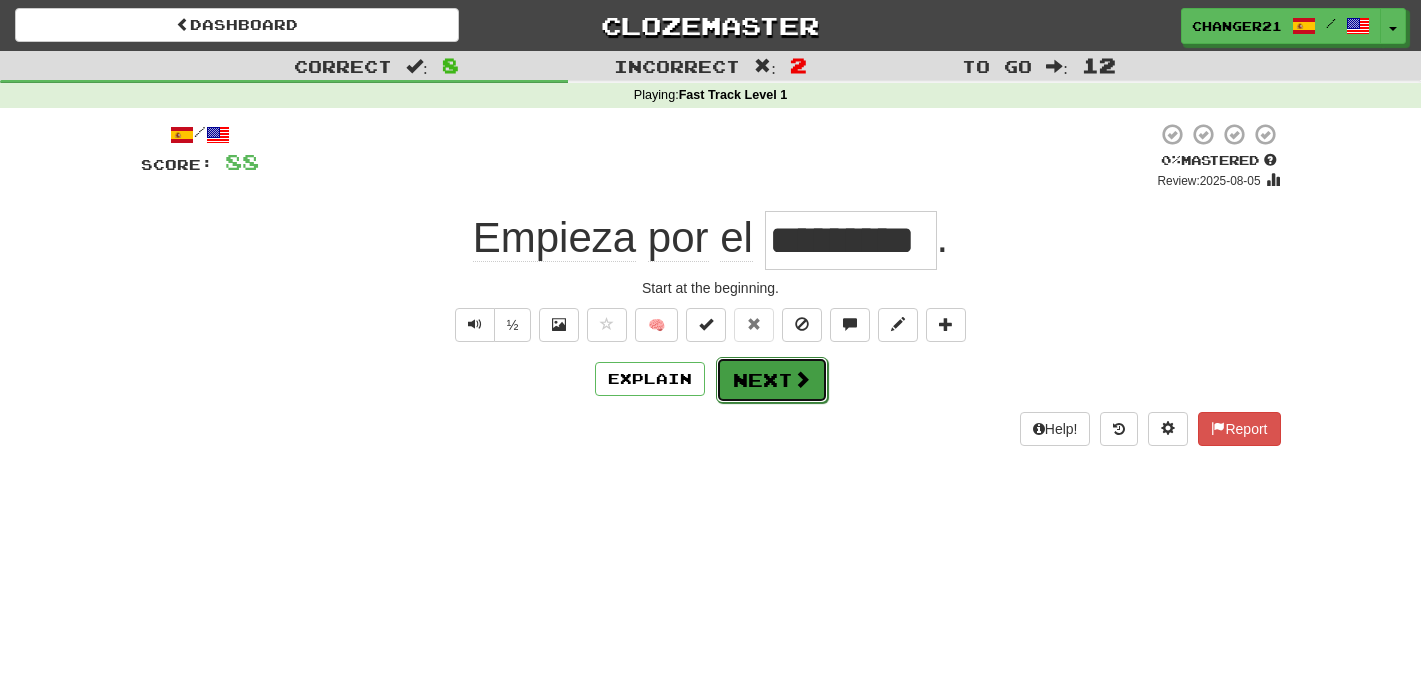 click on "Next" at bounding box center (772, 380) 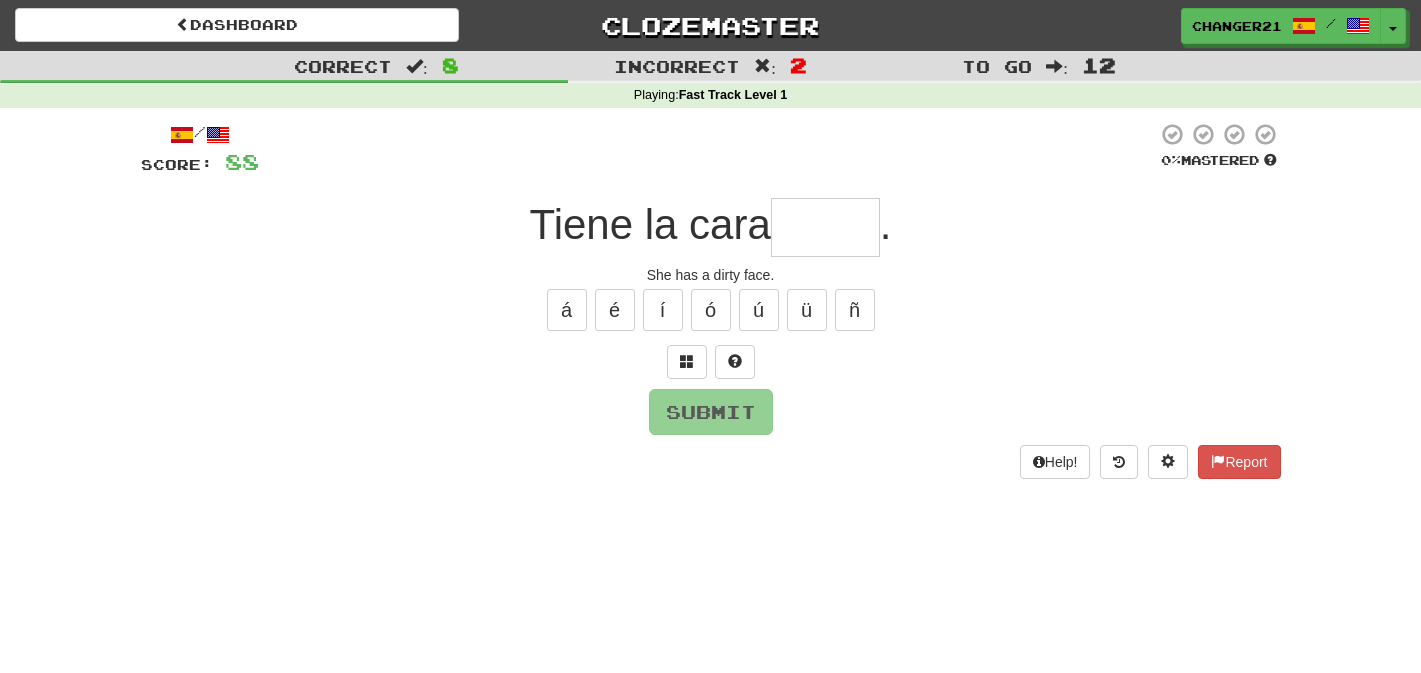 type on "*" 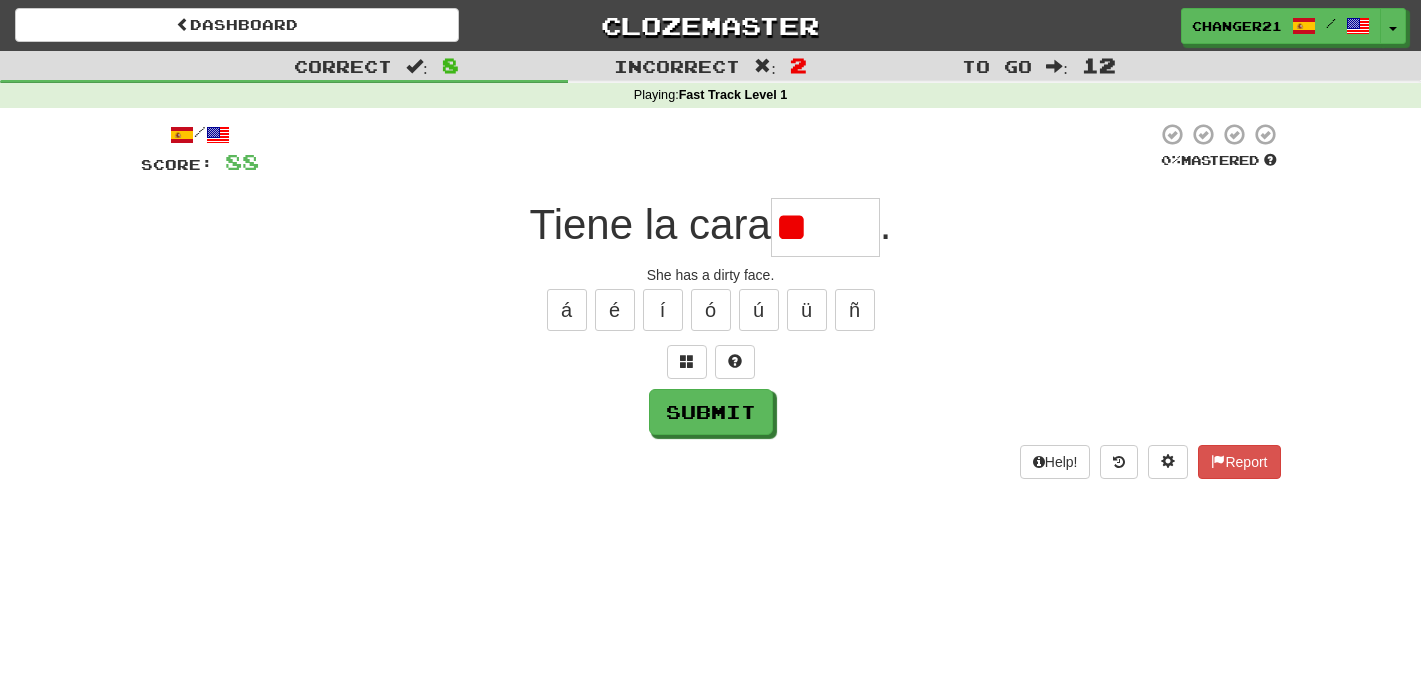 type on "*" 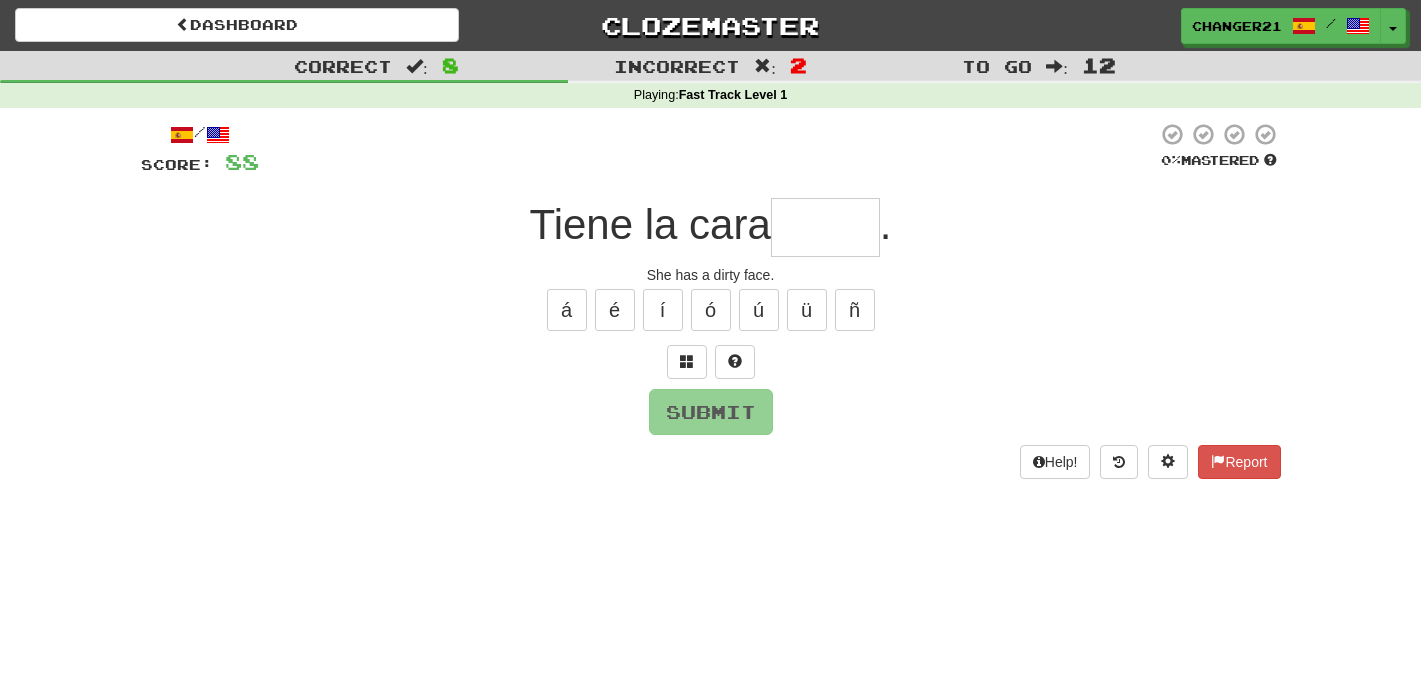 type on "*****" 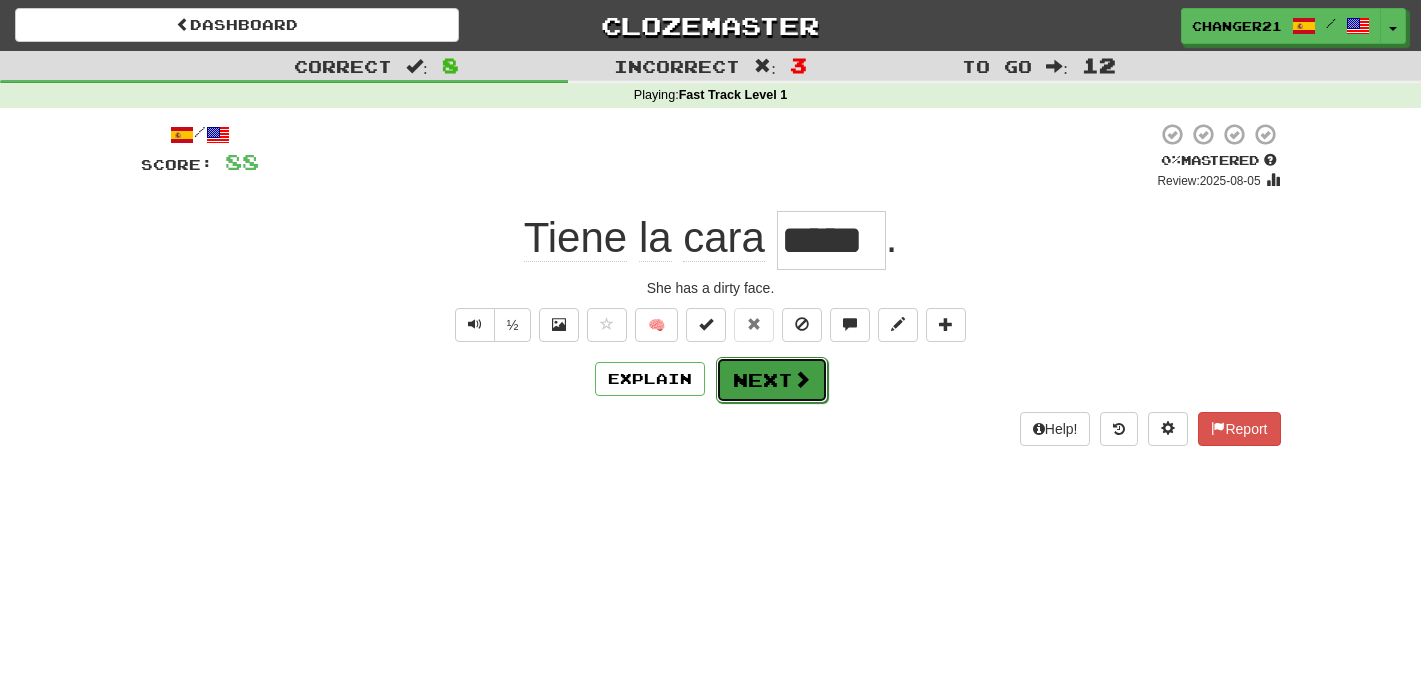 click on "Next" at bounding box center [772, 380] 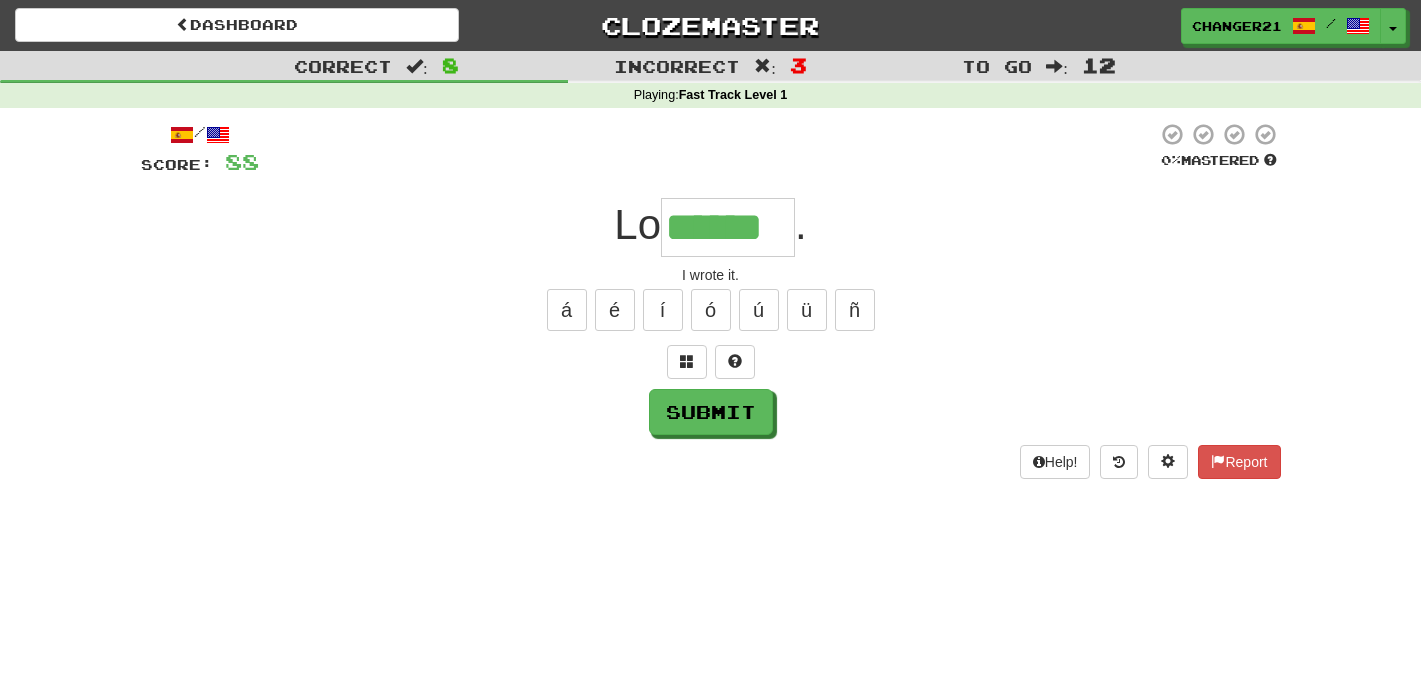 scroll, scrollTop: 0, scrollLeft: 0, axis: both 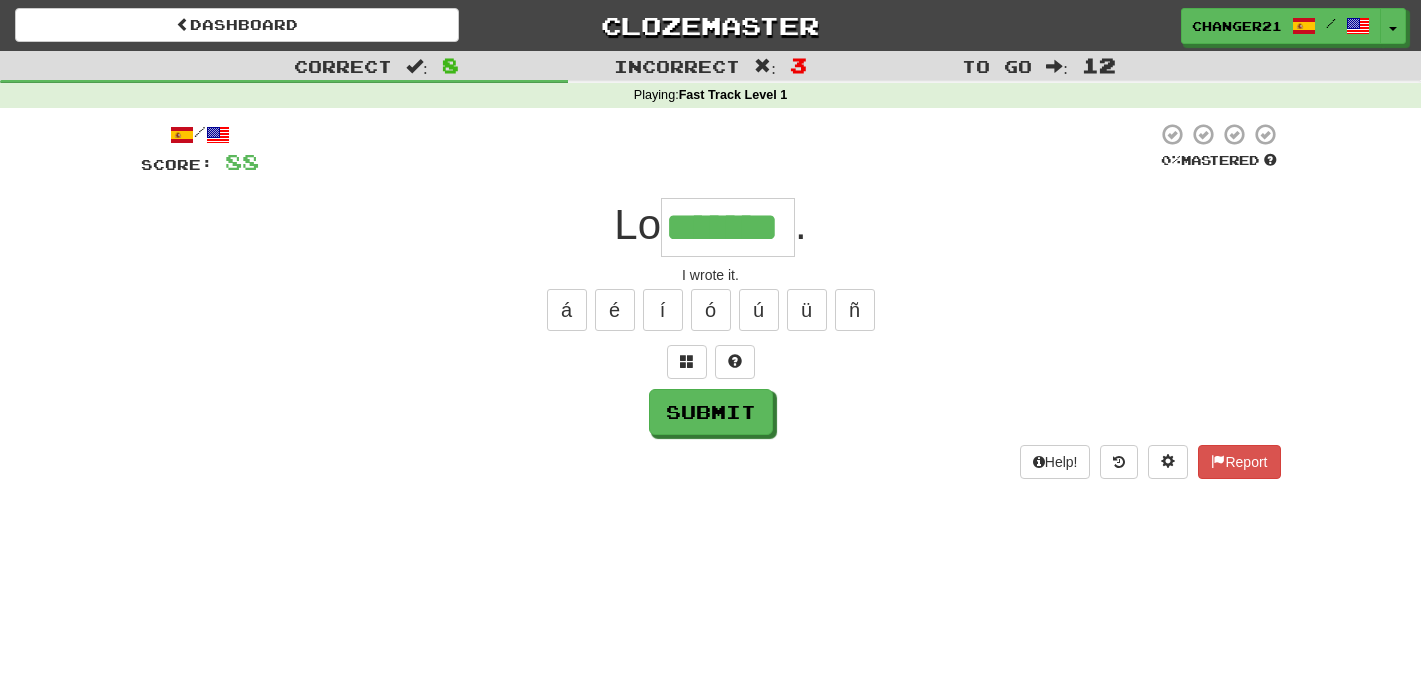 type on "*******" 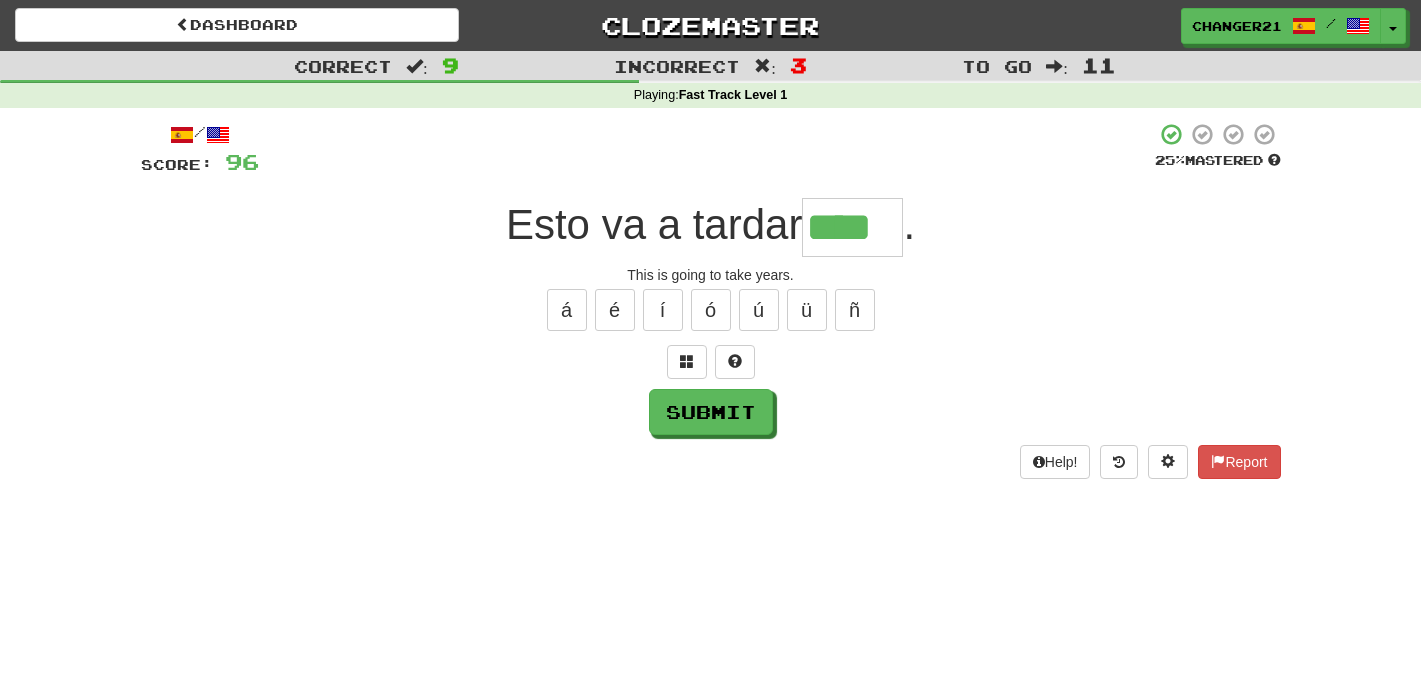 type on "****" 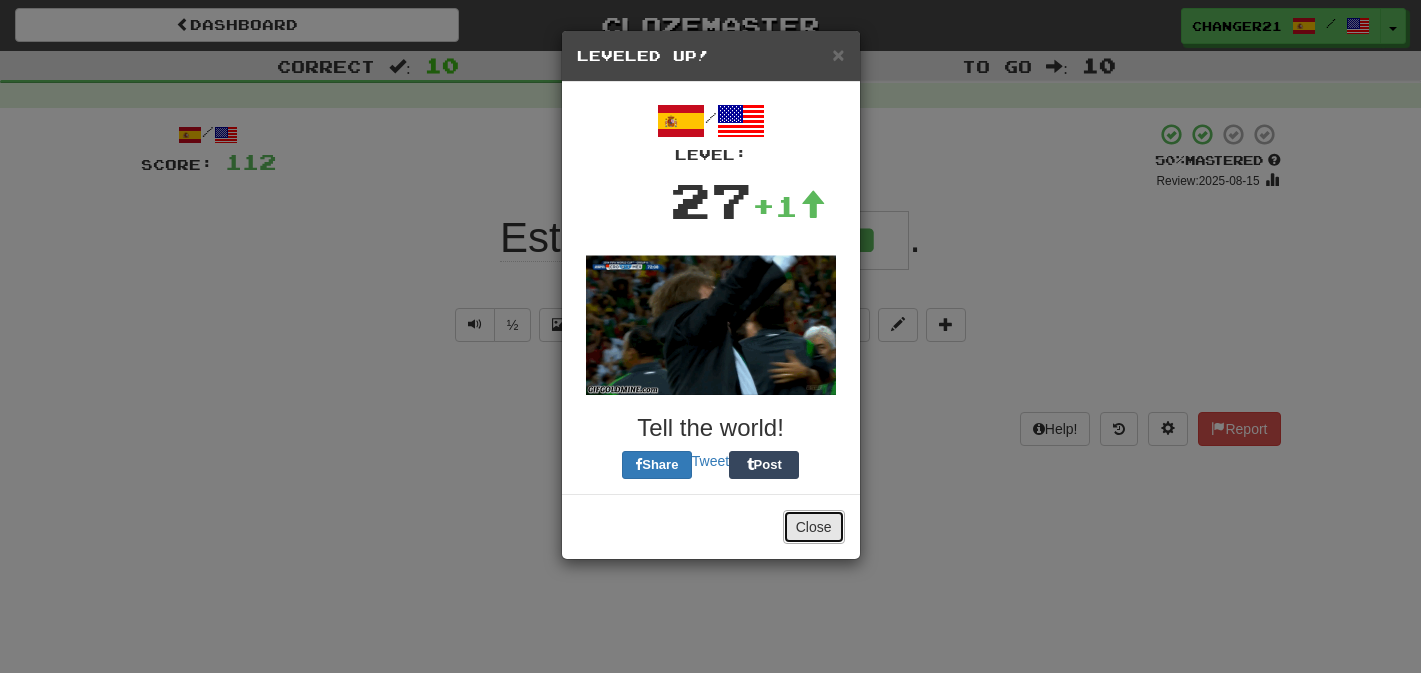 click on "Close" at bounding box center (814, 527) 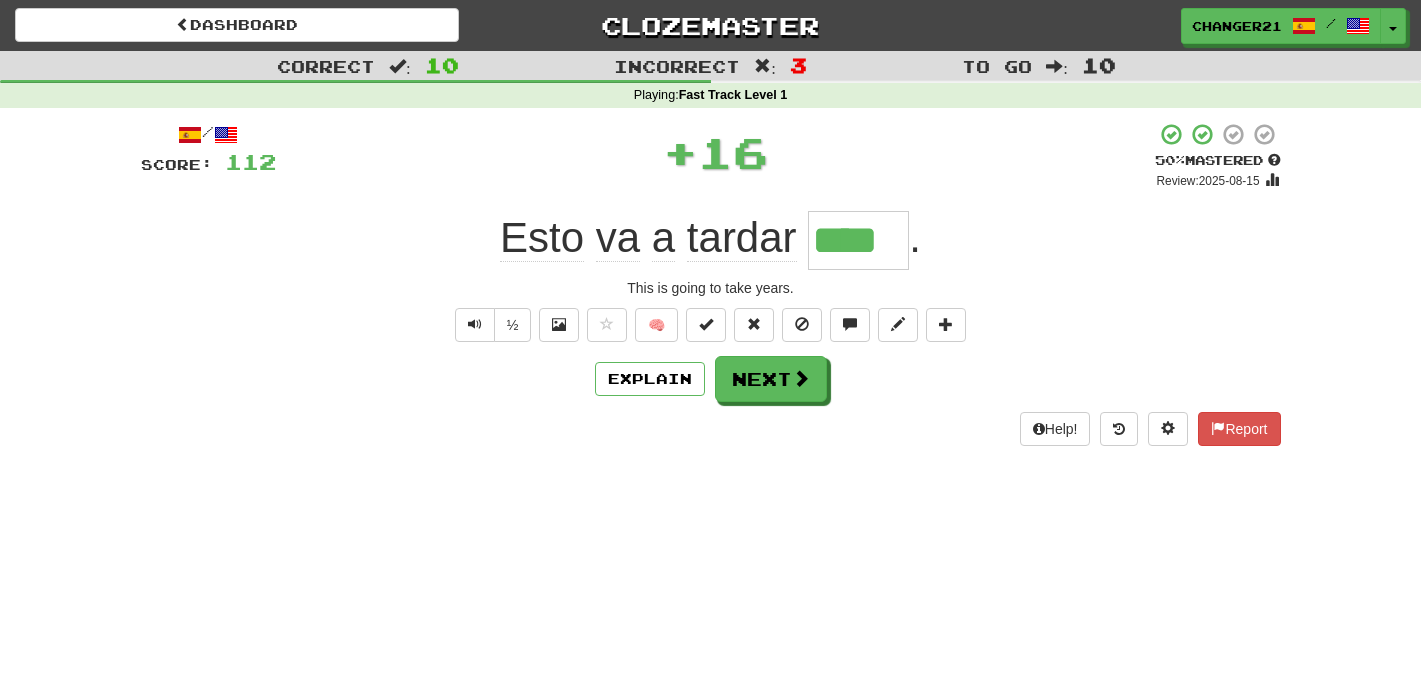 click on "/  Score:   112 + 16 50 %  Mastered Review:  2025-08-15 Esto   va   a   tardar   **** . This is going to take years. ½ 🧠 Explain Next  Help!  Report" at bounding box center [711, 284] 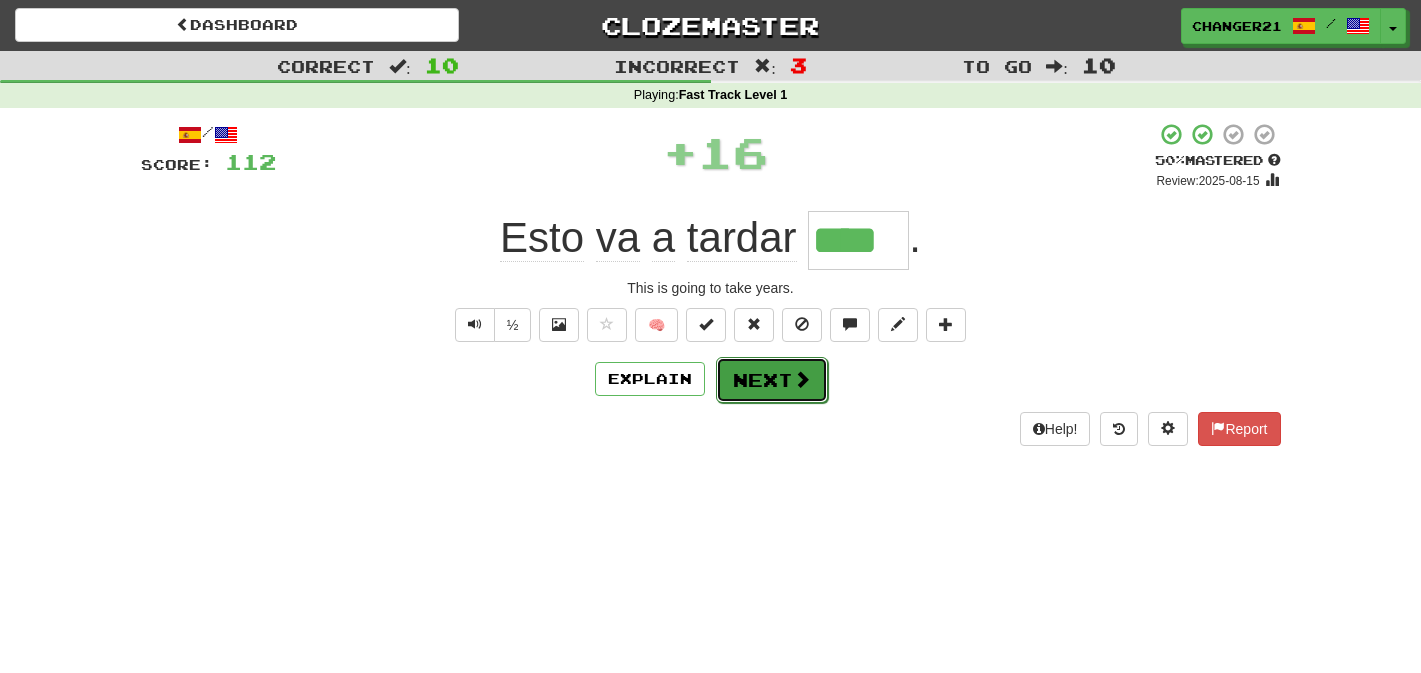 click on "Next" at bounding box center (772, 380) 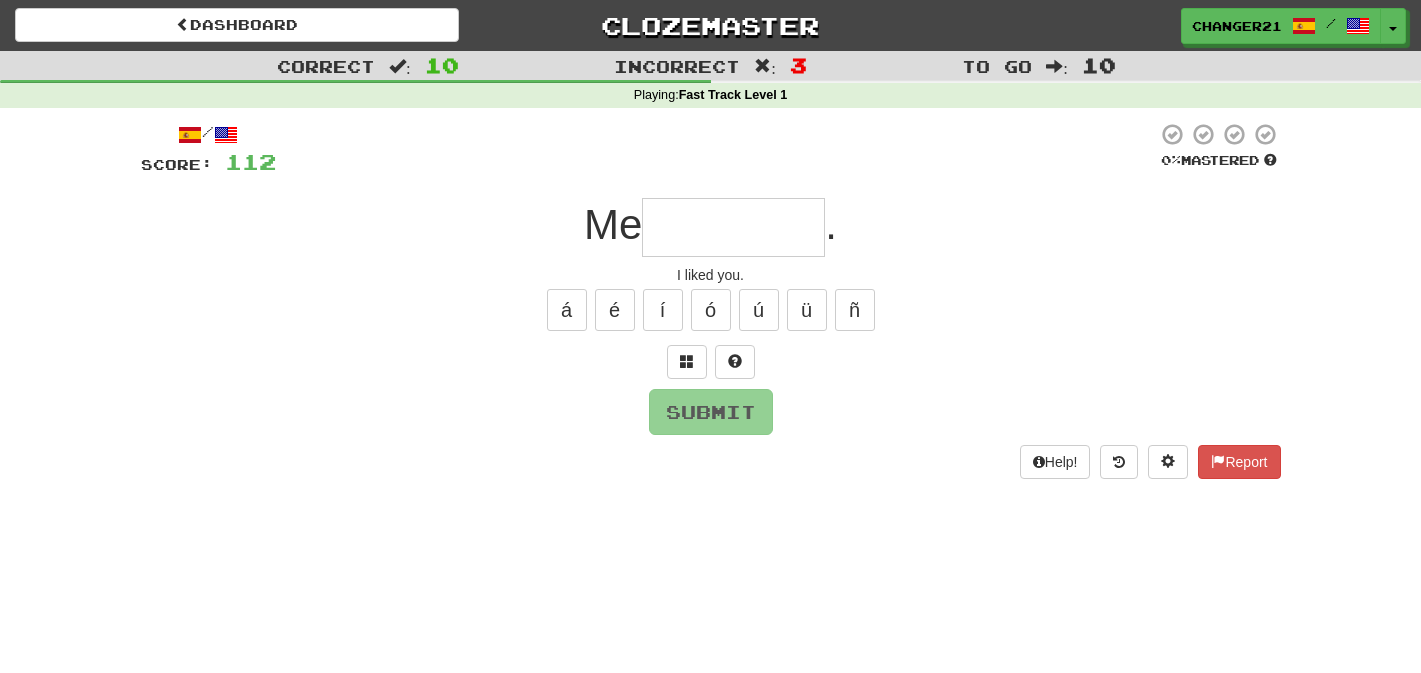 type on "*" 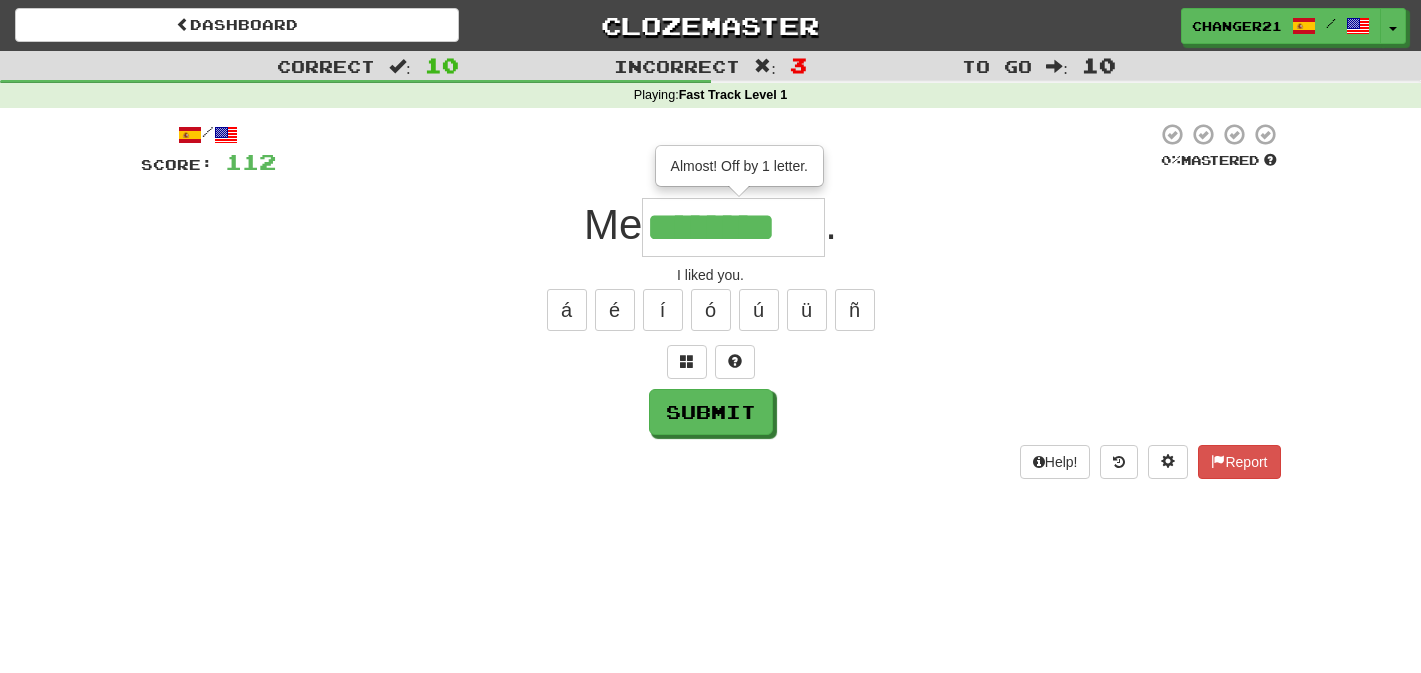 type on "********" 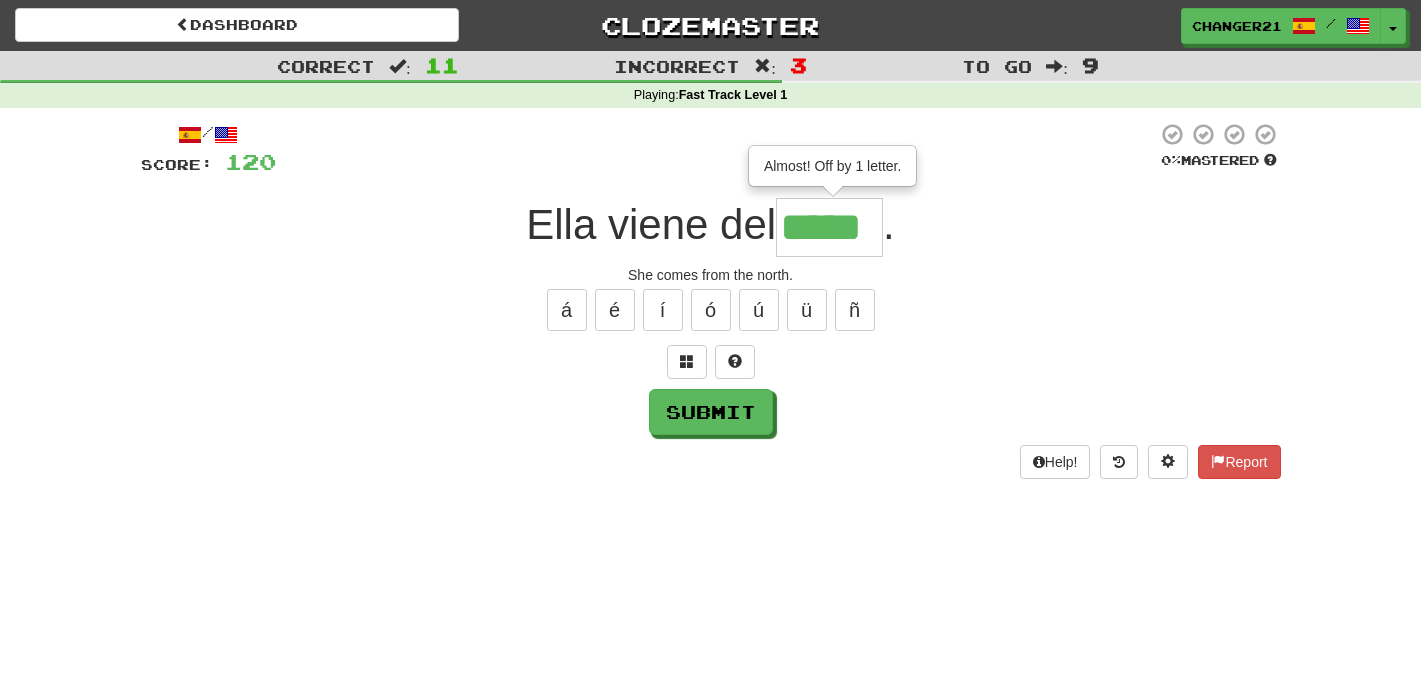 scroll, scrollTop: 0, scrollLeft: 0, axis: both 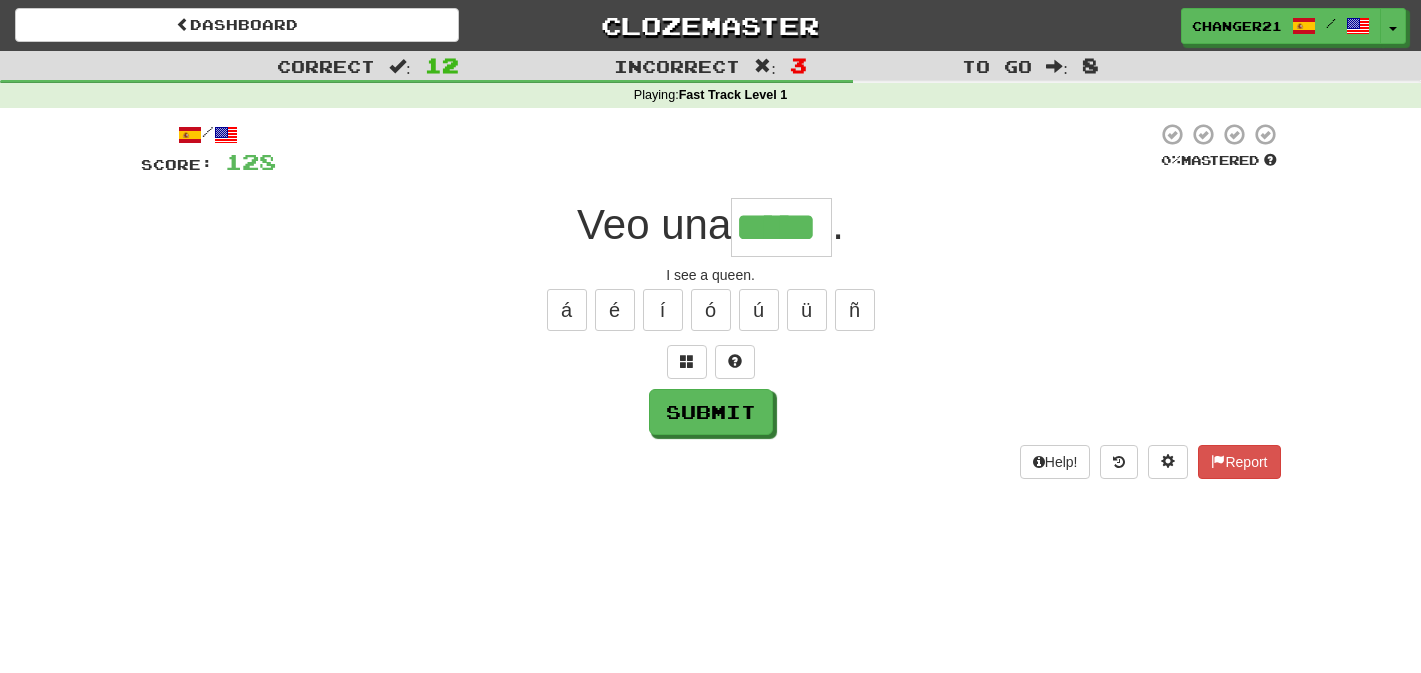 type on "*****" 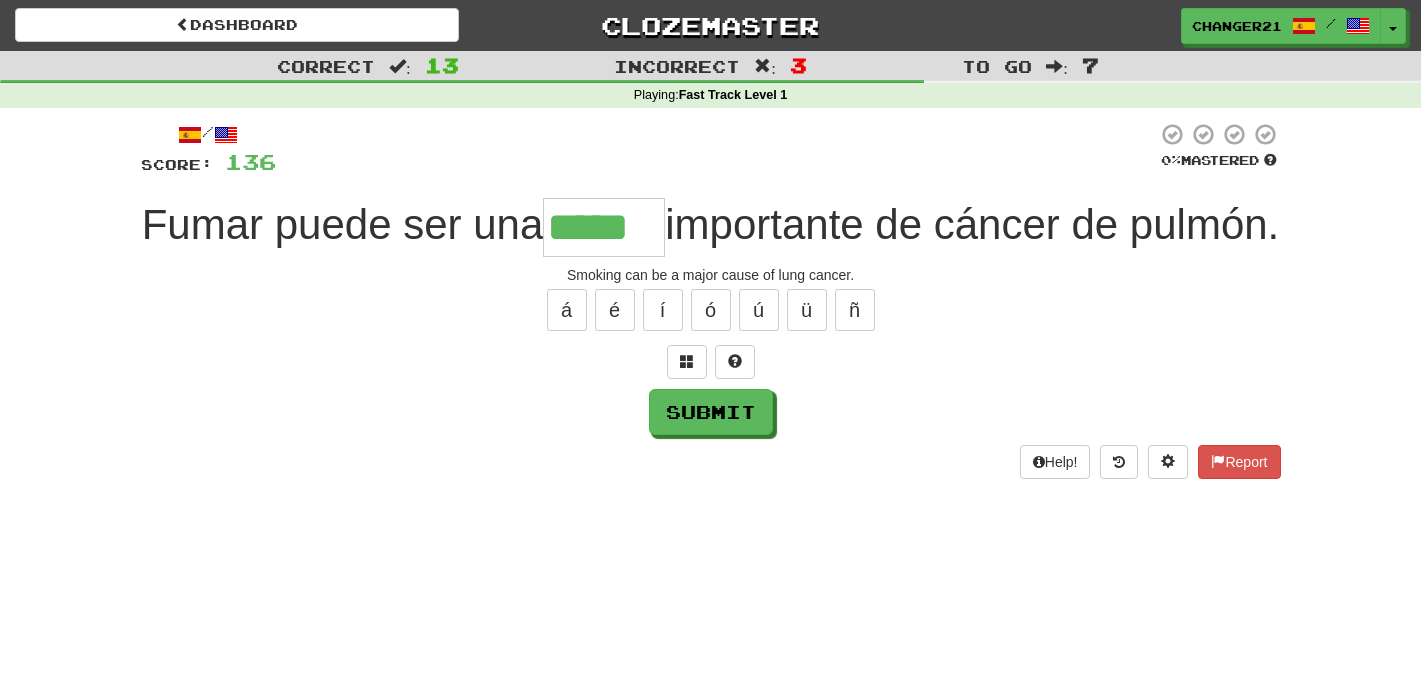 type on "*****" 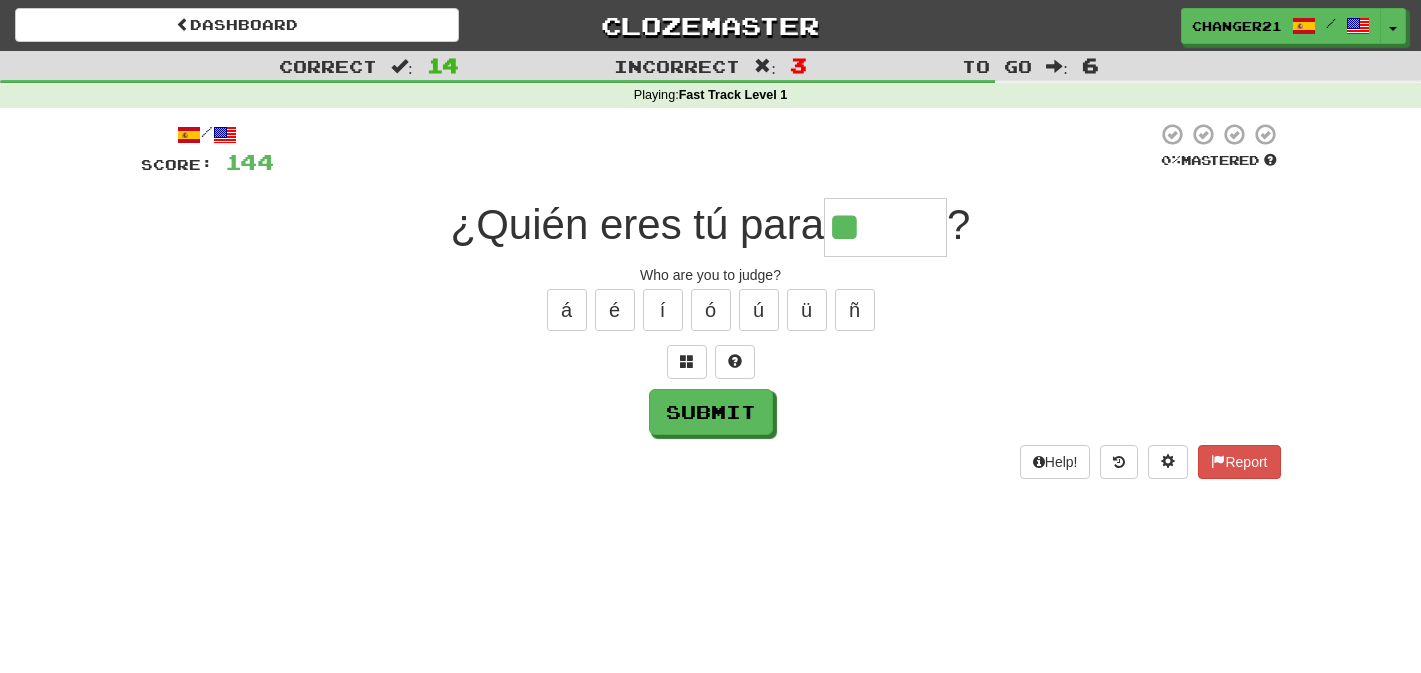type on "******" 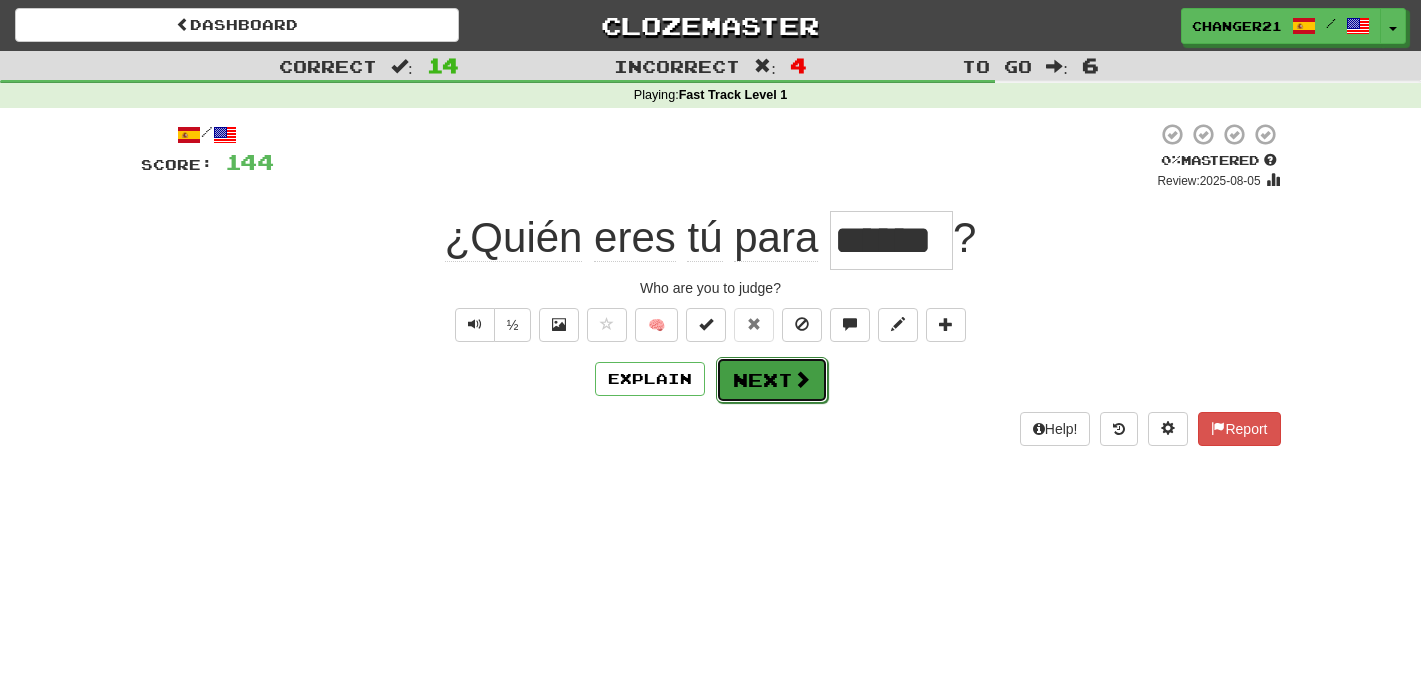 click on "Next" at bounding box center [772, 380] 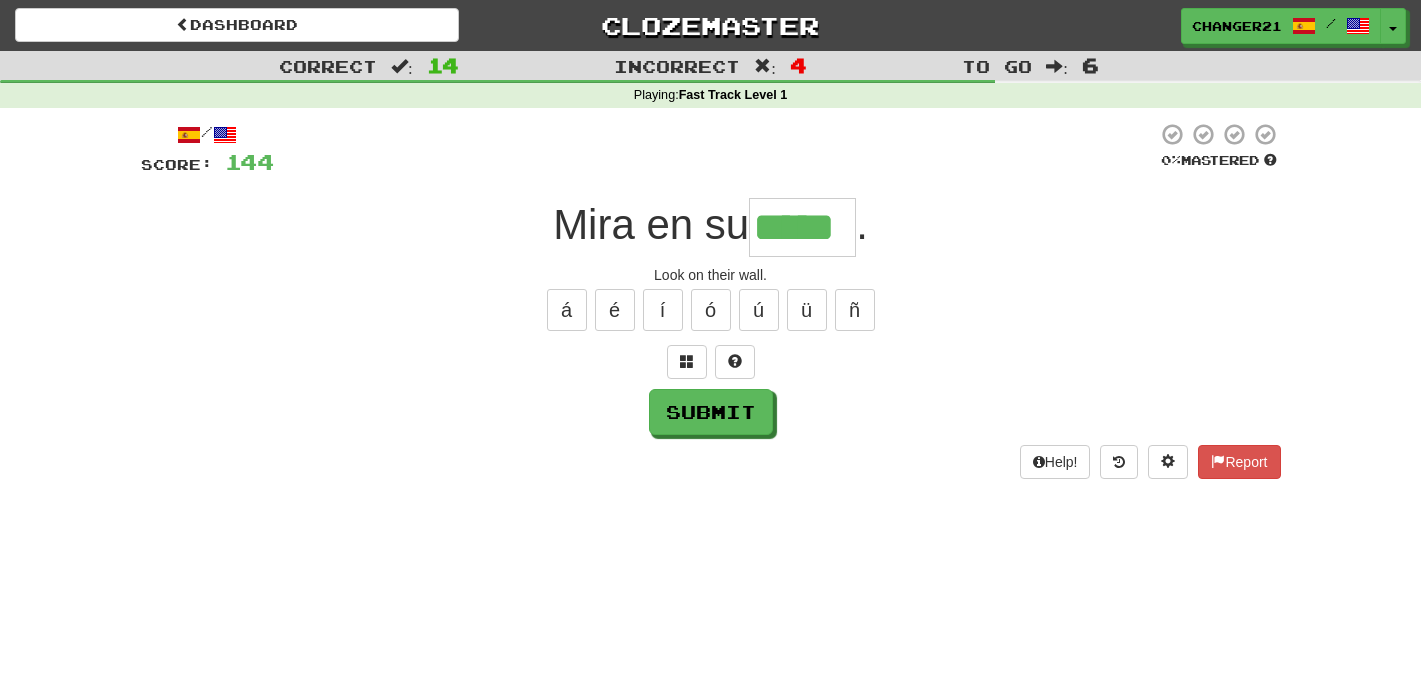 scroll, scrollTop: 0, scrollLeft: 9, axis: horizontal 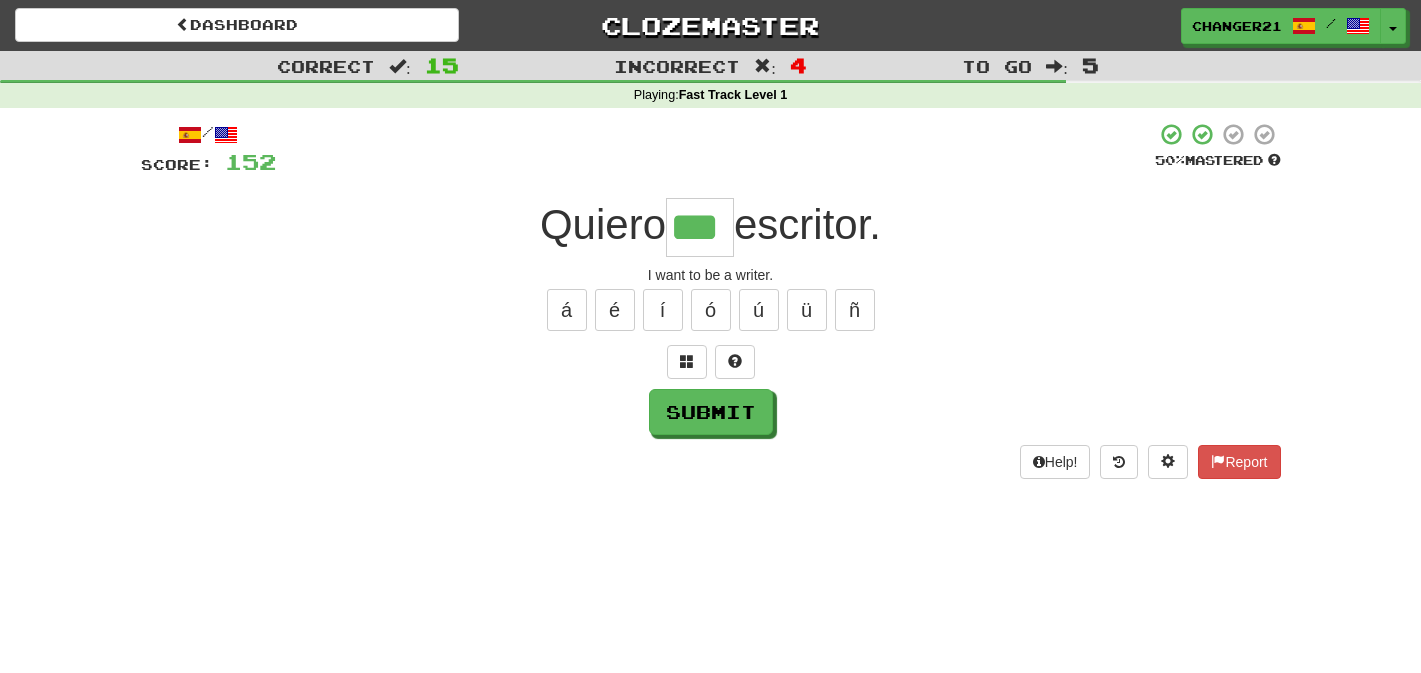 type on "***" 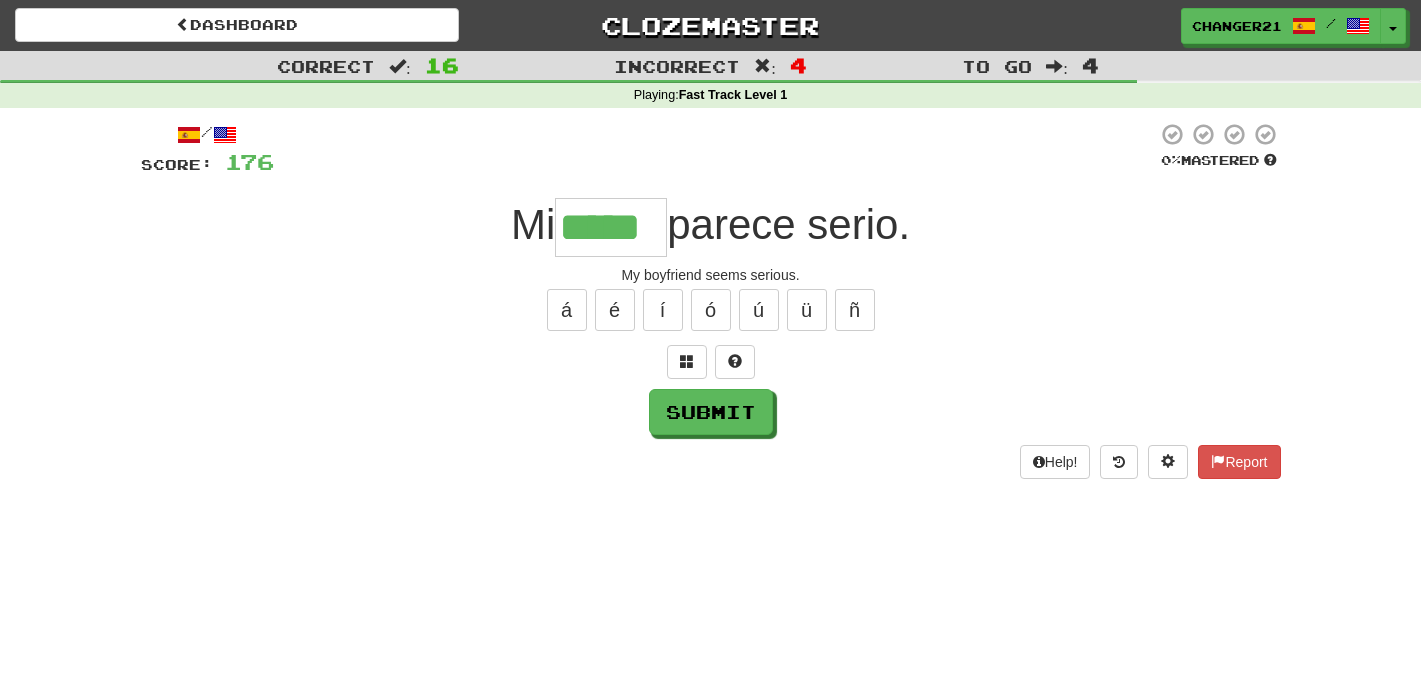 type on "*****" 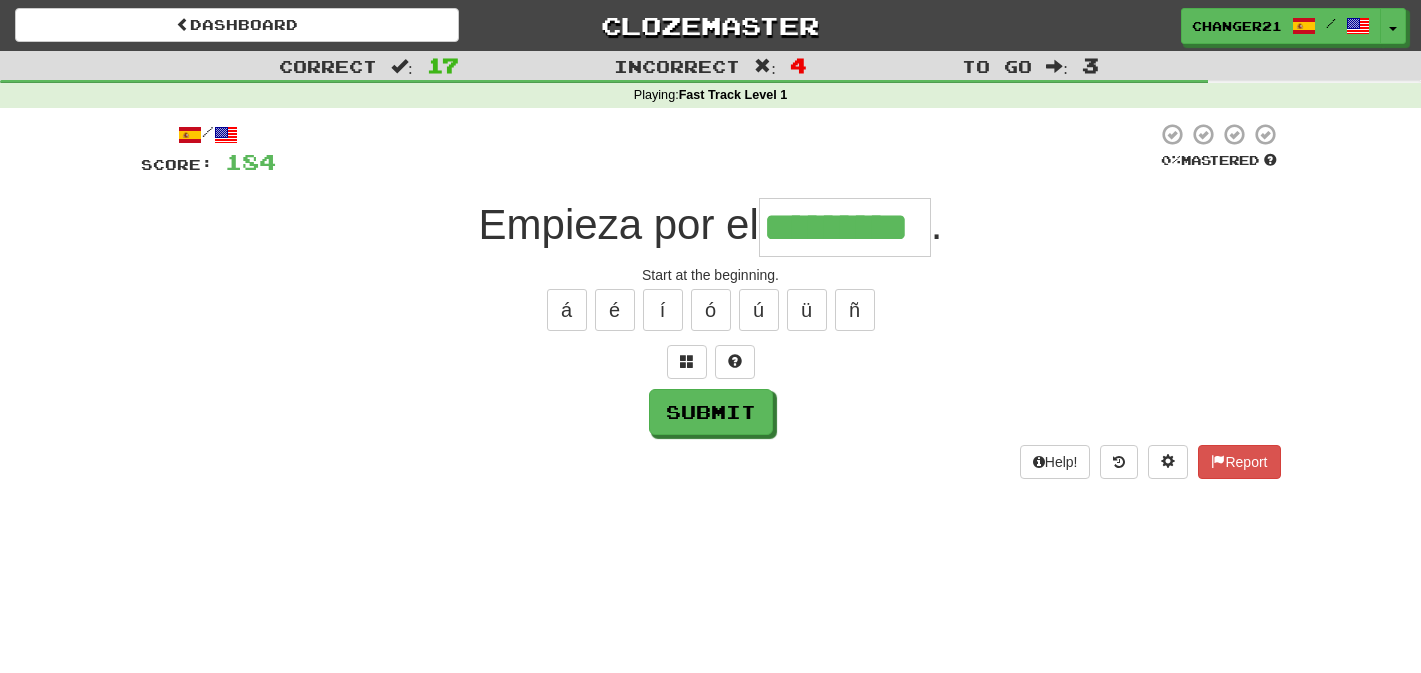 type on "*********" 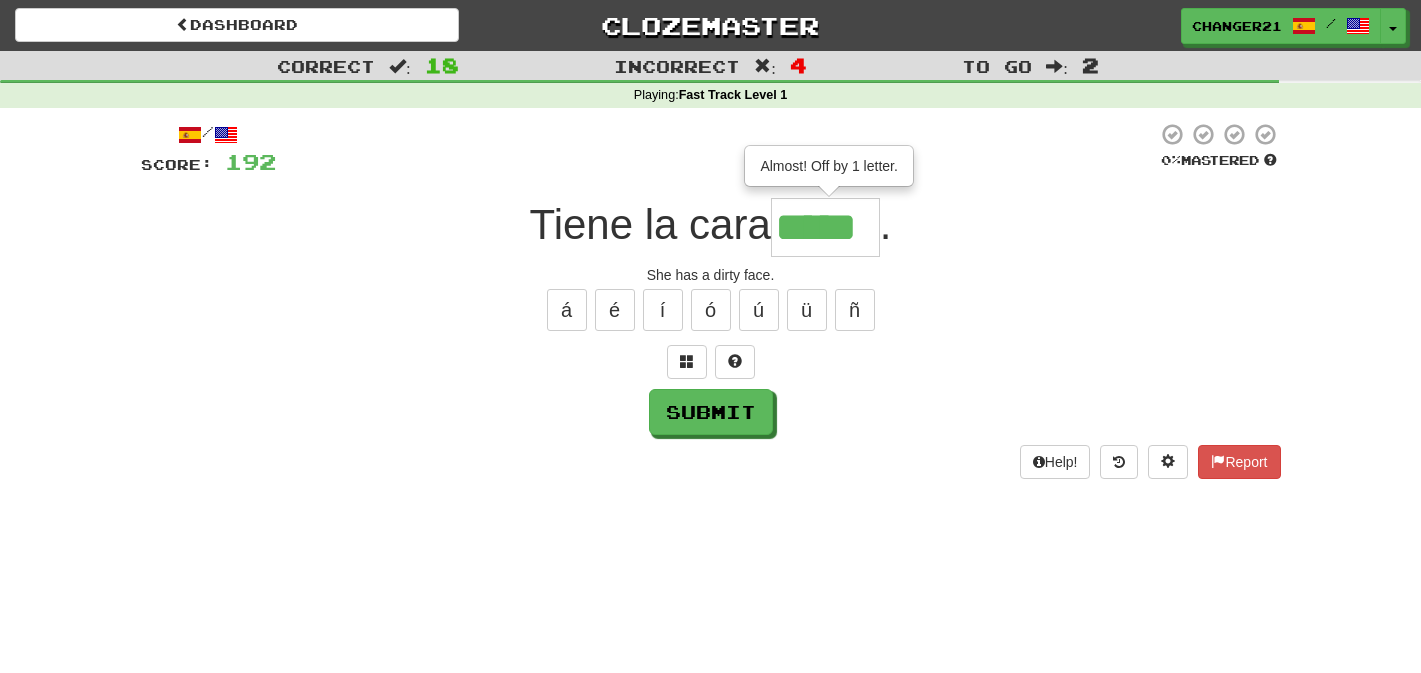 type on "*****" 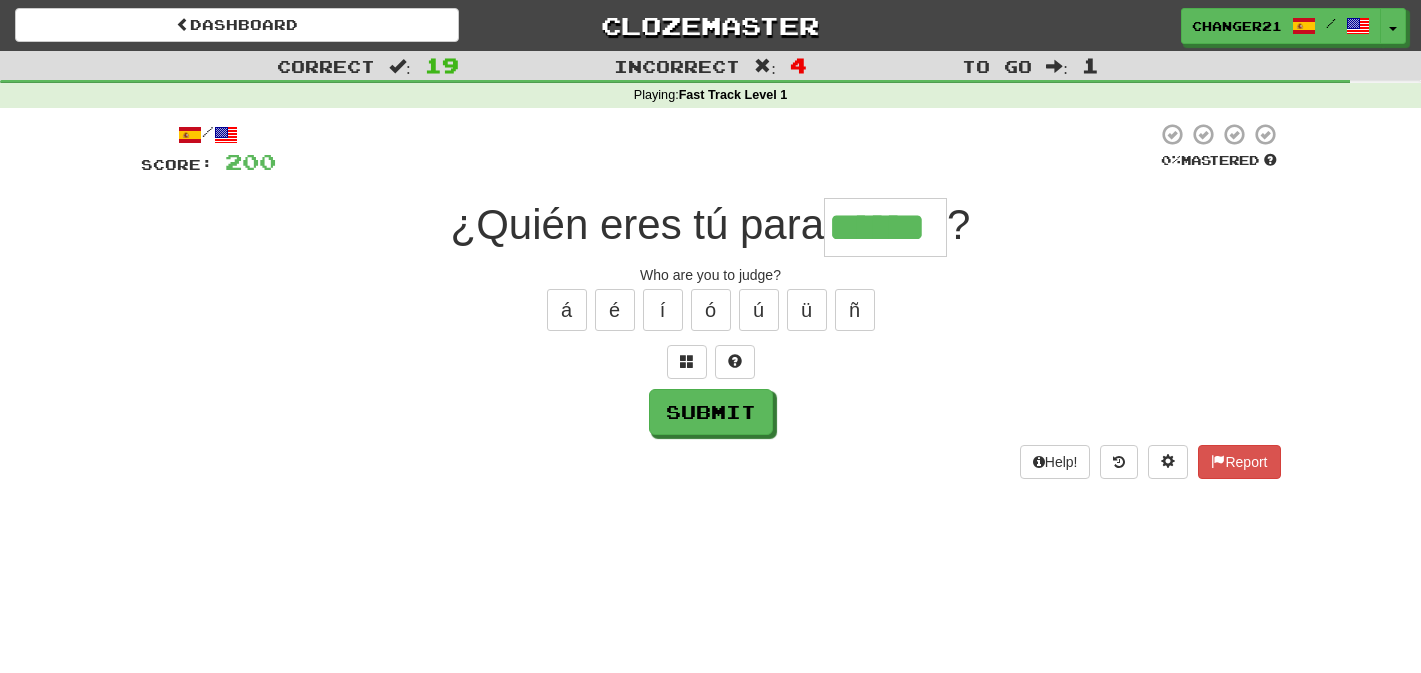type on "******" 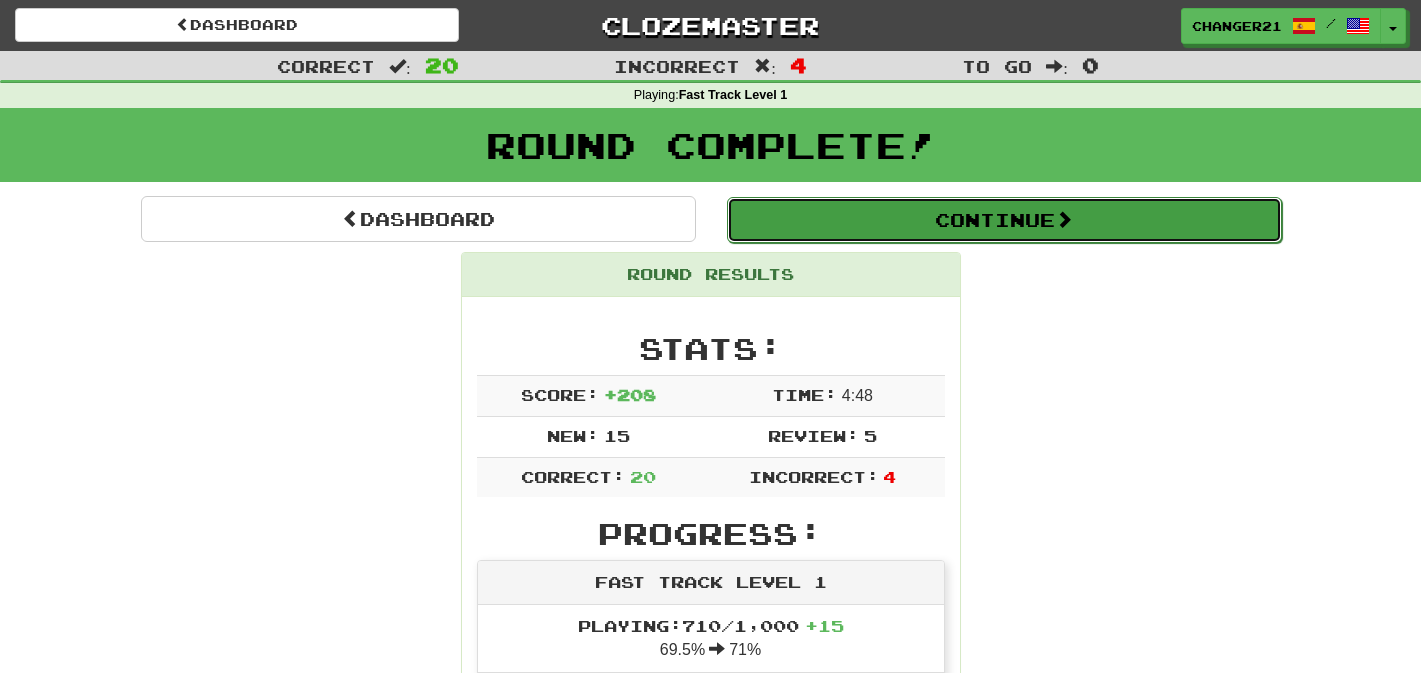 click on "Continue" at bounding box center [1004, 220] 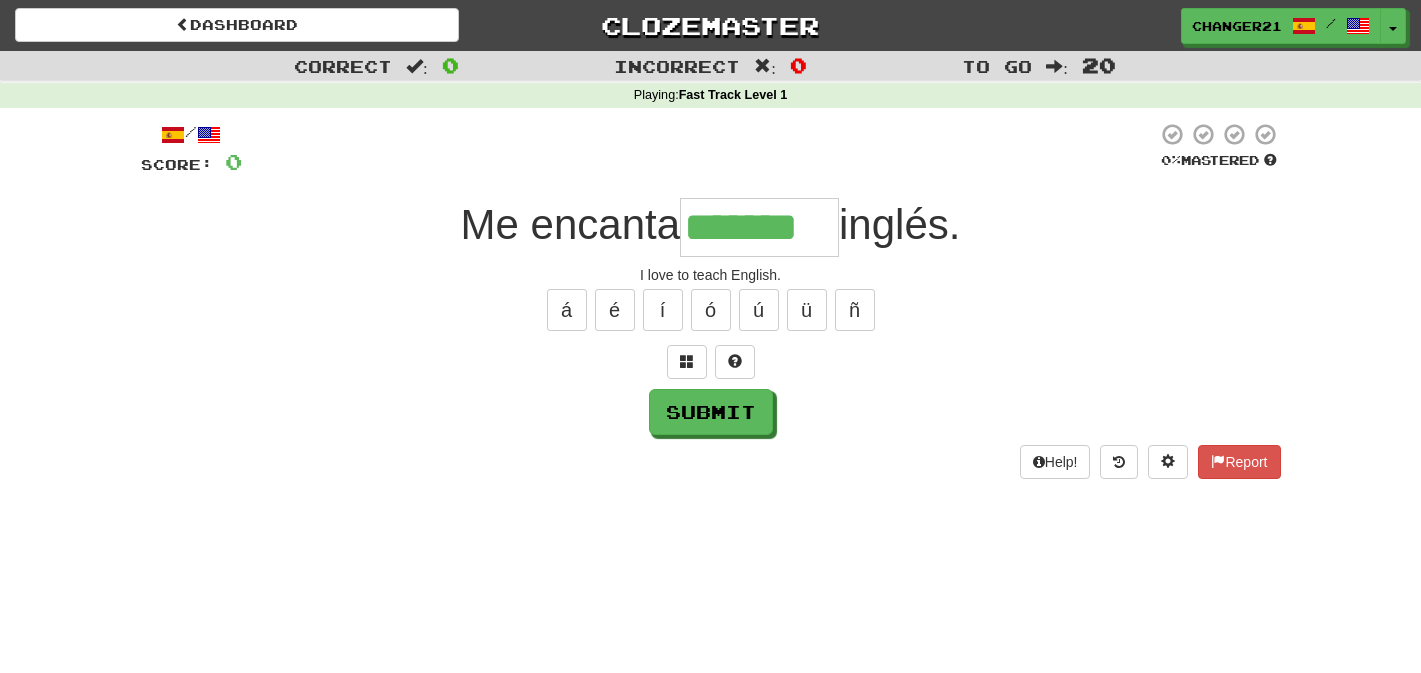 type on "*******" 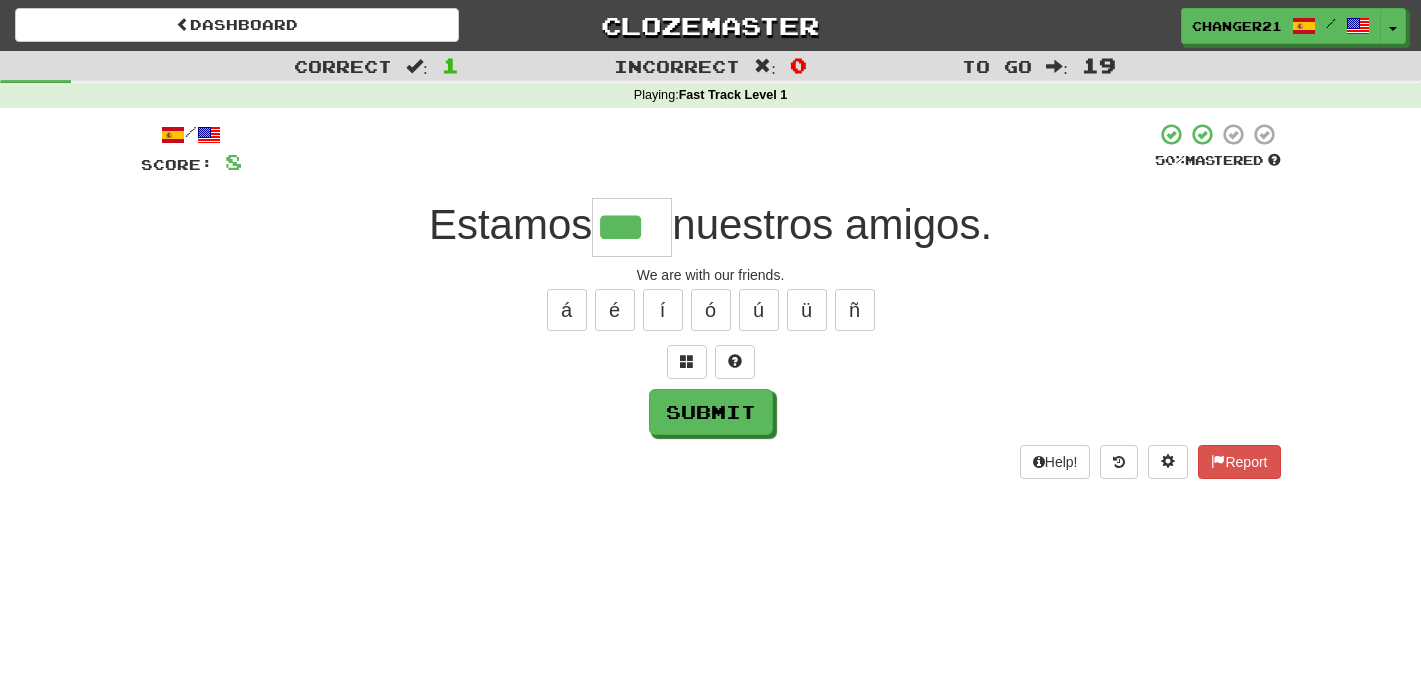 type on "***" 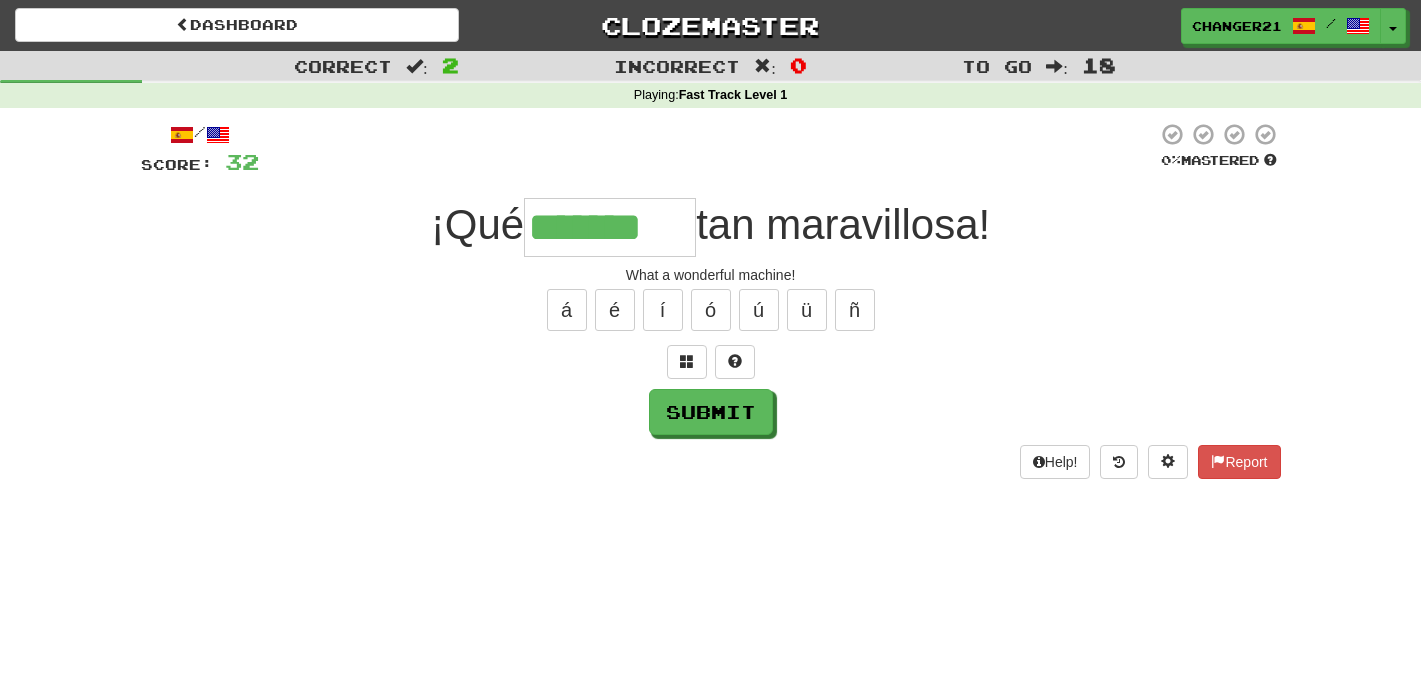 type on "*******" 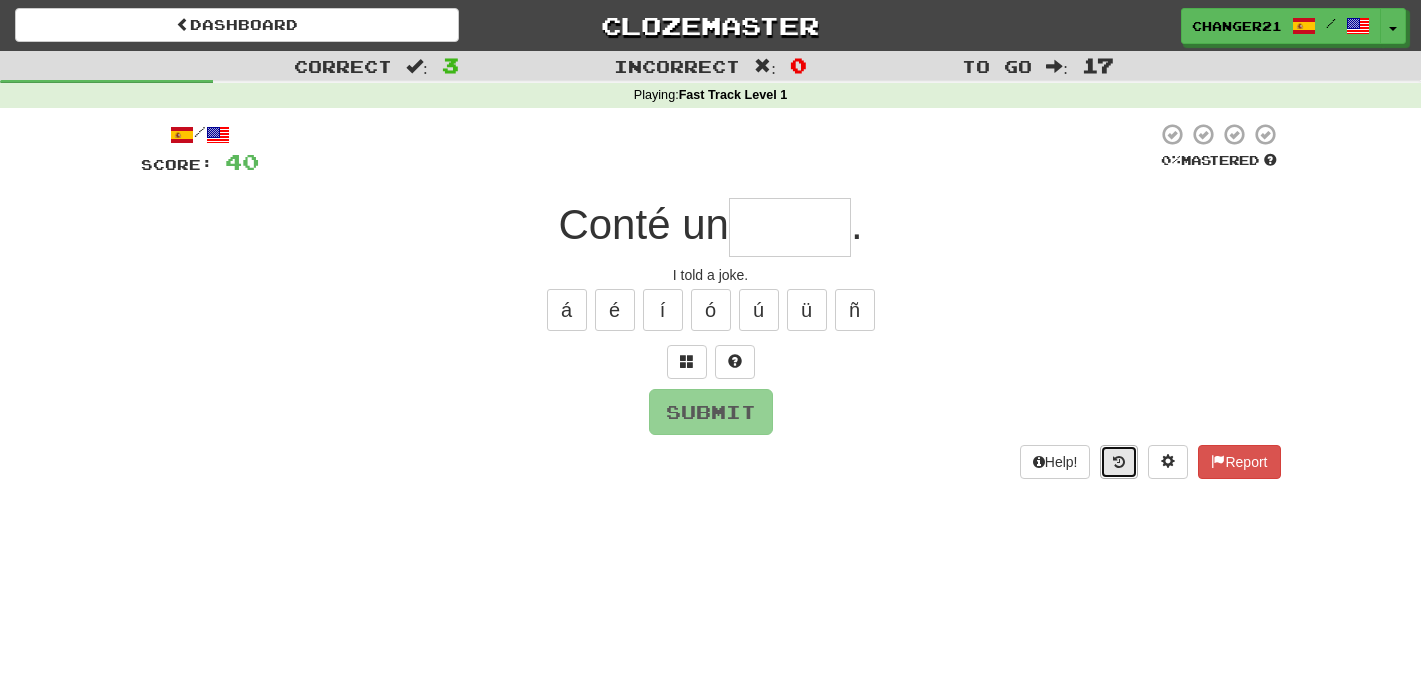 click at bounding box center (1119, 462) 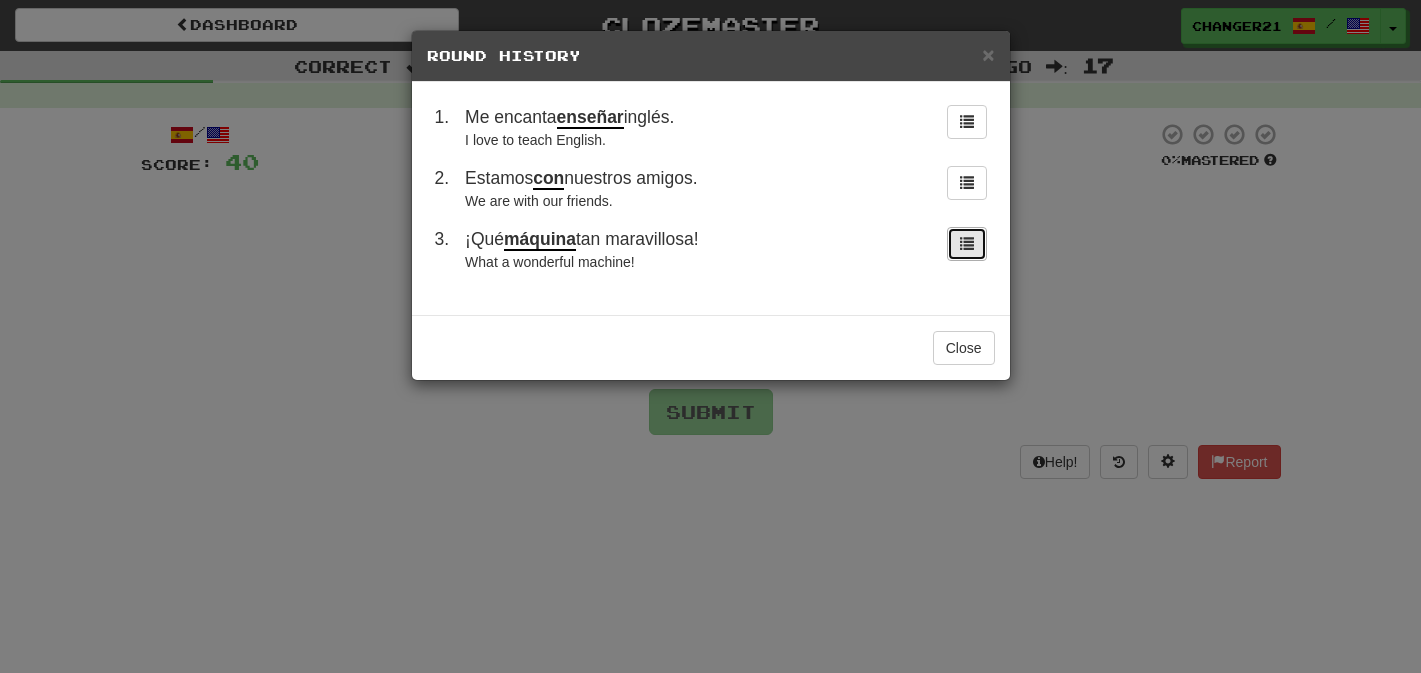 click at bounding box center [967, 244] 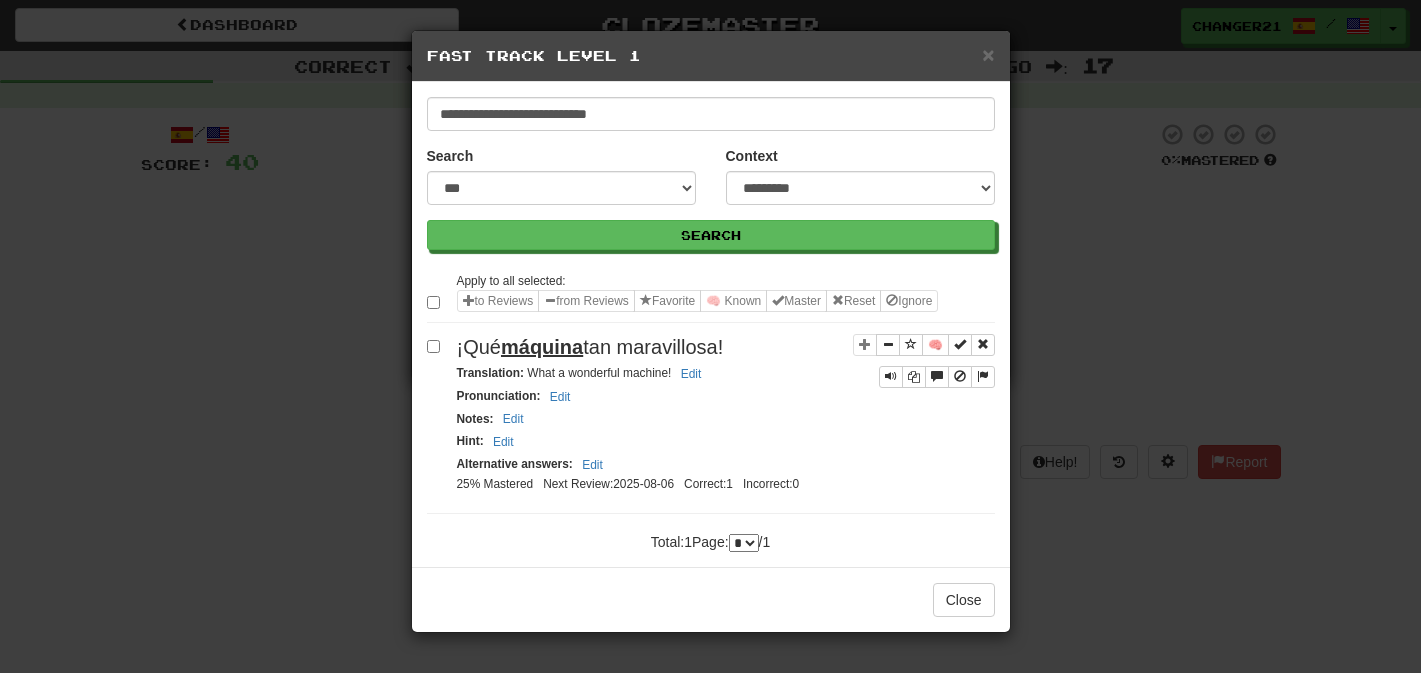 click on "**********" at bounding box center [710, 336] 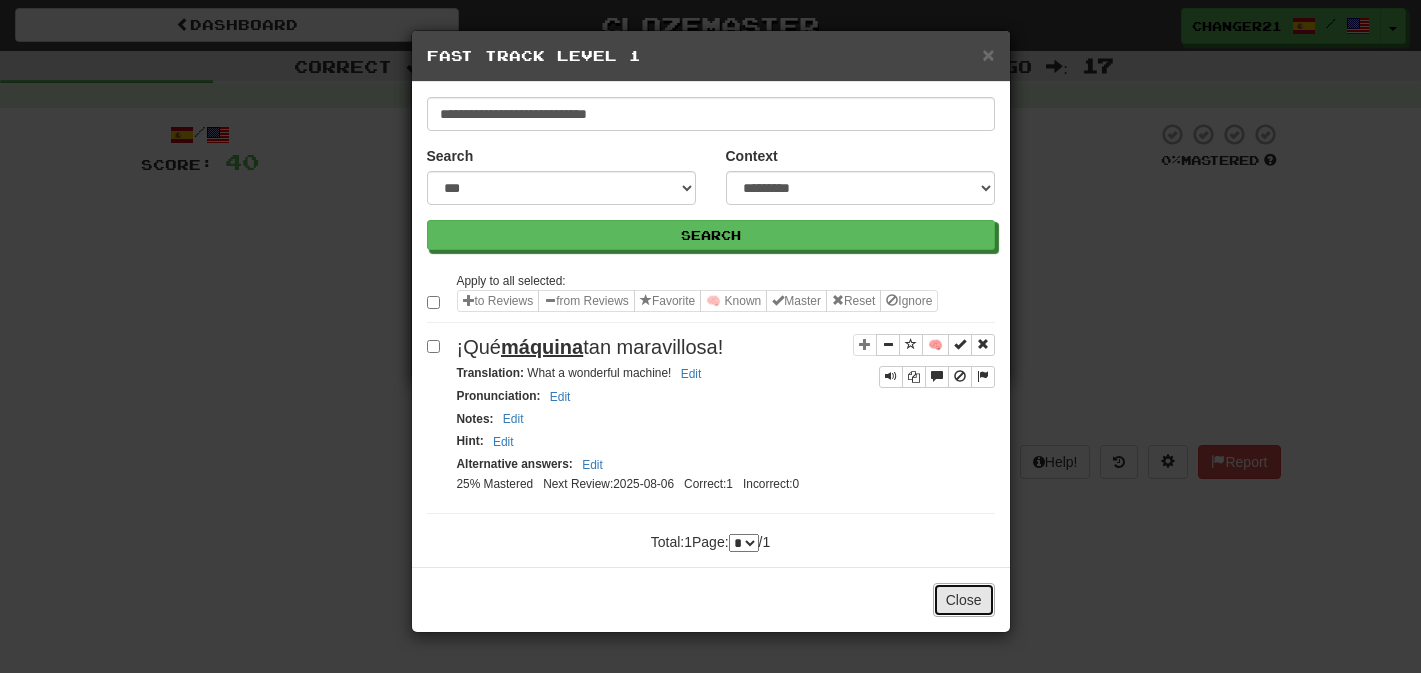 click on "Close" at bounding box center [964, 600] 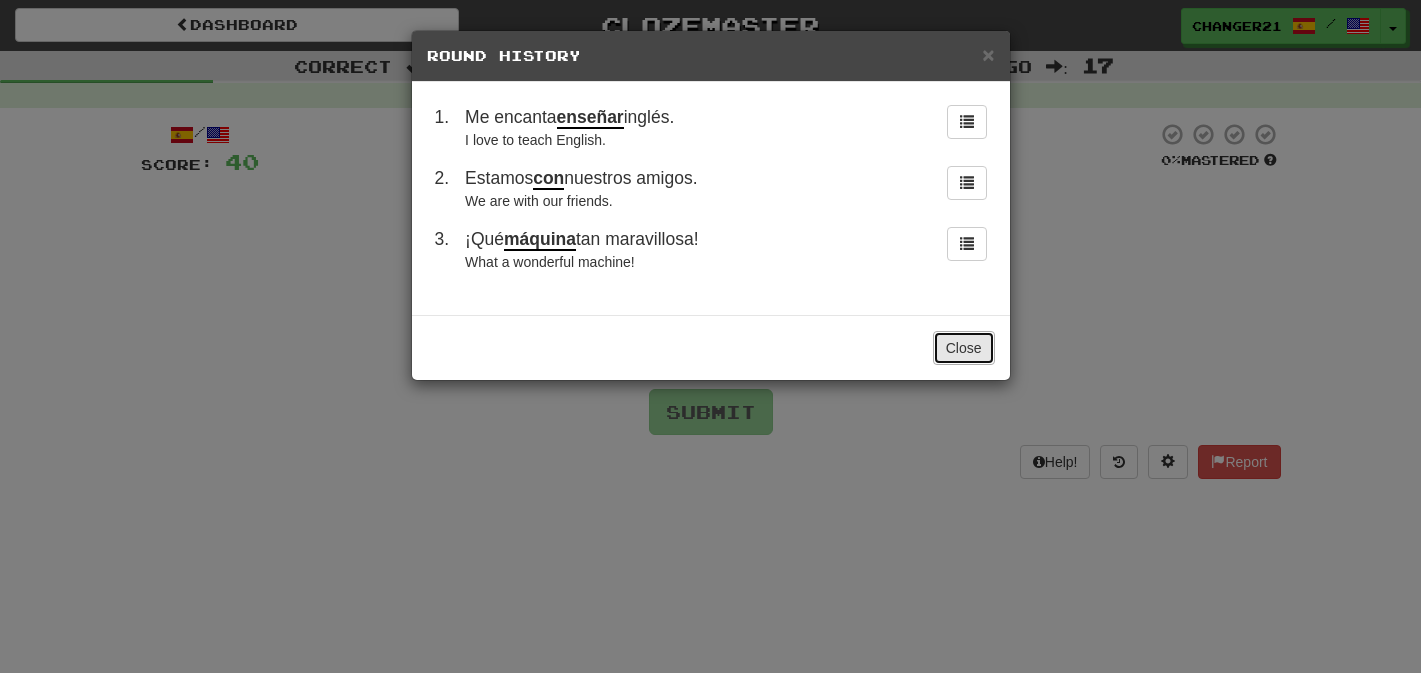 click on "Close" at bounding box center (964, 348) 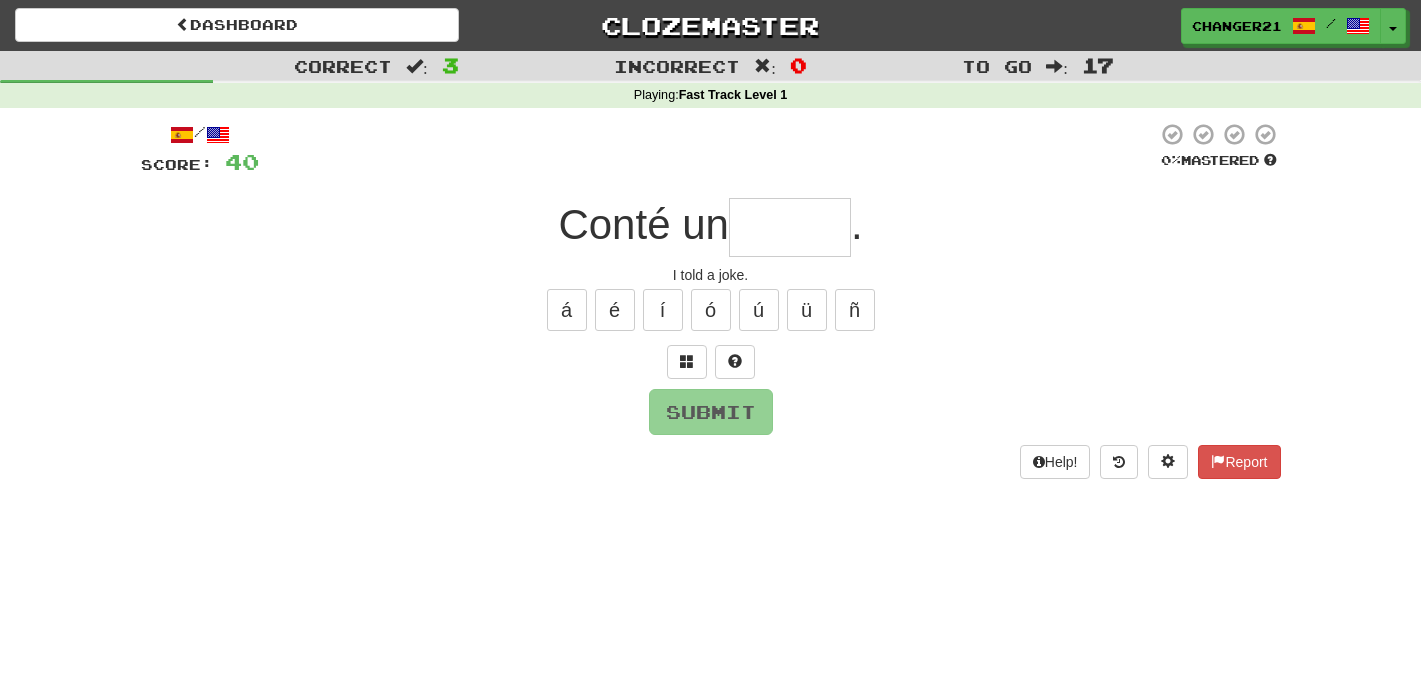 click at bounding box center (790, 227) 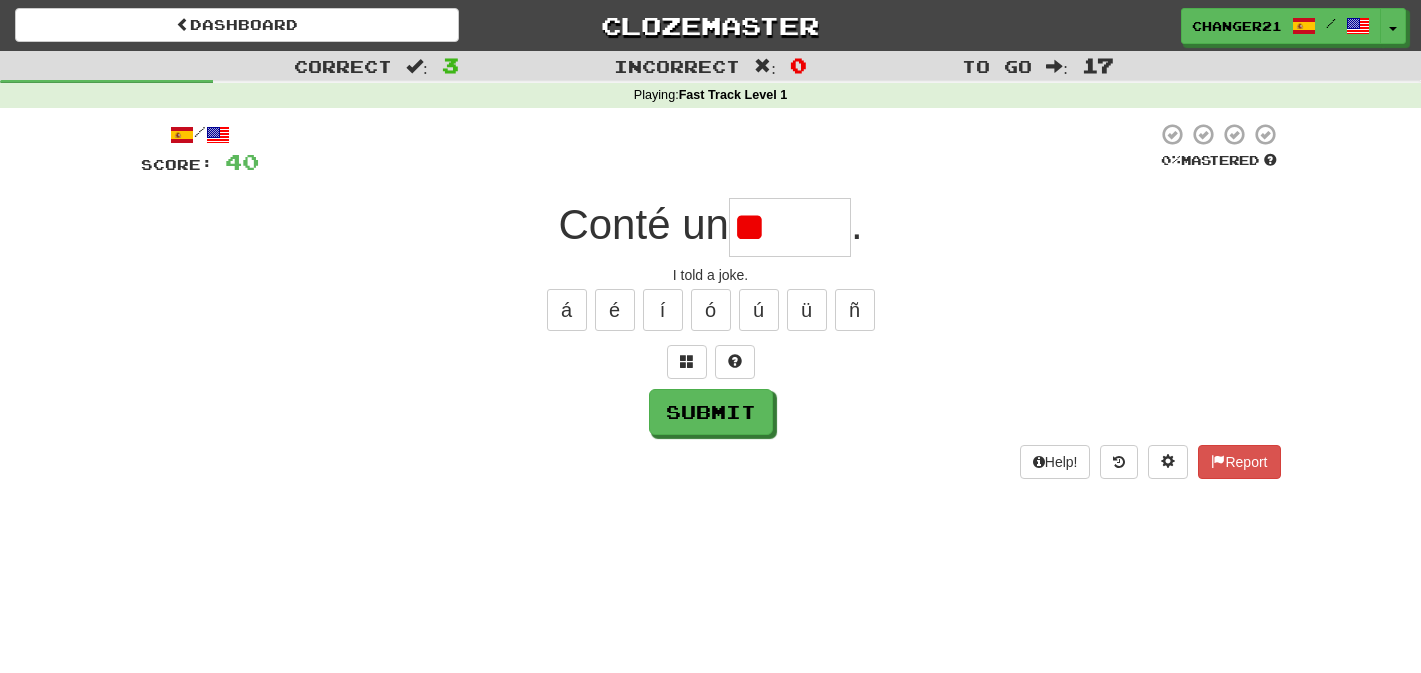 type on "*" 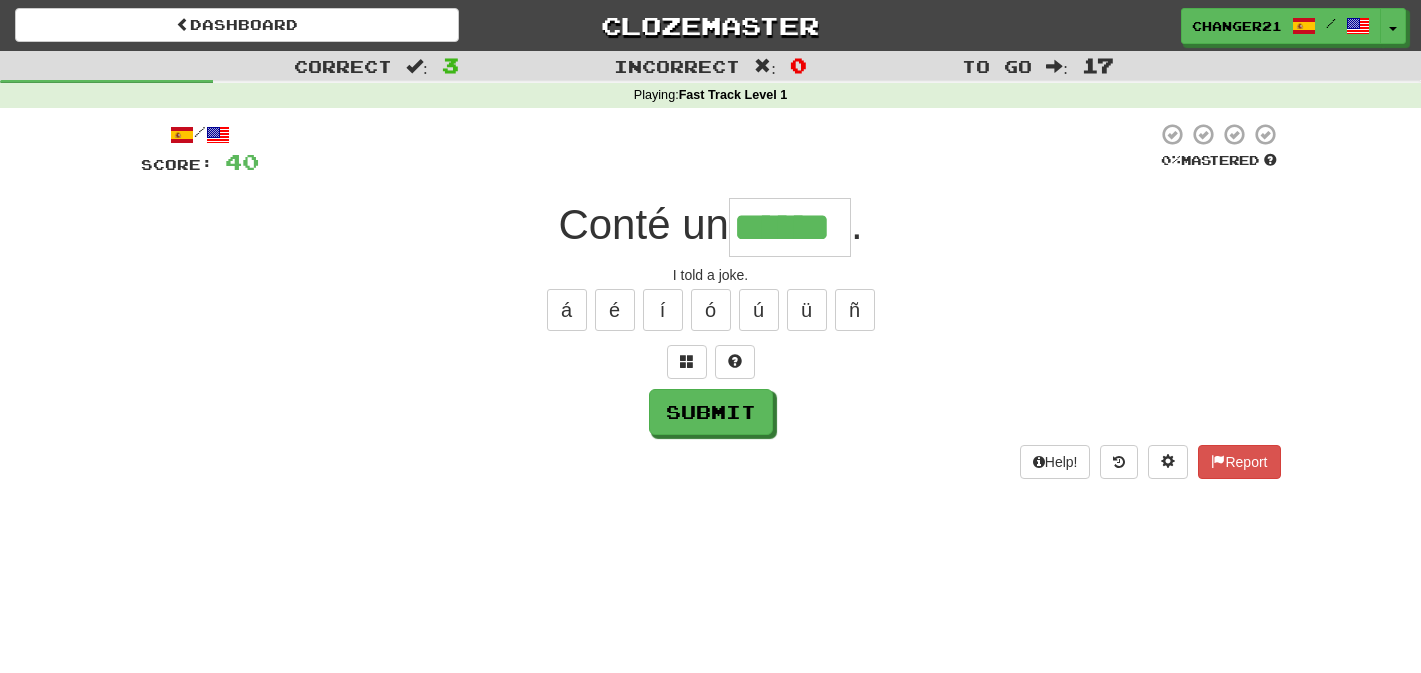 type on "******" 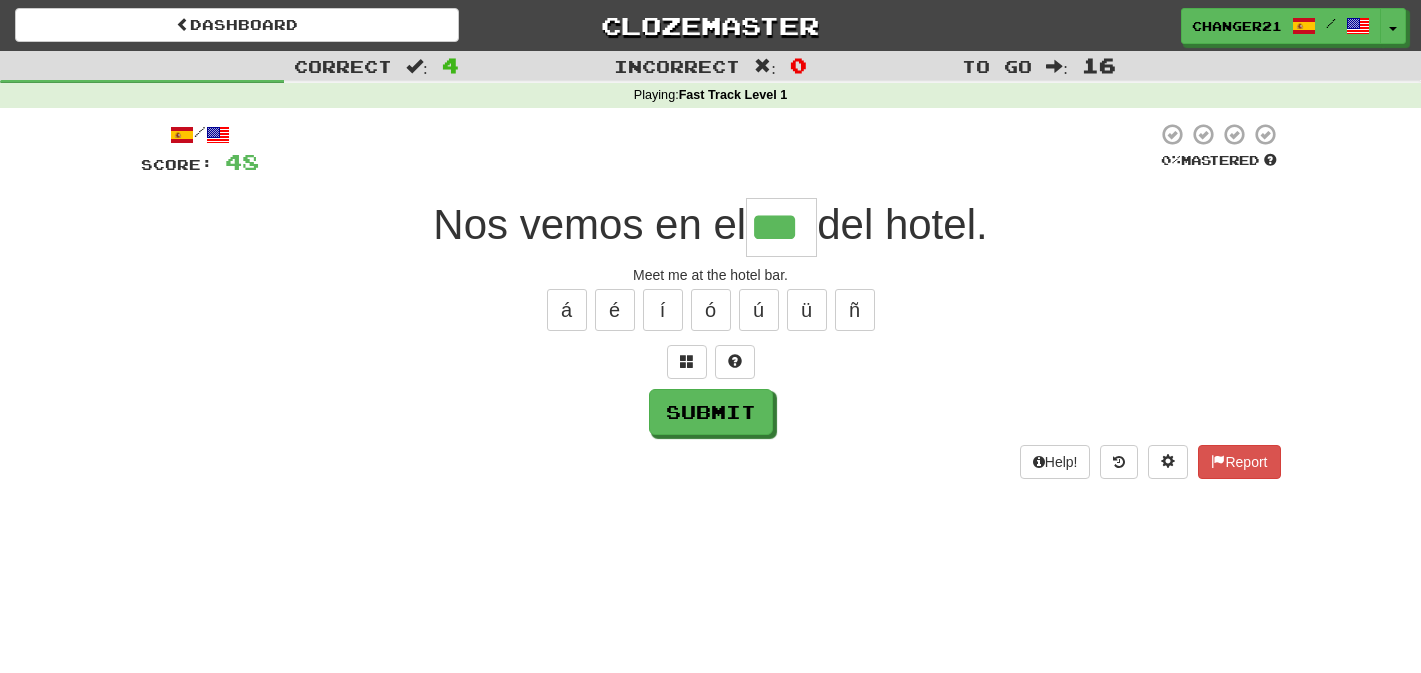 type on "***" 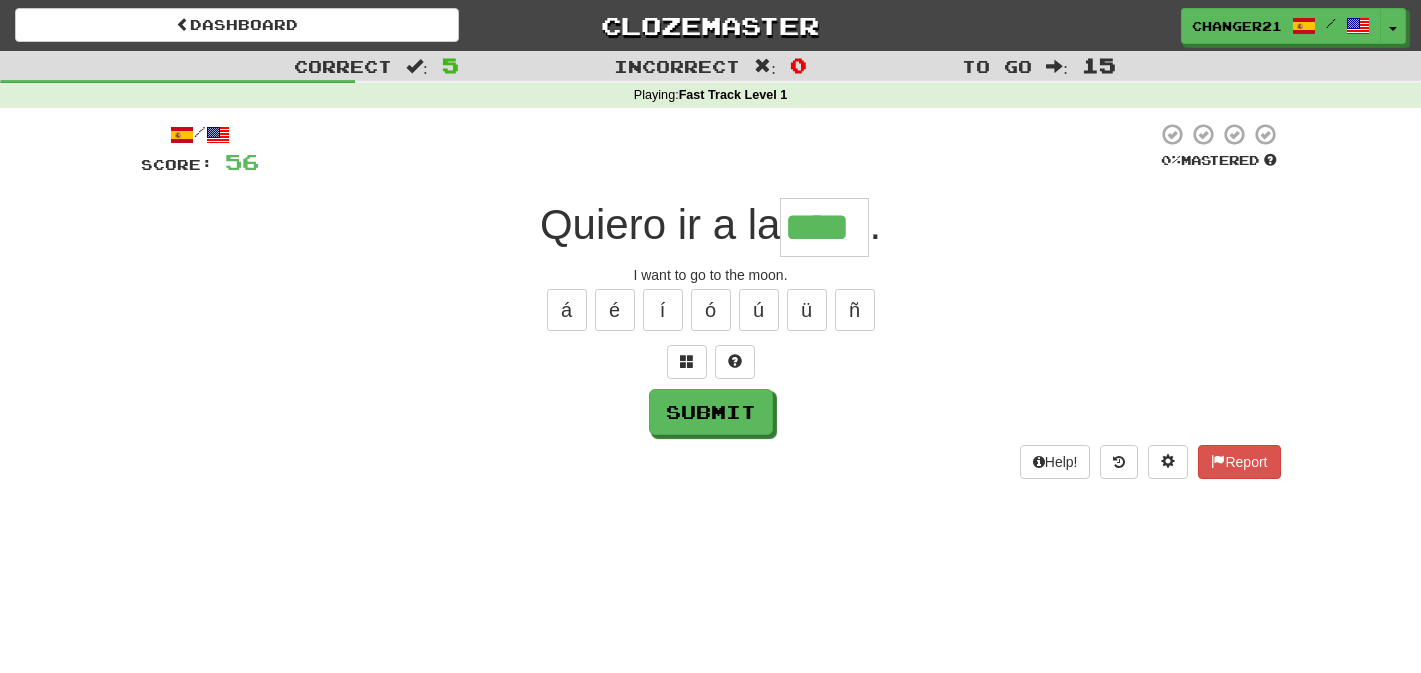 type on "****" 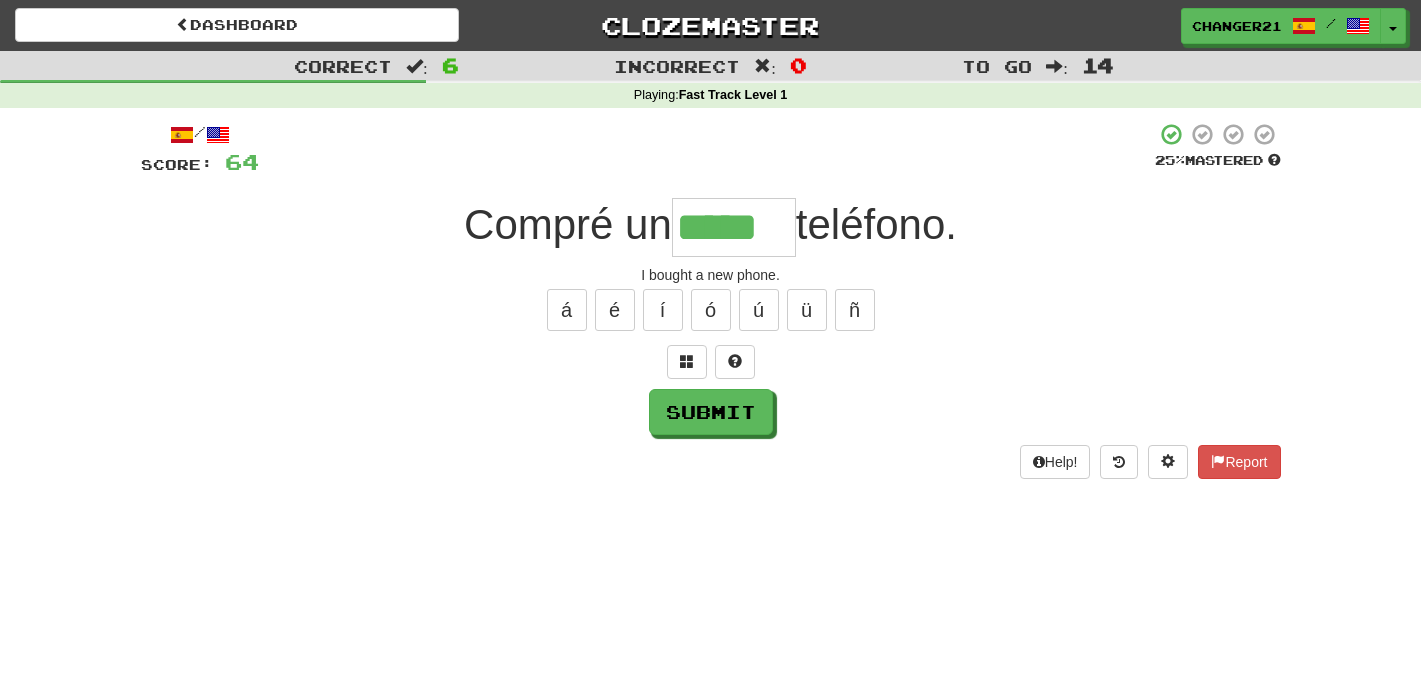type on "*****" 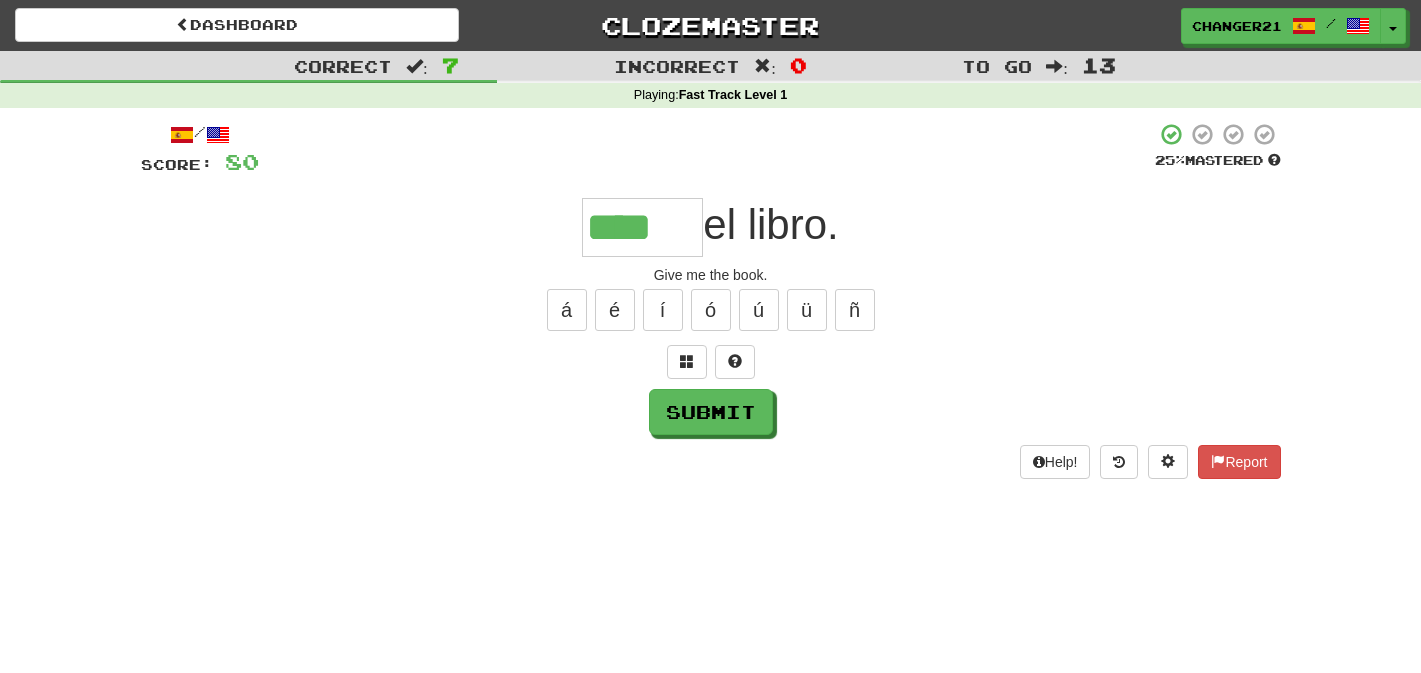 type on "****" 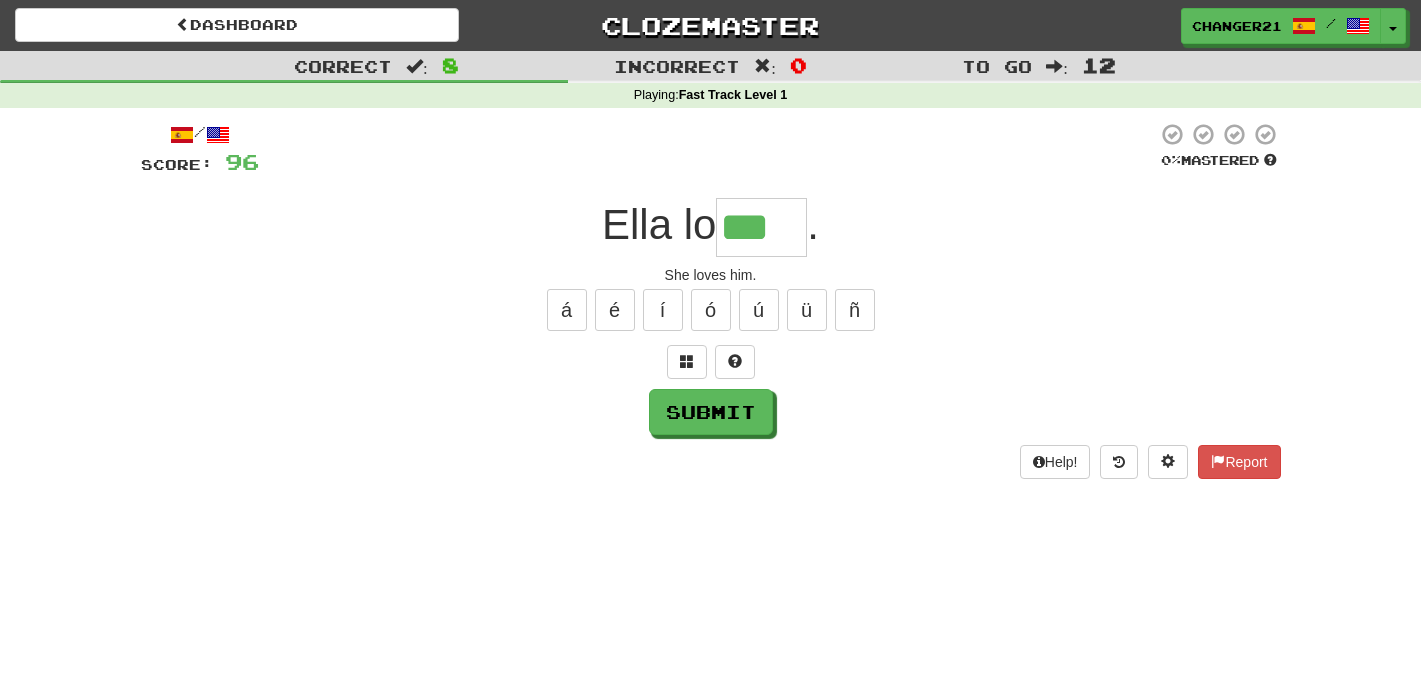 type on "***" 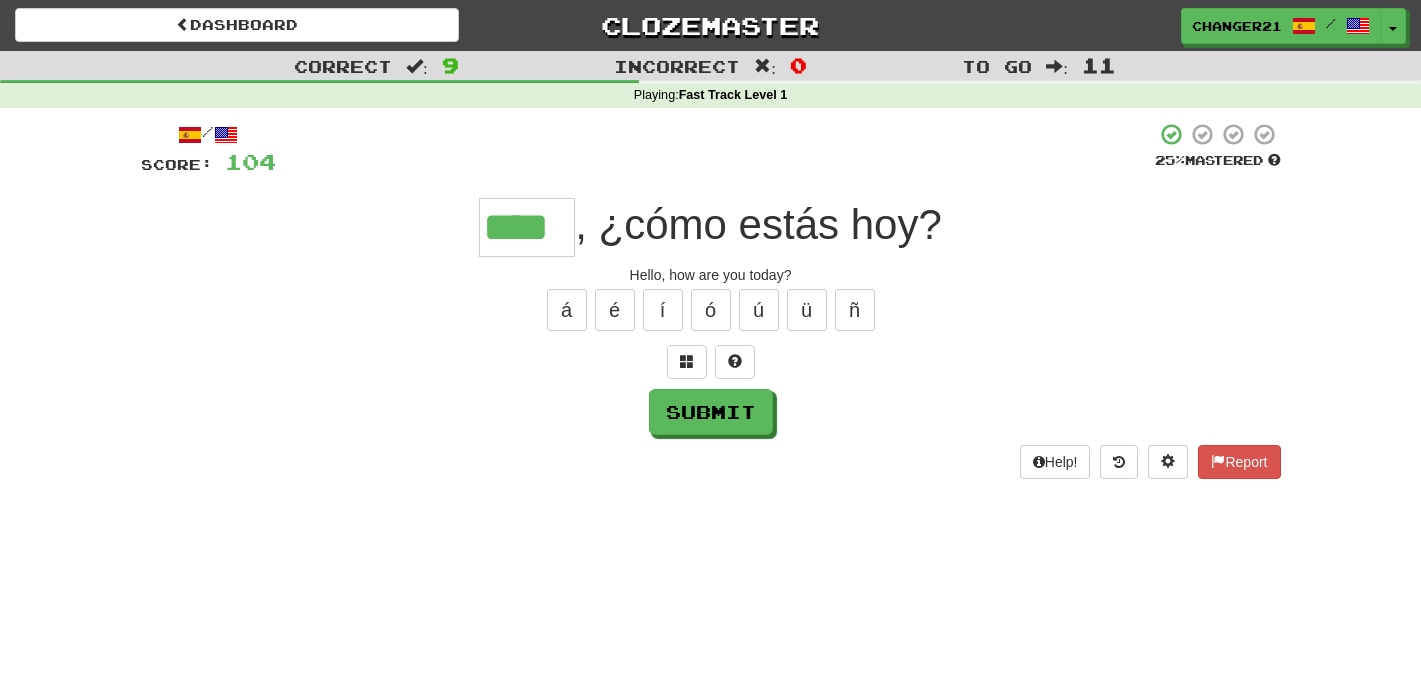 type on "****" 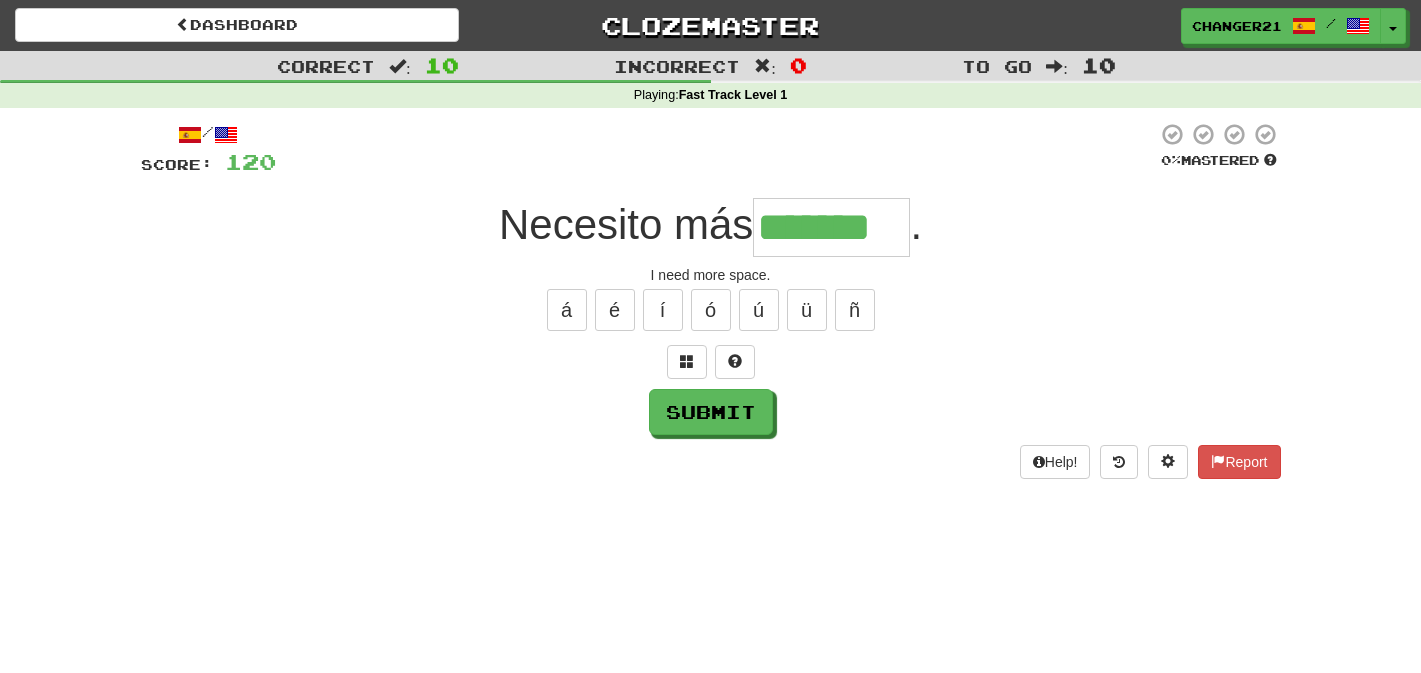 type on "*******" 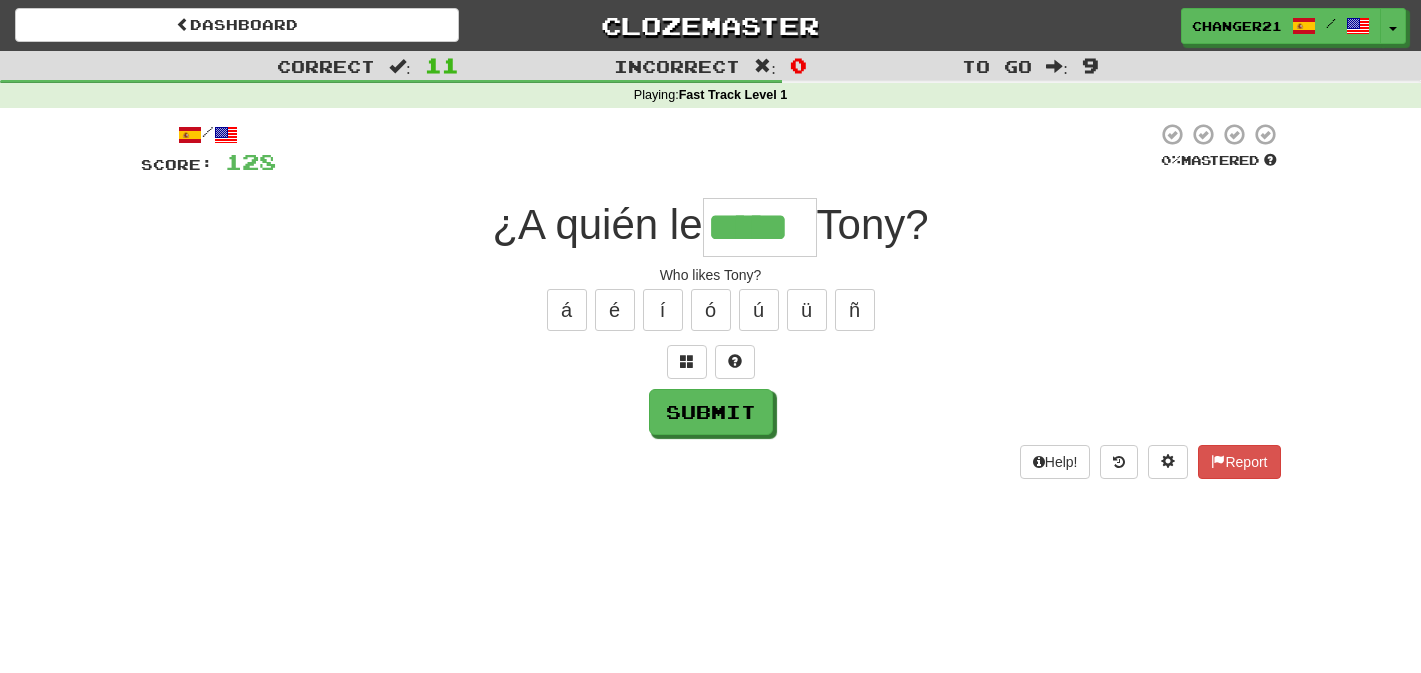 type on "*****" 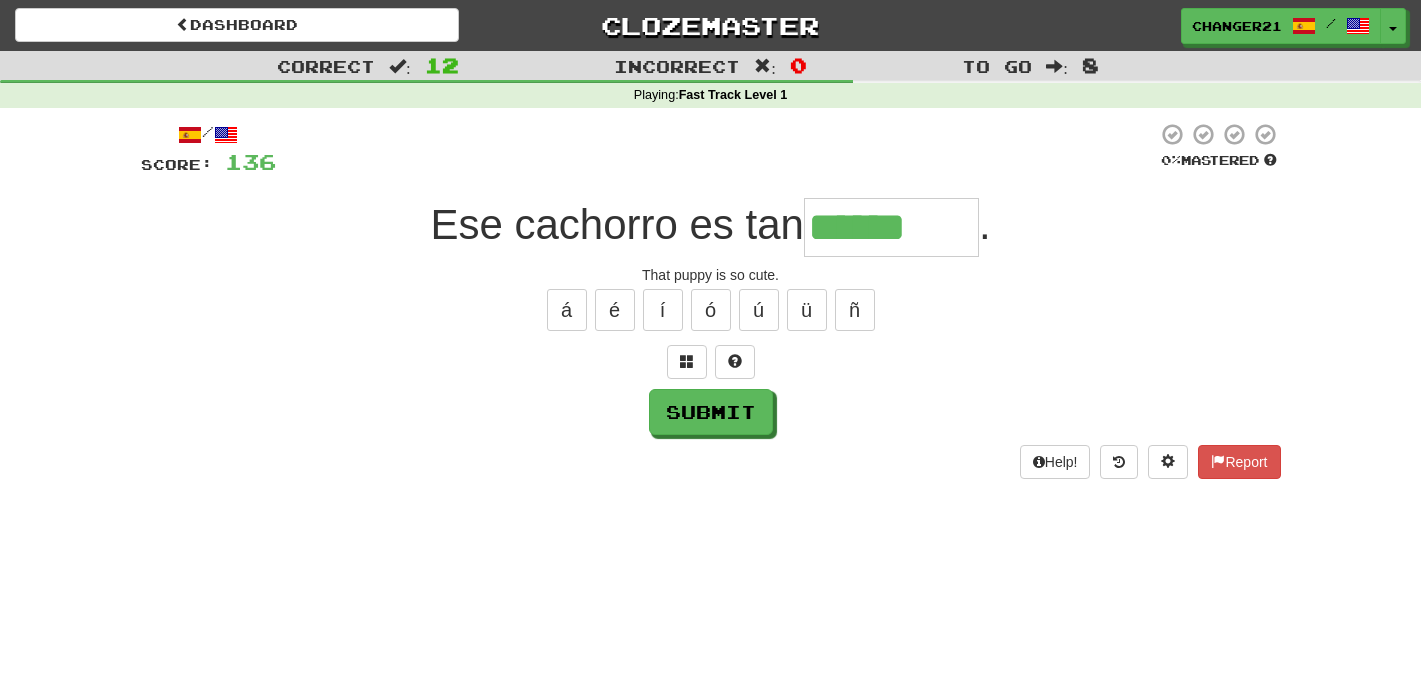 type on "********" 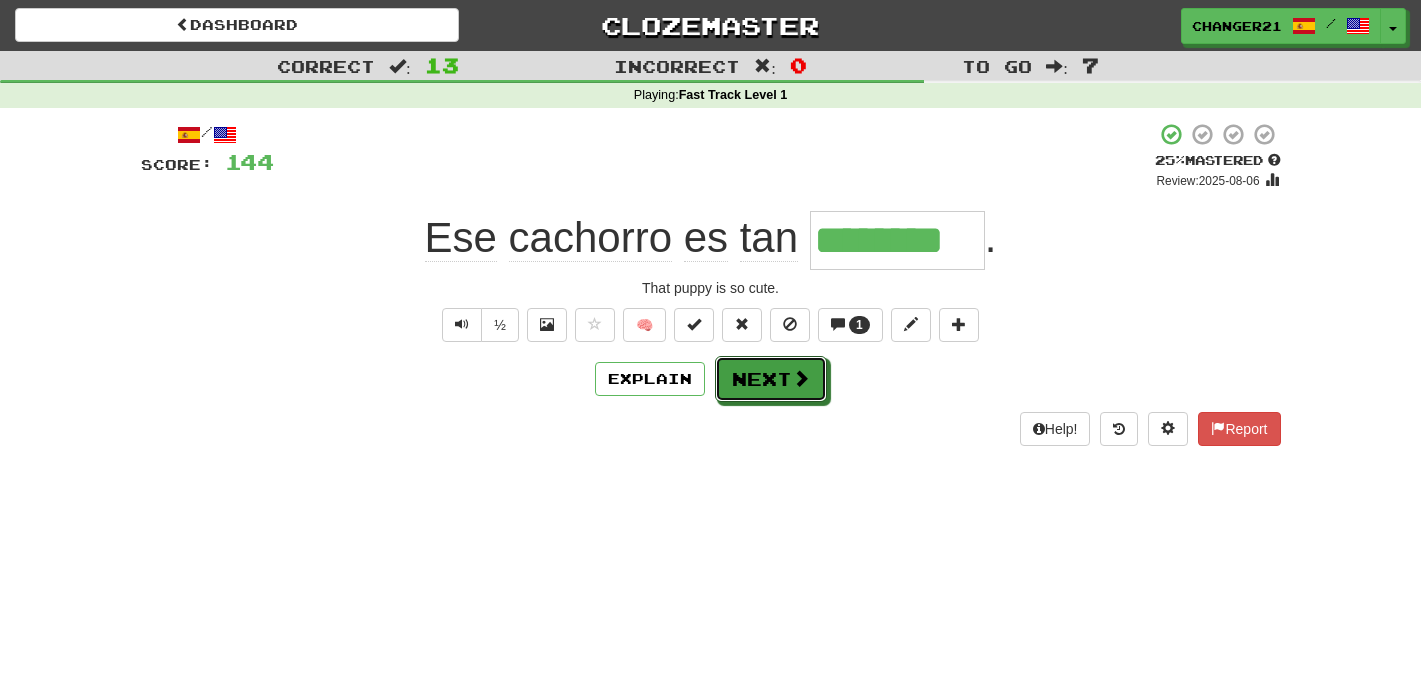 click on "Next" at bounding box center (771, 379) 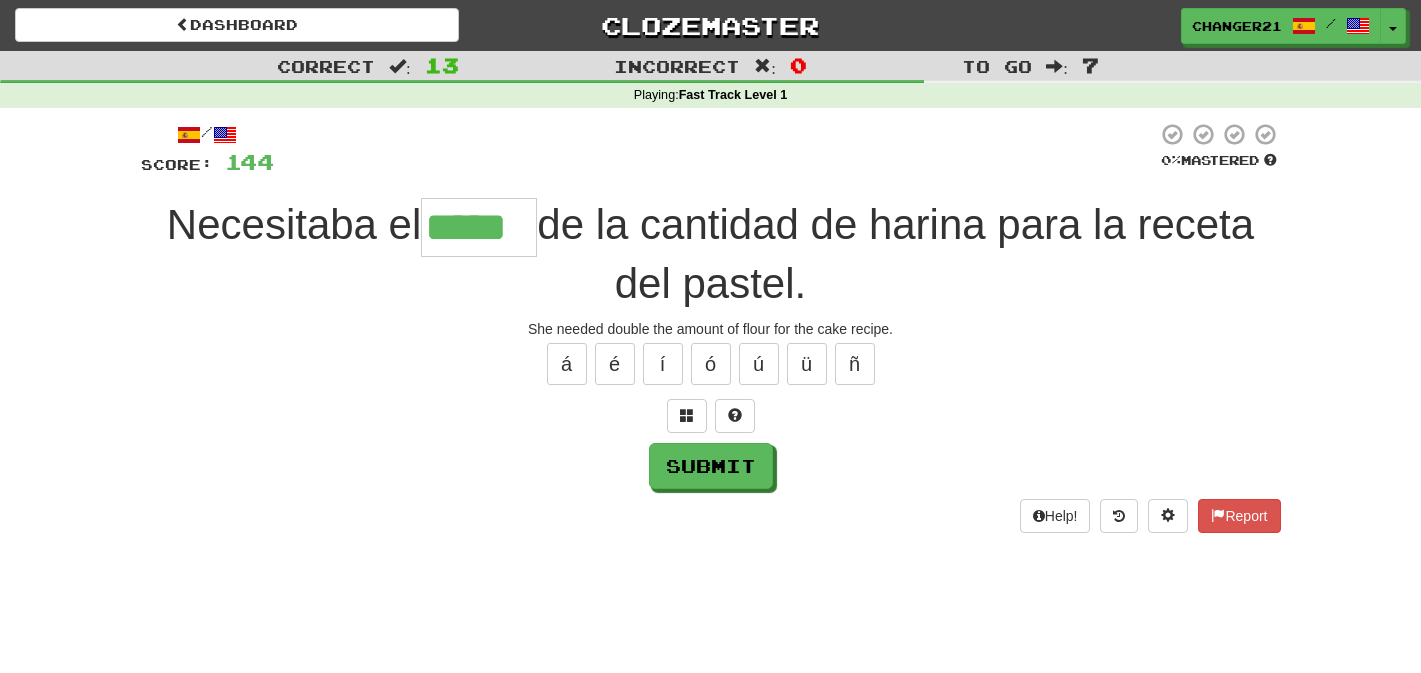 type on "*****" 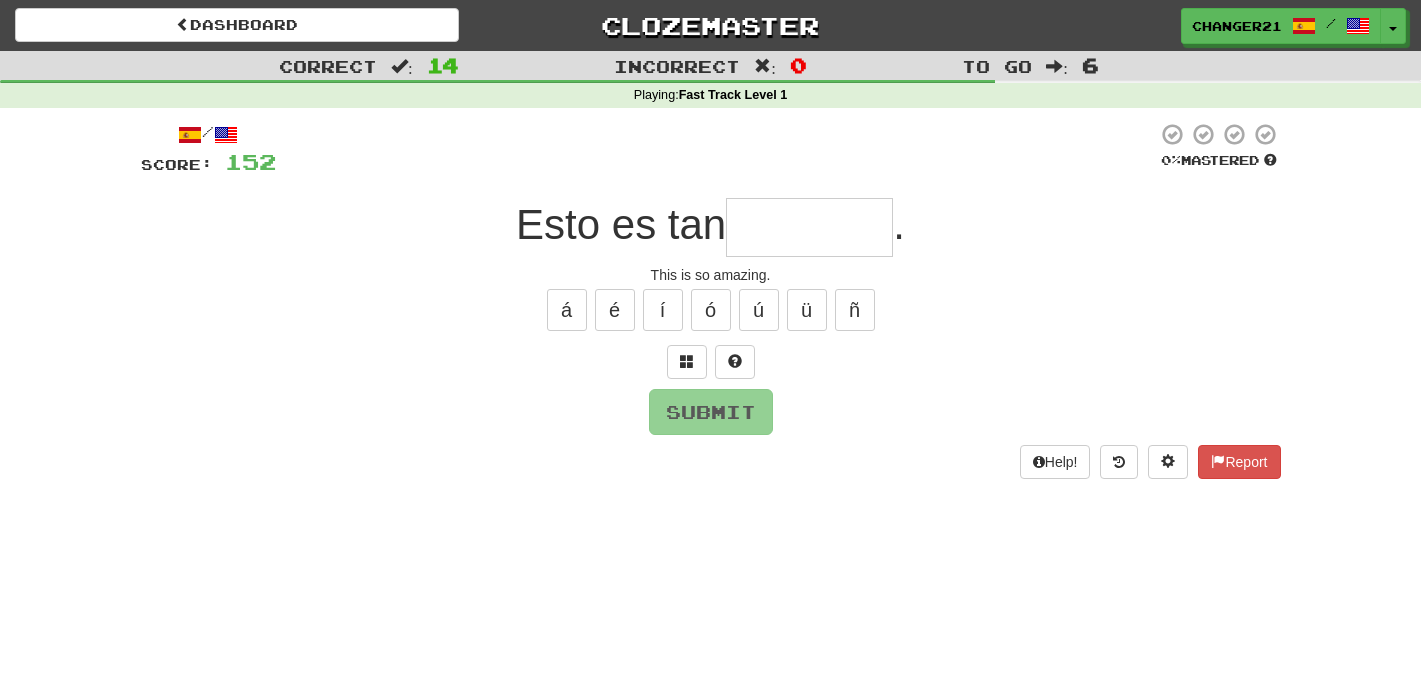 type on "*" 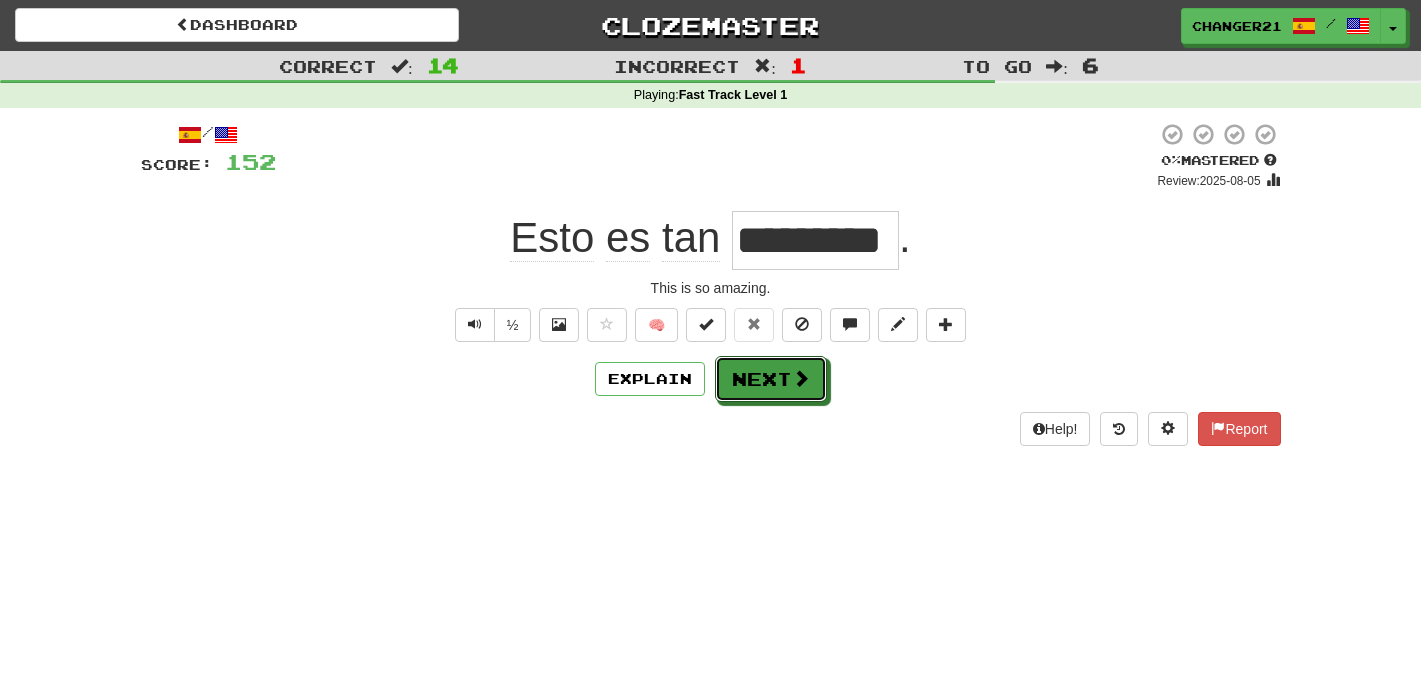 click on "Next" at bounding box center [771, 379] 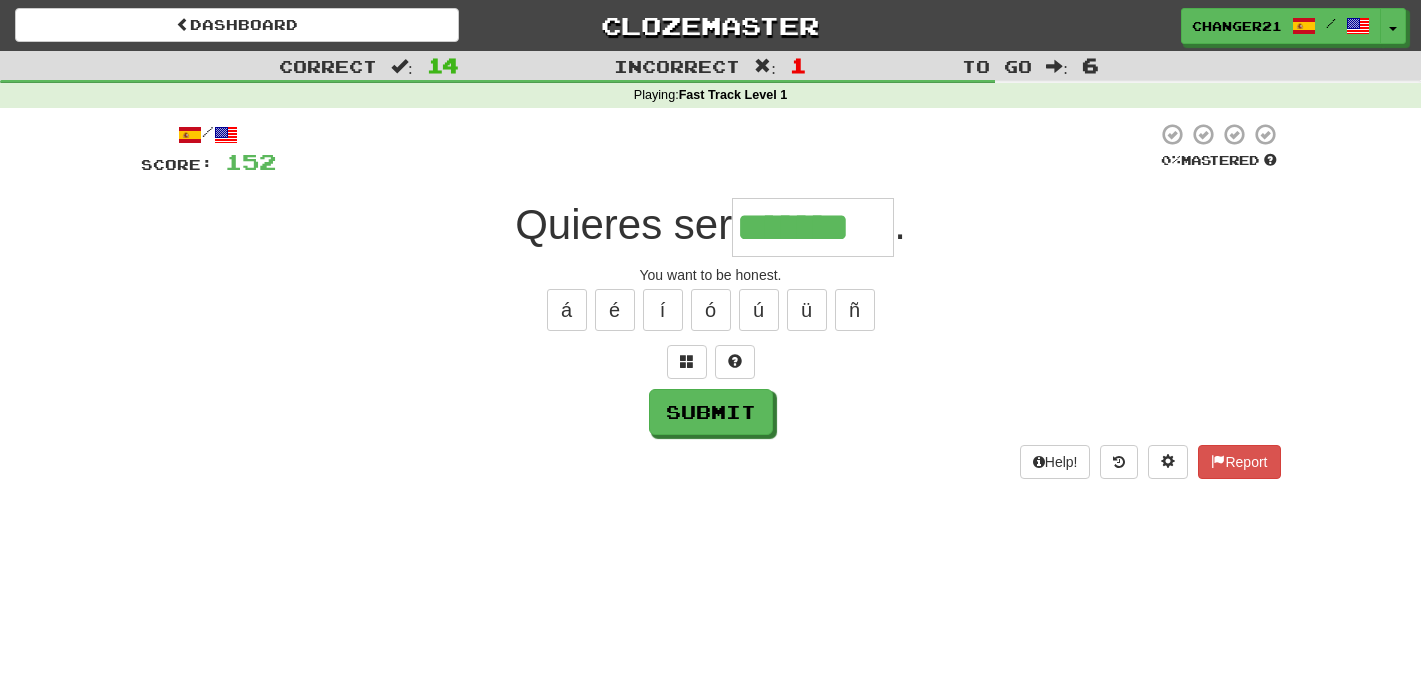 type on "*******" 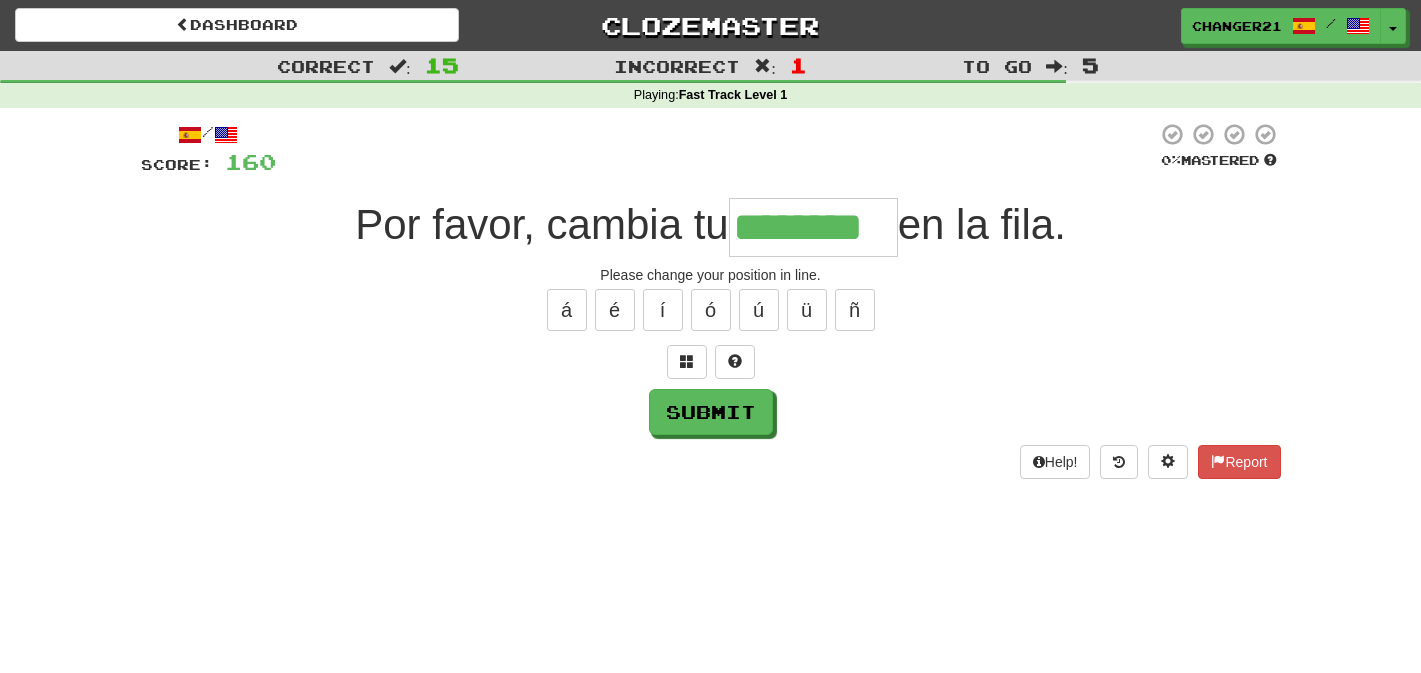 type on "********" 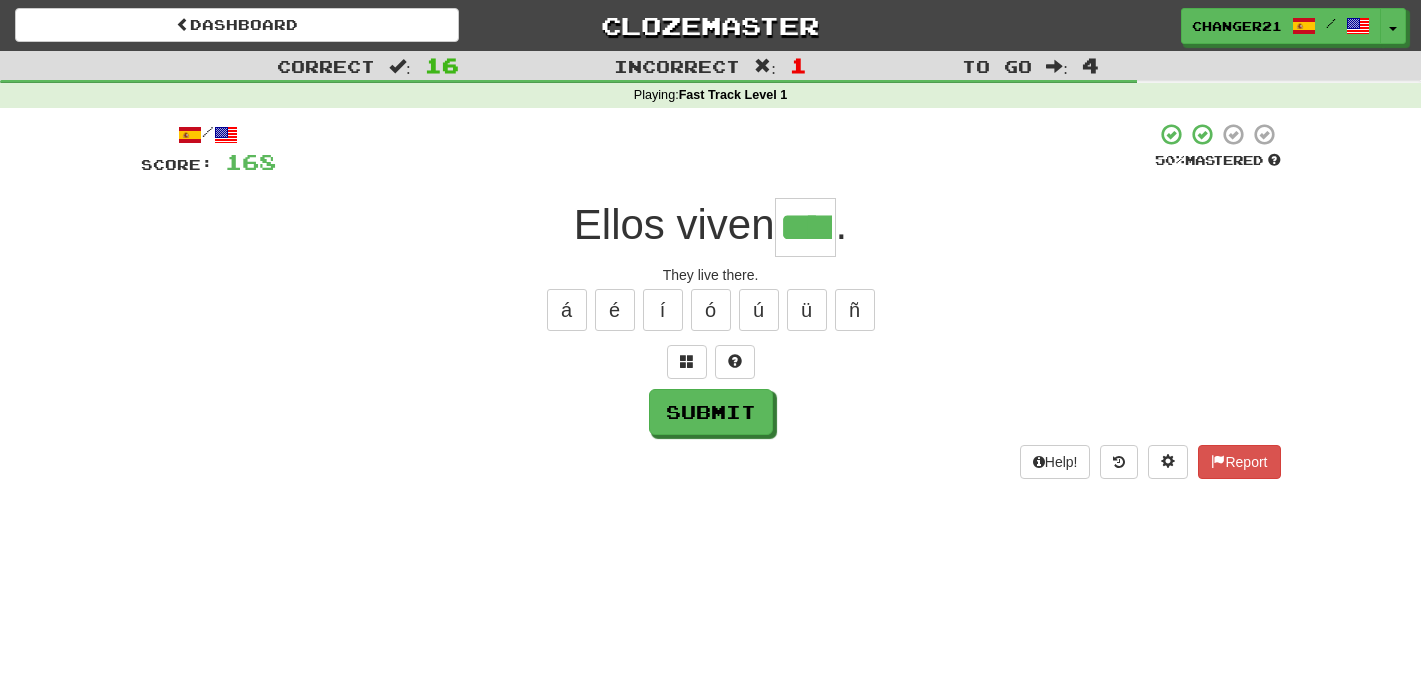 scroll, scrollTop: 0, scrollLeft: 11, axis: horizontal 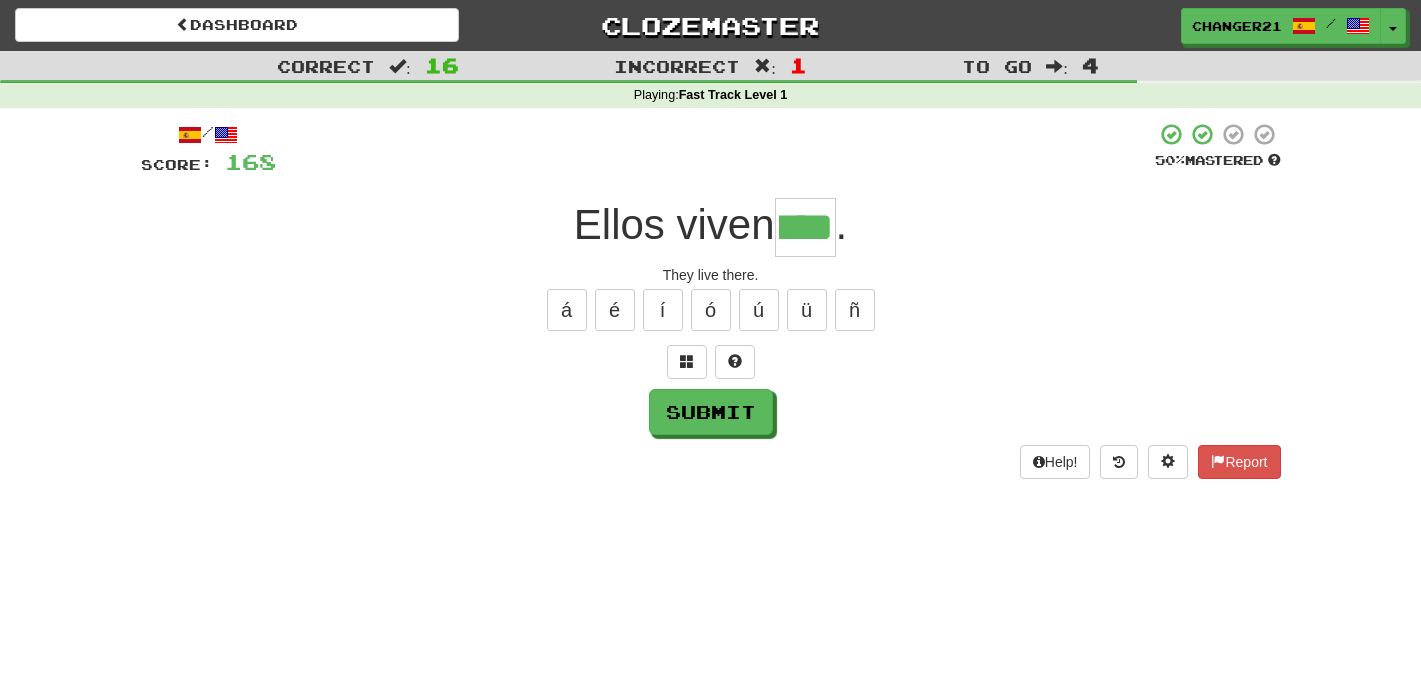 type on "****" 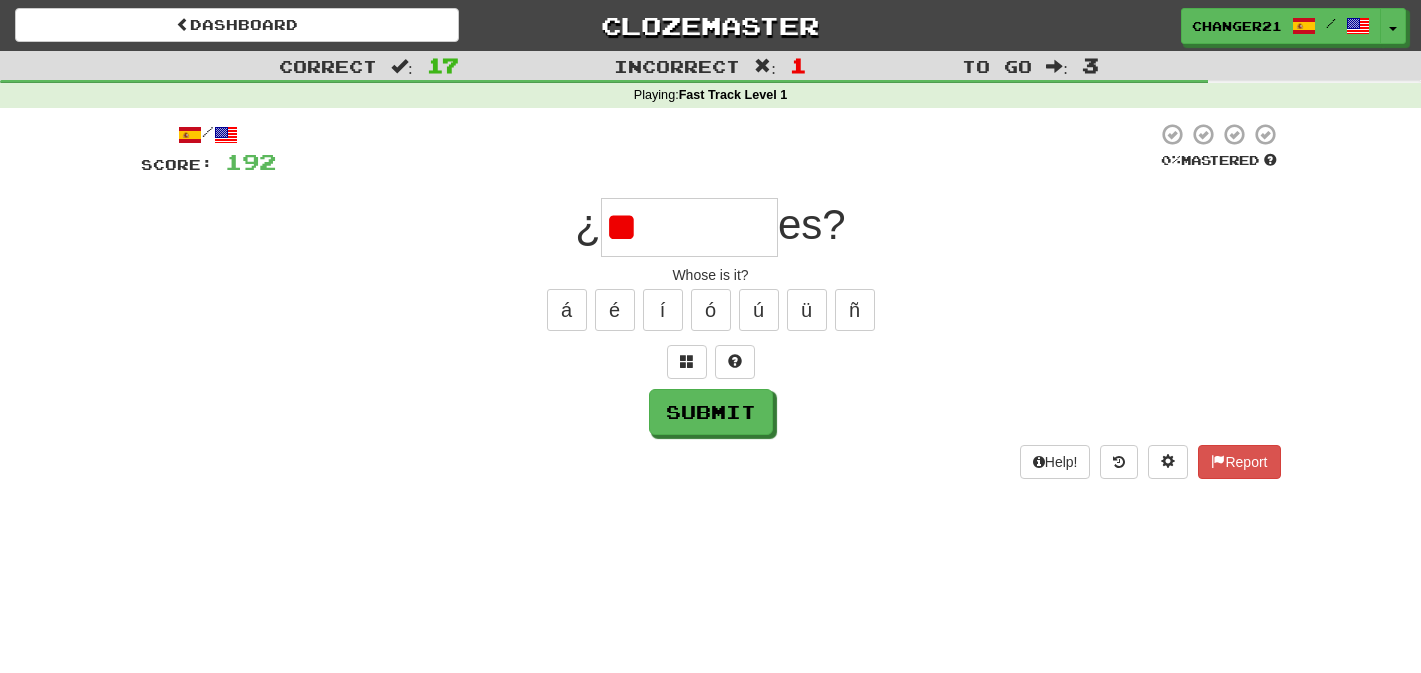 type on "*" 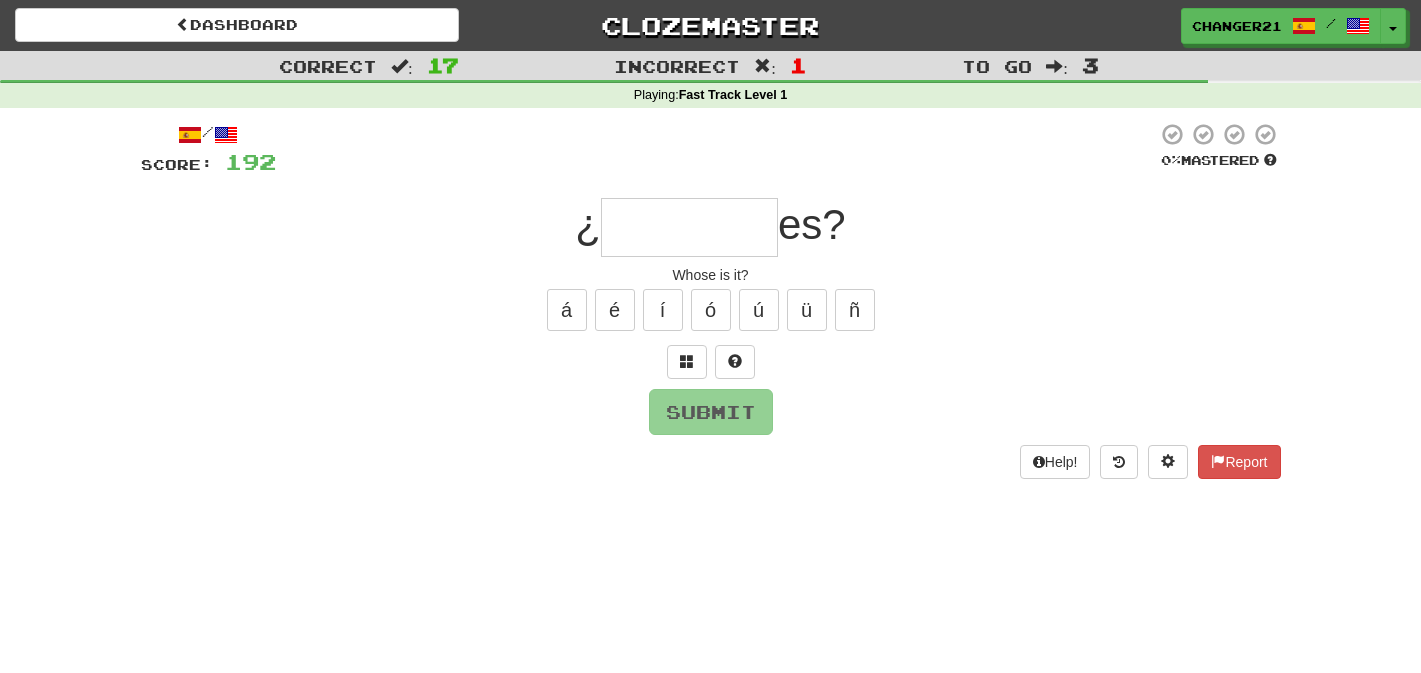 type on "********" 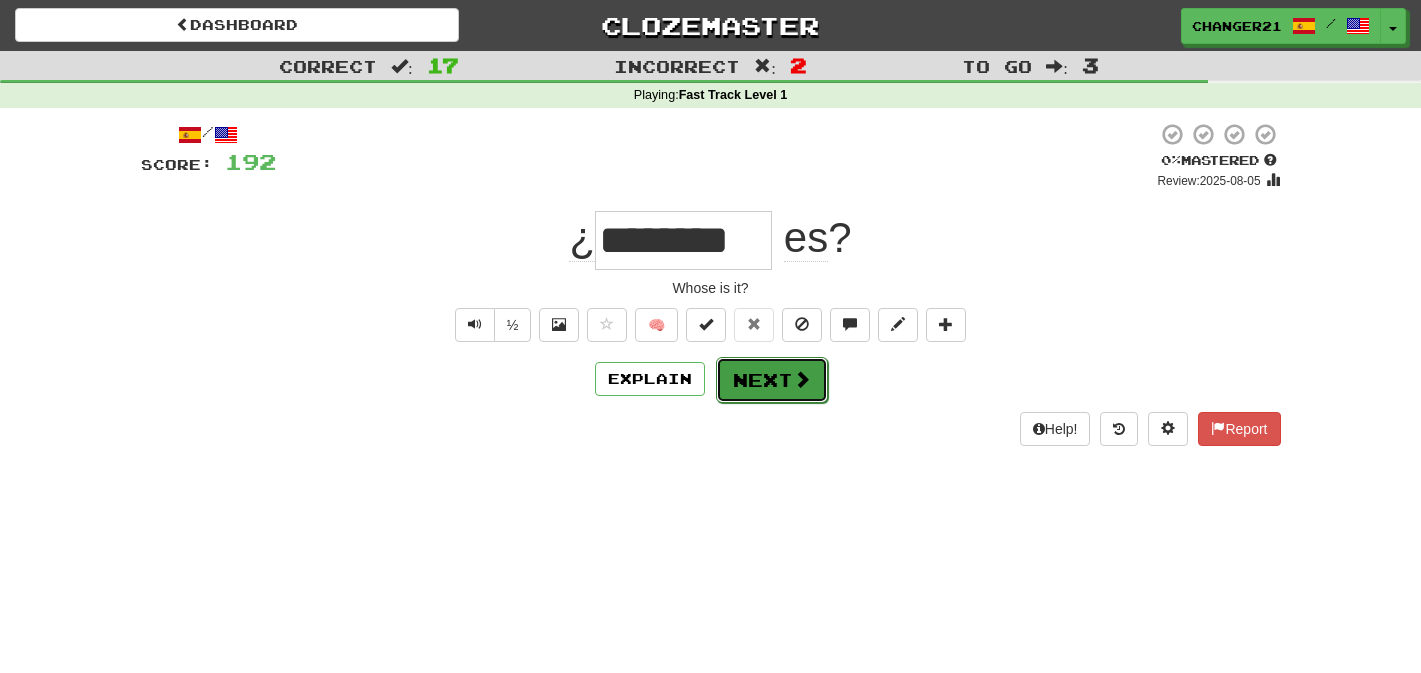 click on "Next" at bounding box center [772, 380] 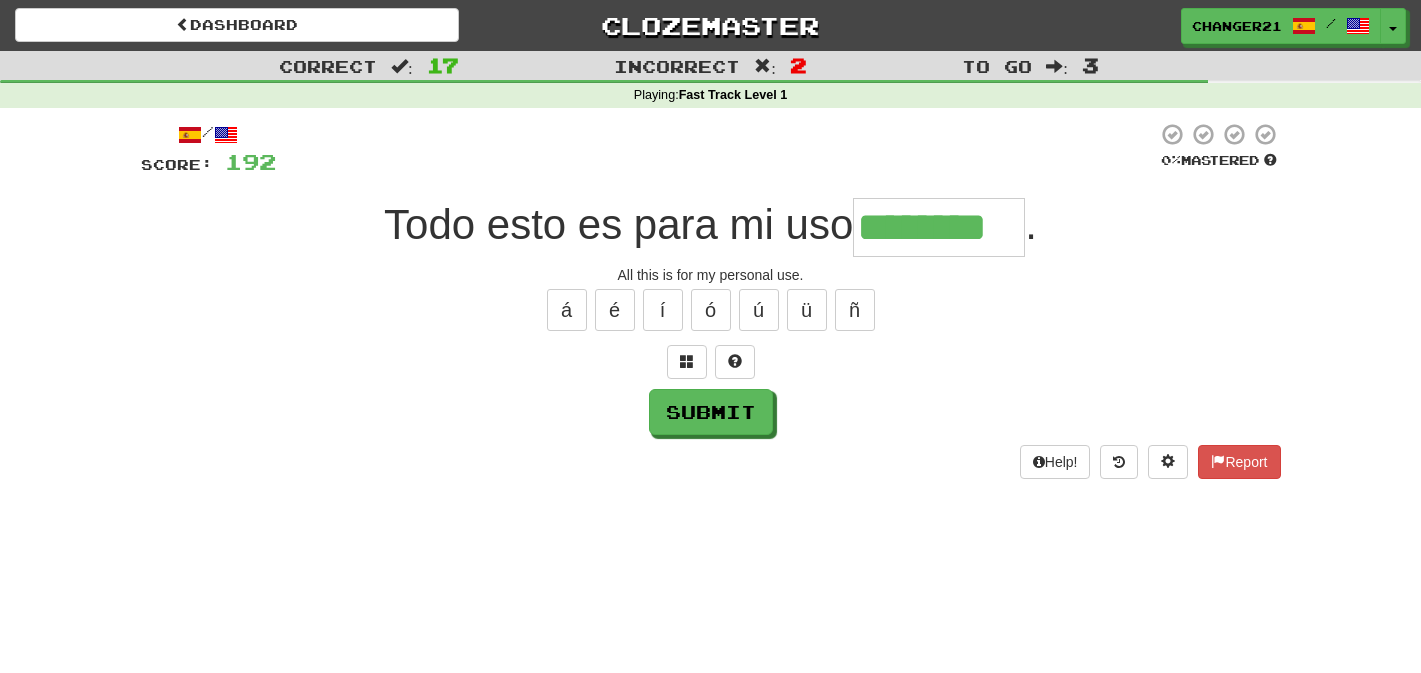 type on "********" 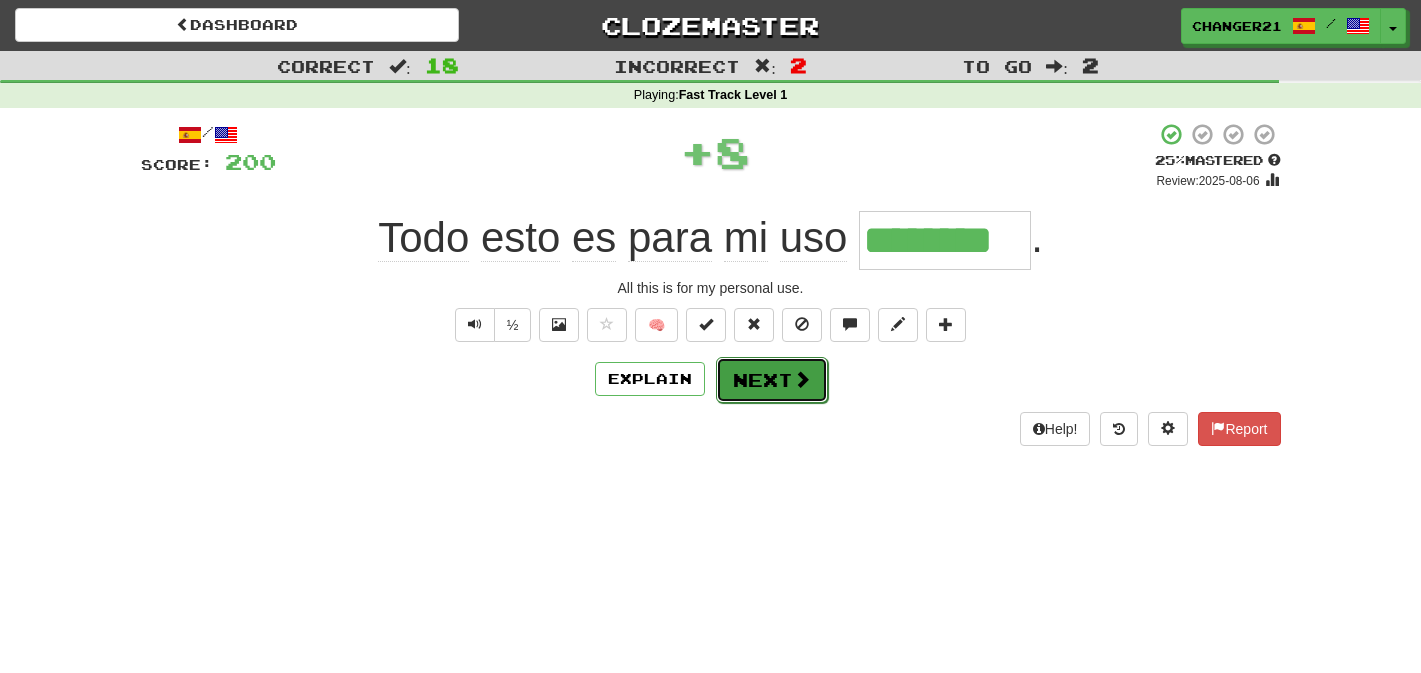 click on "Next" at bounding box center [772, 380] 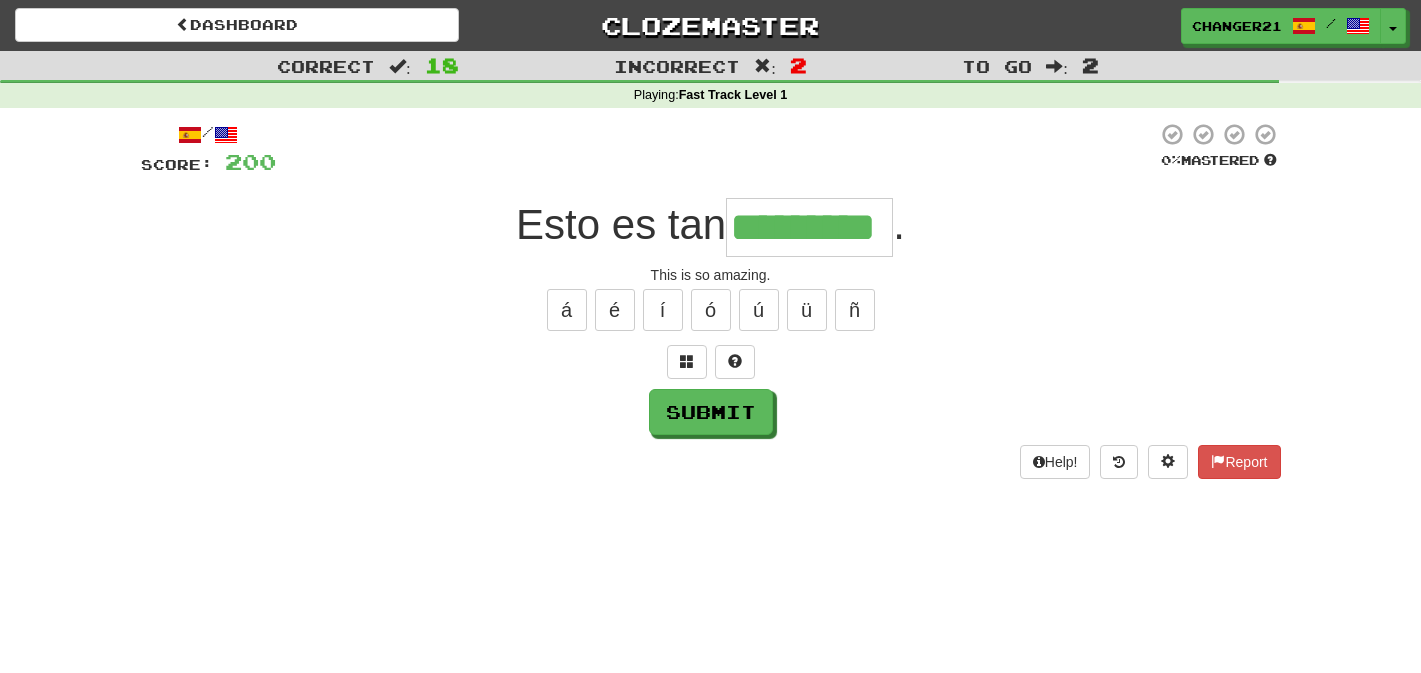 type on "*********" 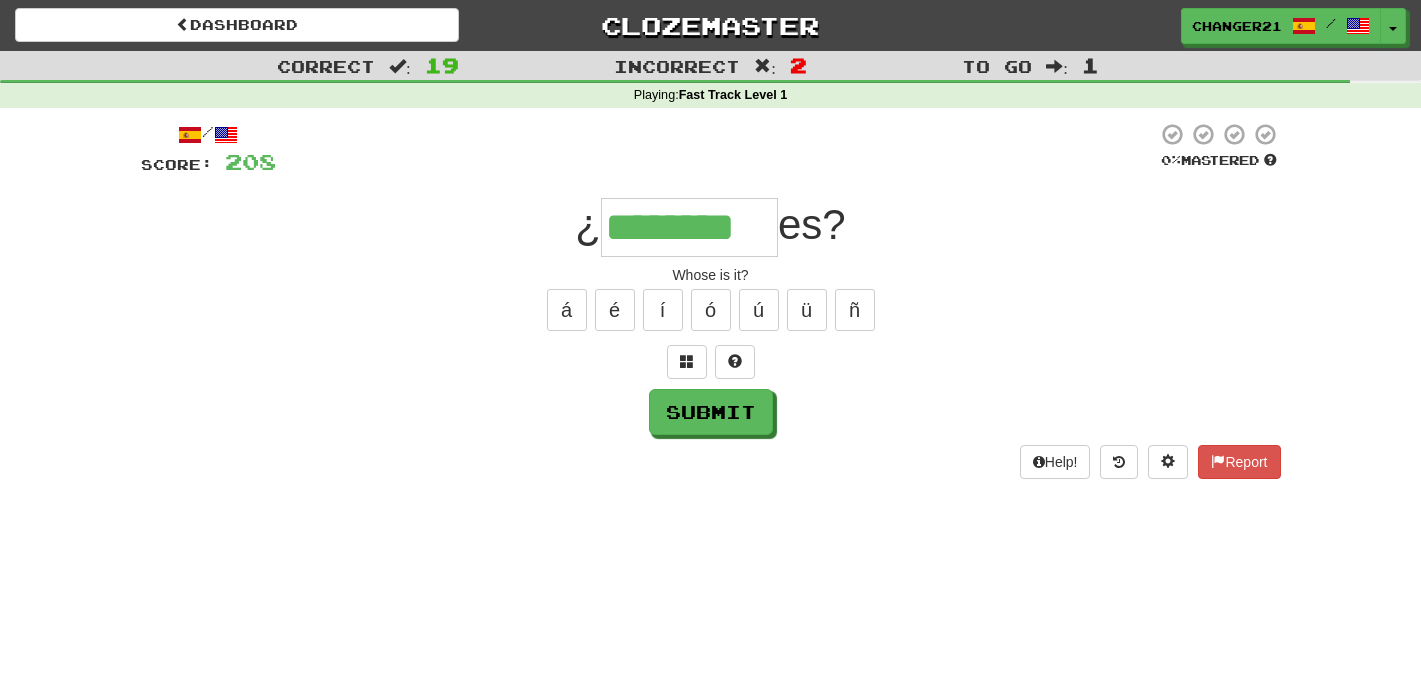 type on "********" 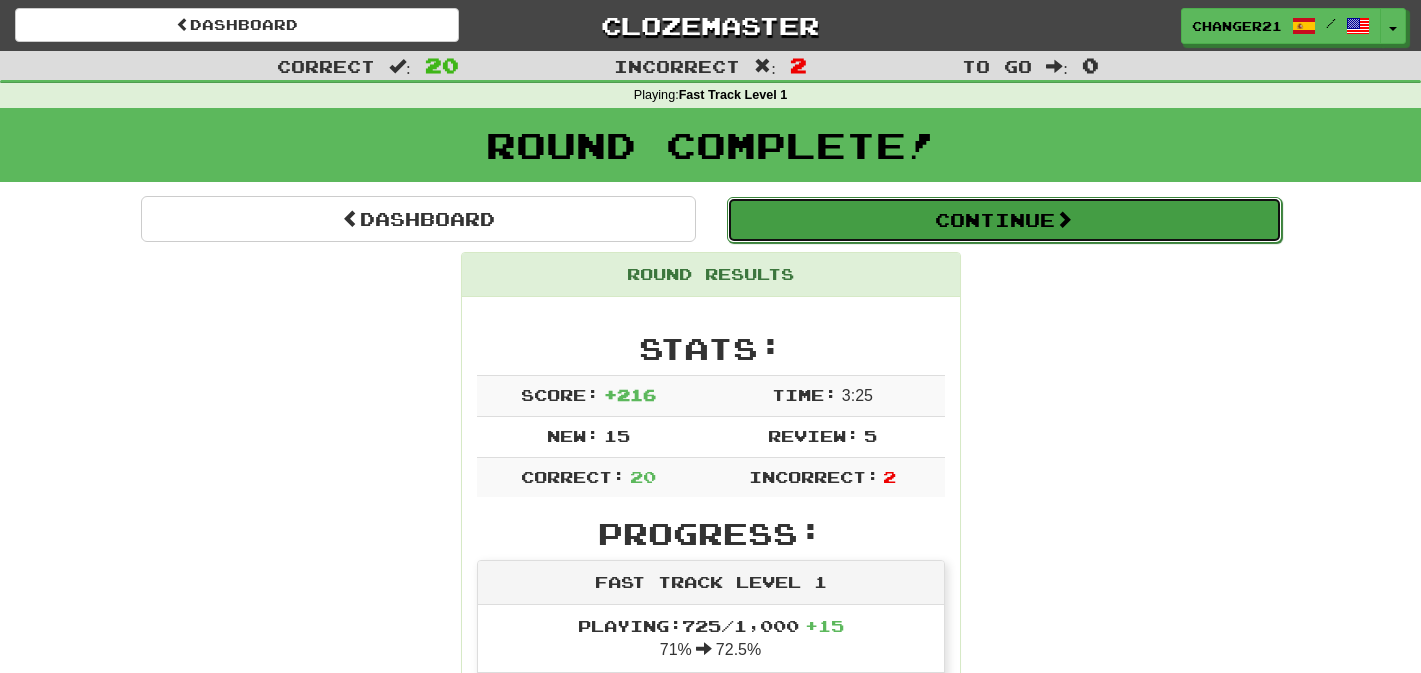 click on "Continue" at bounding box center [1004, 220] 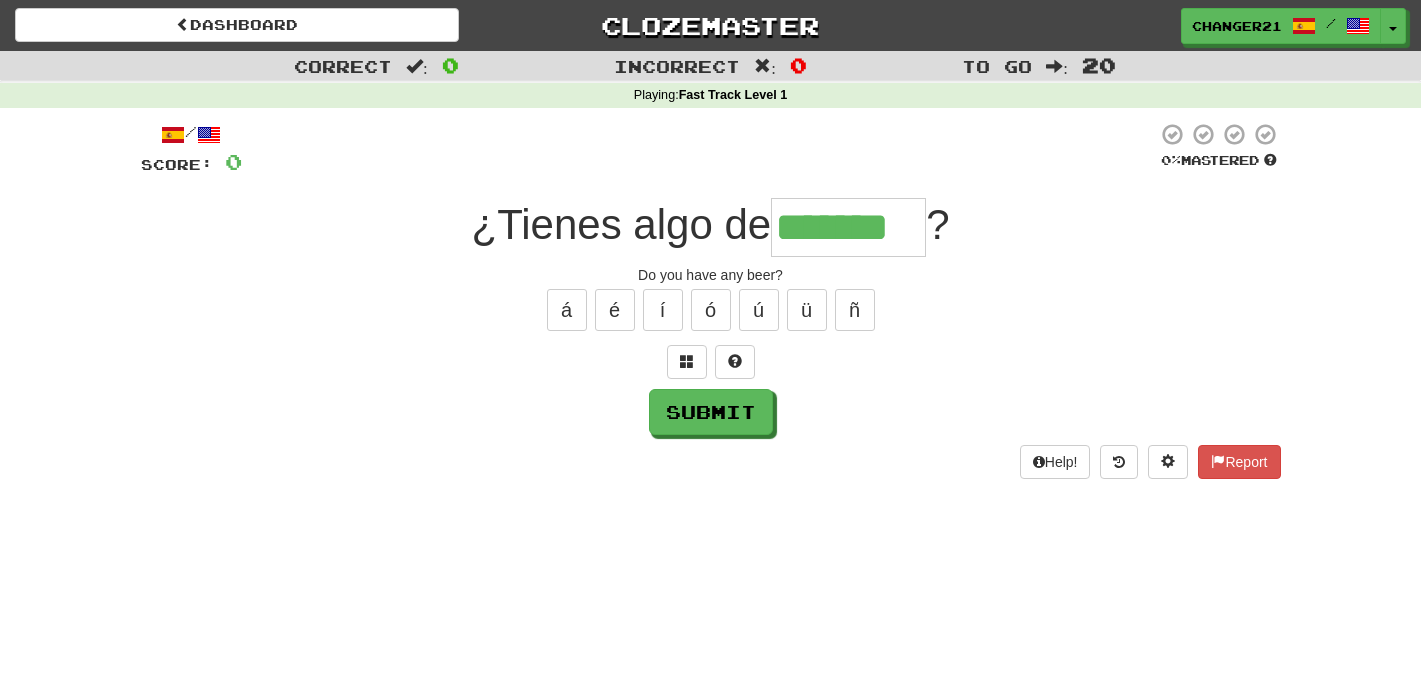 type on "*******" 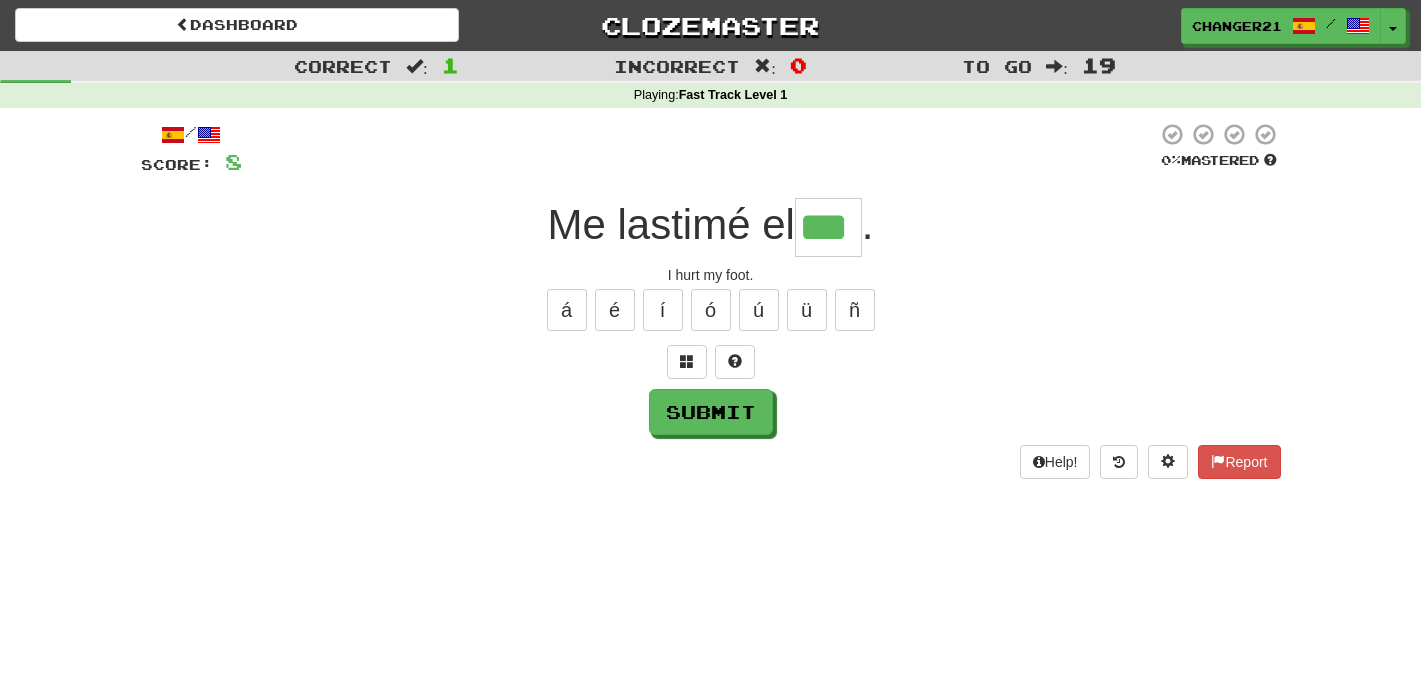 type on "***" 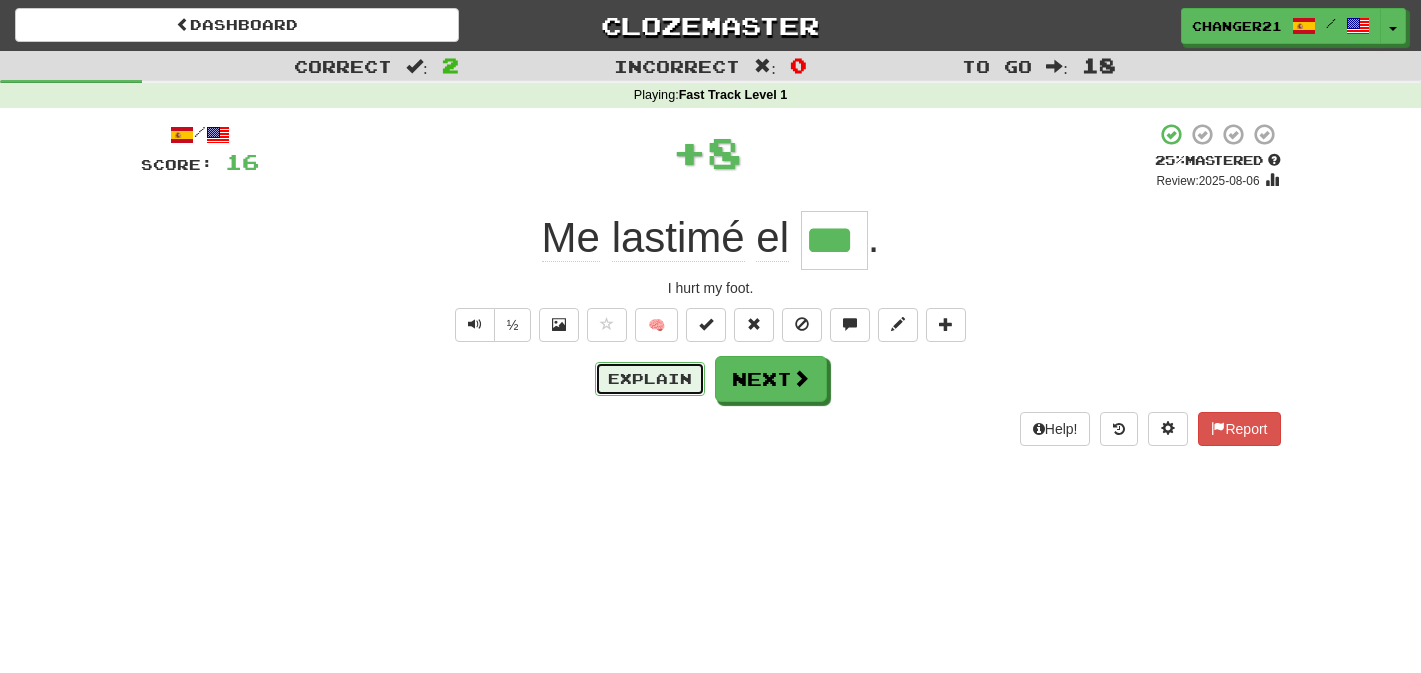 click on "Explain" at bounding box center (650, 379) 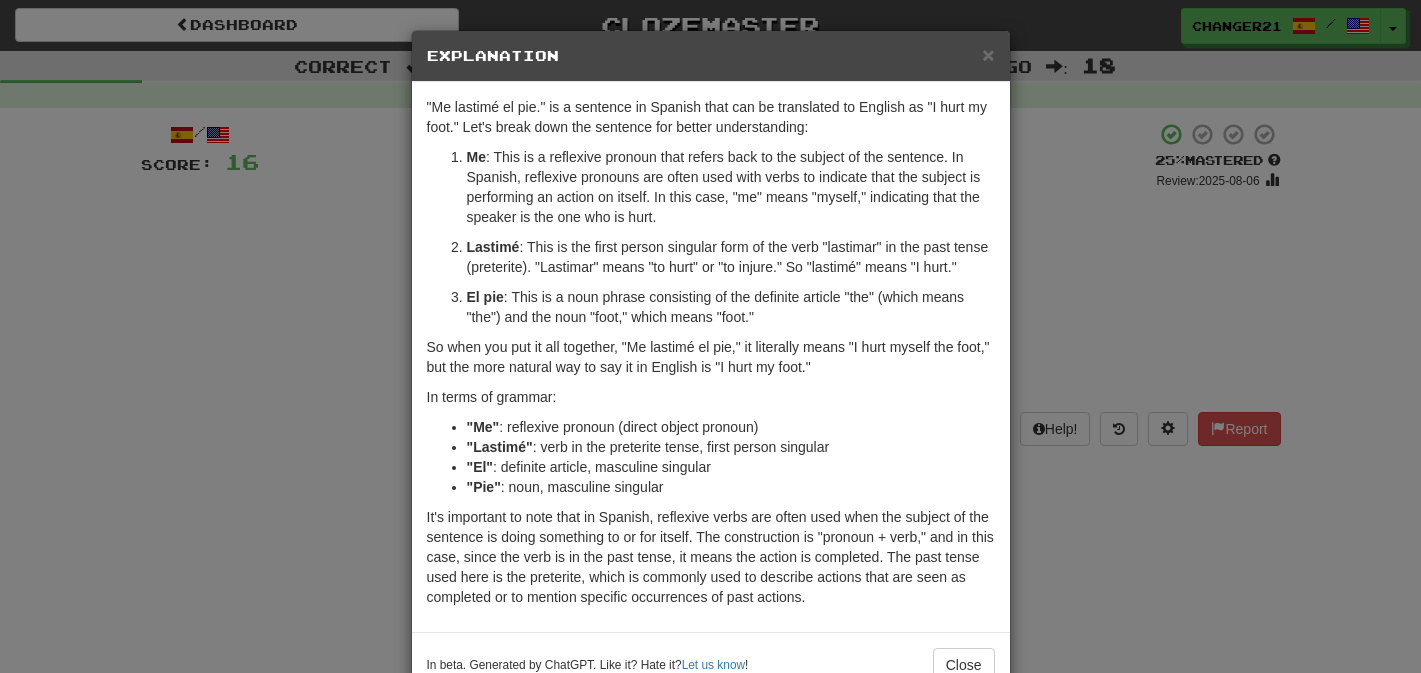 click on "Explanation" at bounding box center [711, 56] 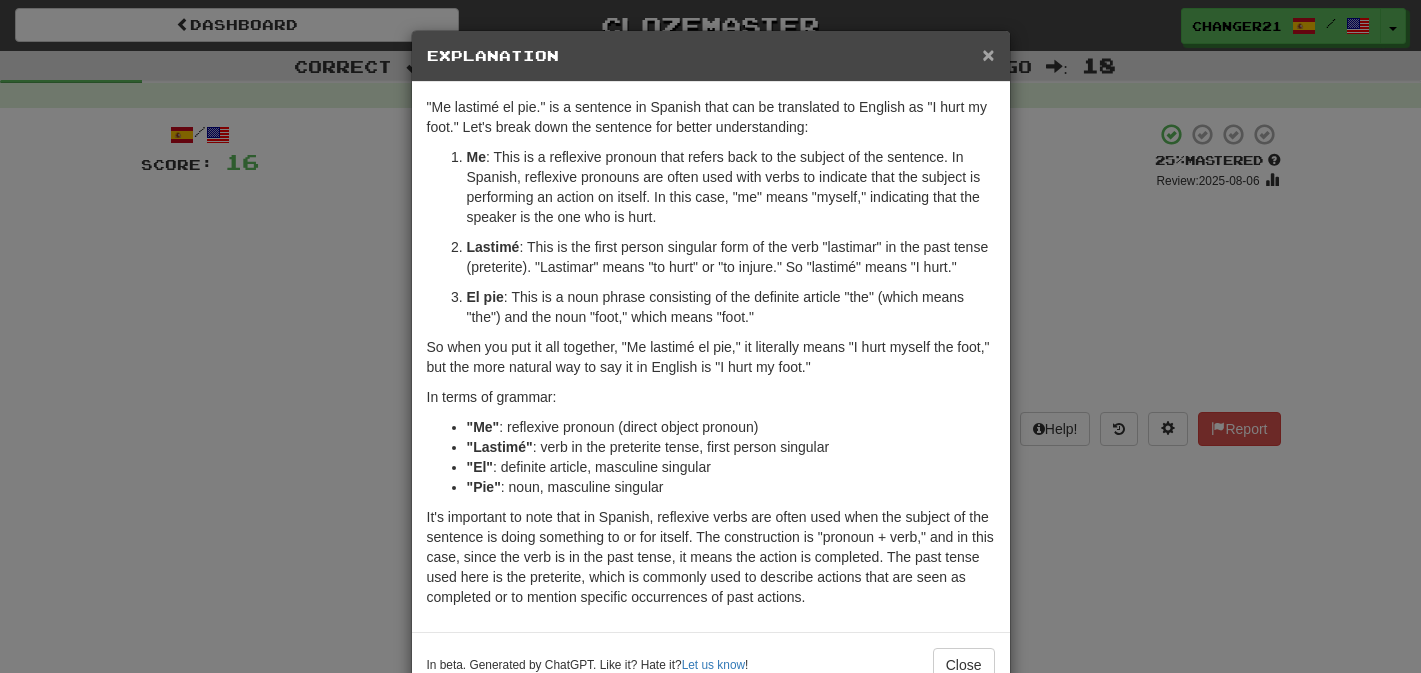 click on "×" at bounding box center [988, 54] 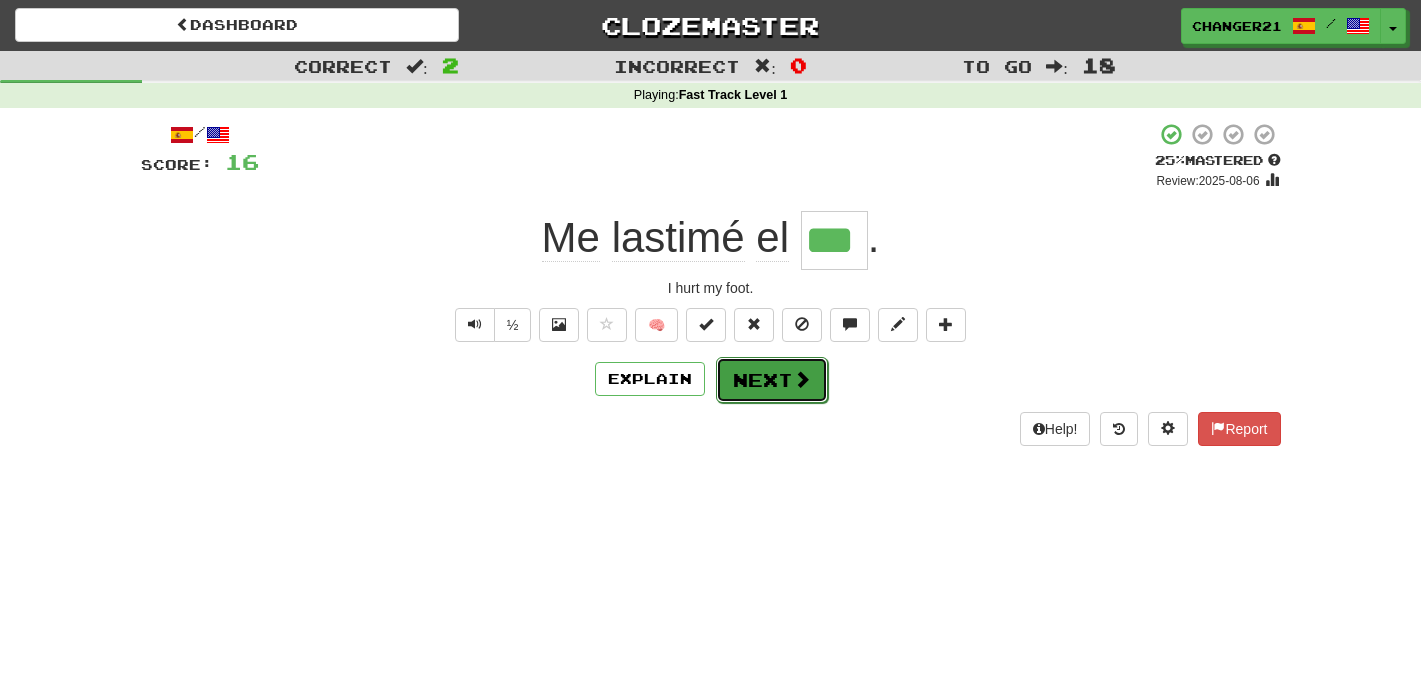 click on "Next" at bounding box center [772, 380] 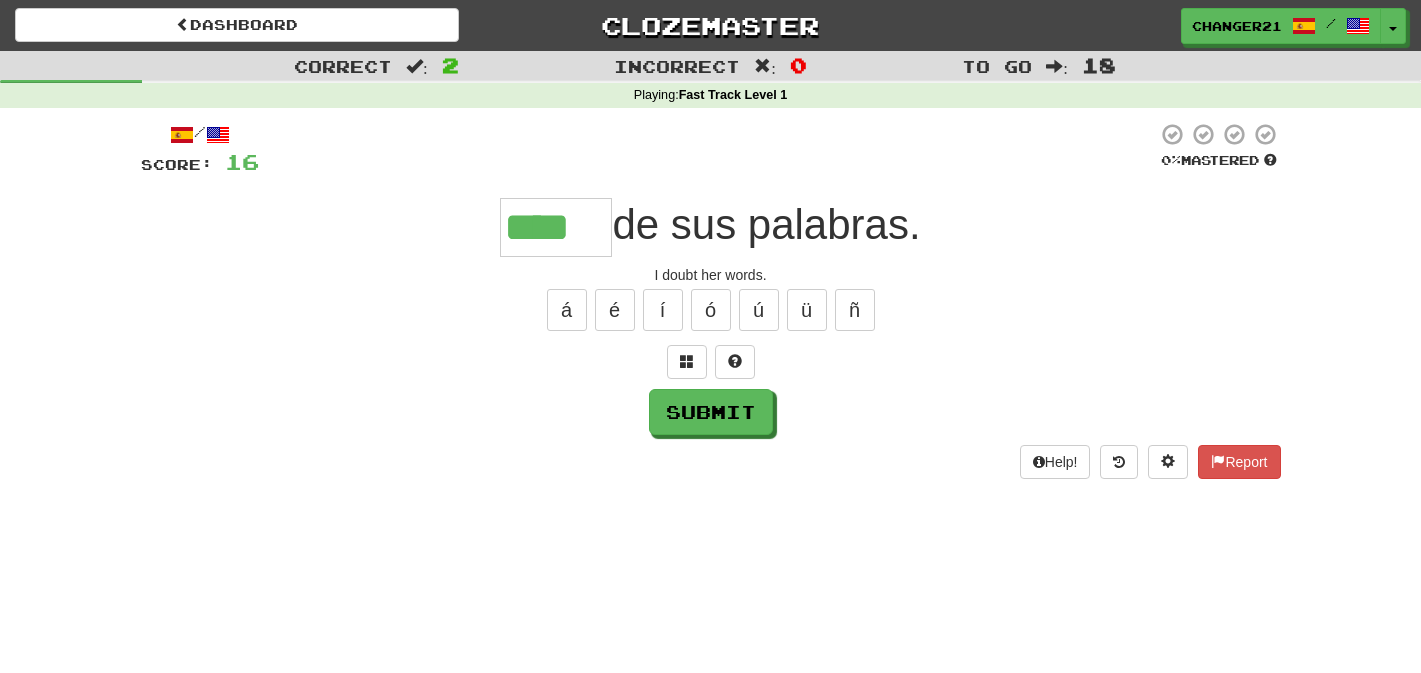 type on "****" 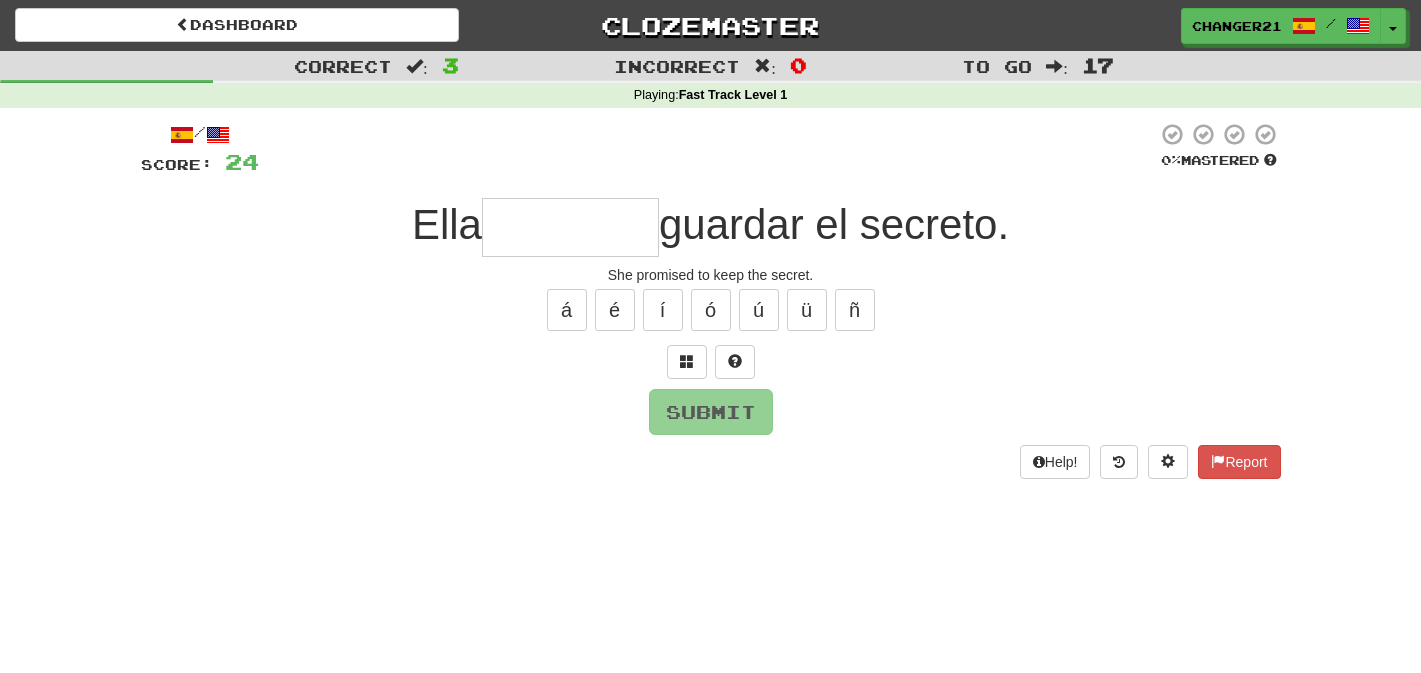type on "********" 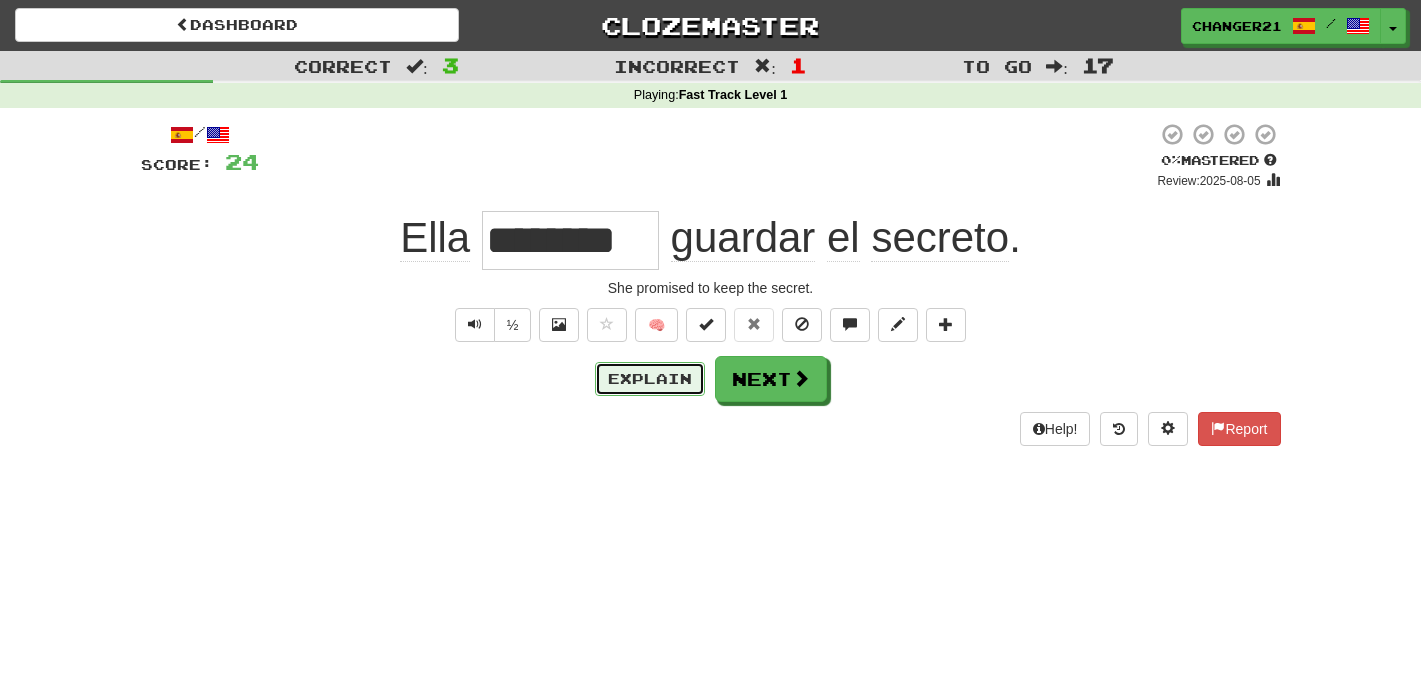 click on "Explain" at bounding box center [650, 379] 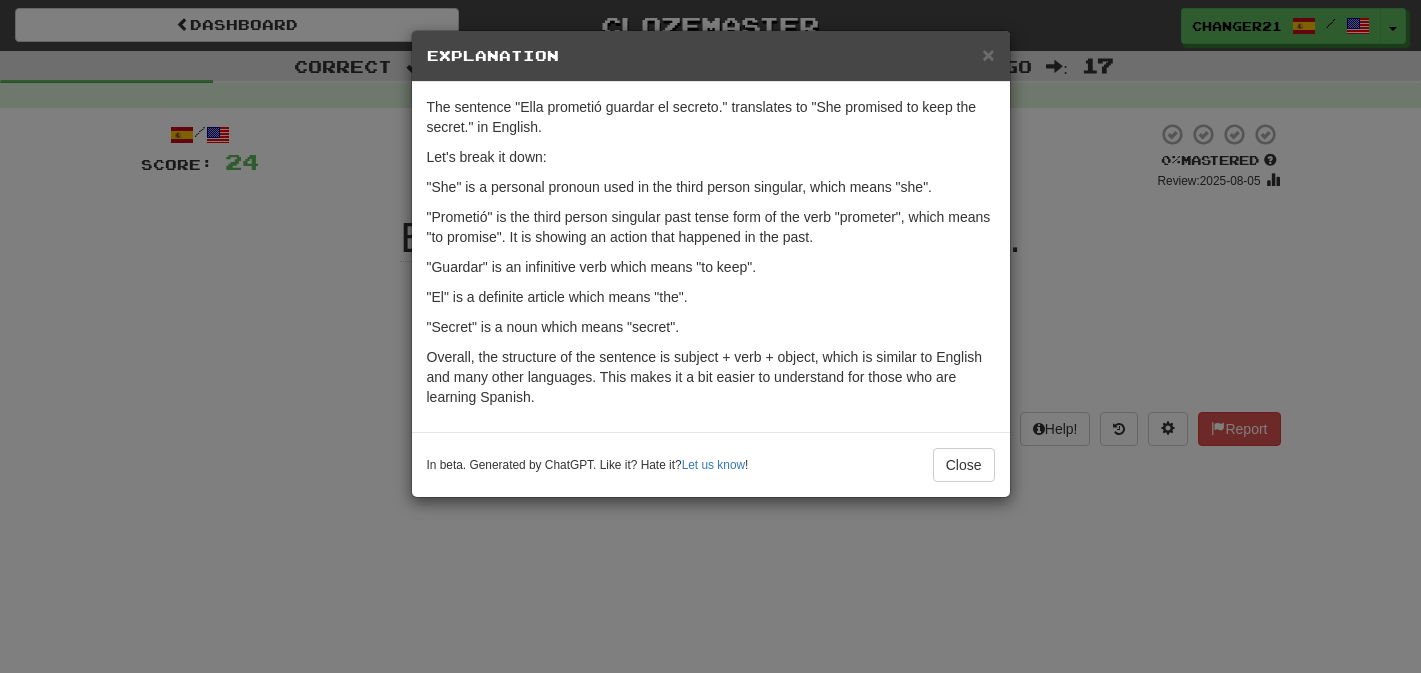 click on "In beta. Generated by ChatGPT. Like it? Hate it?  Let us know ! Close" at bounding box center (711, 464) 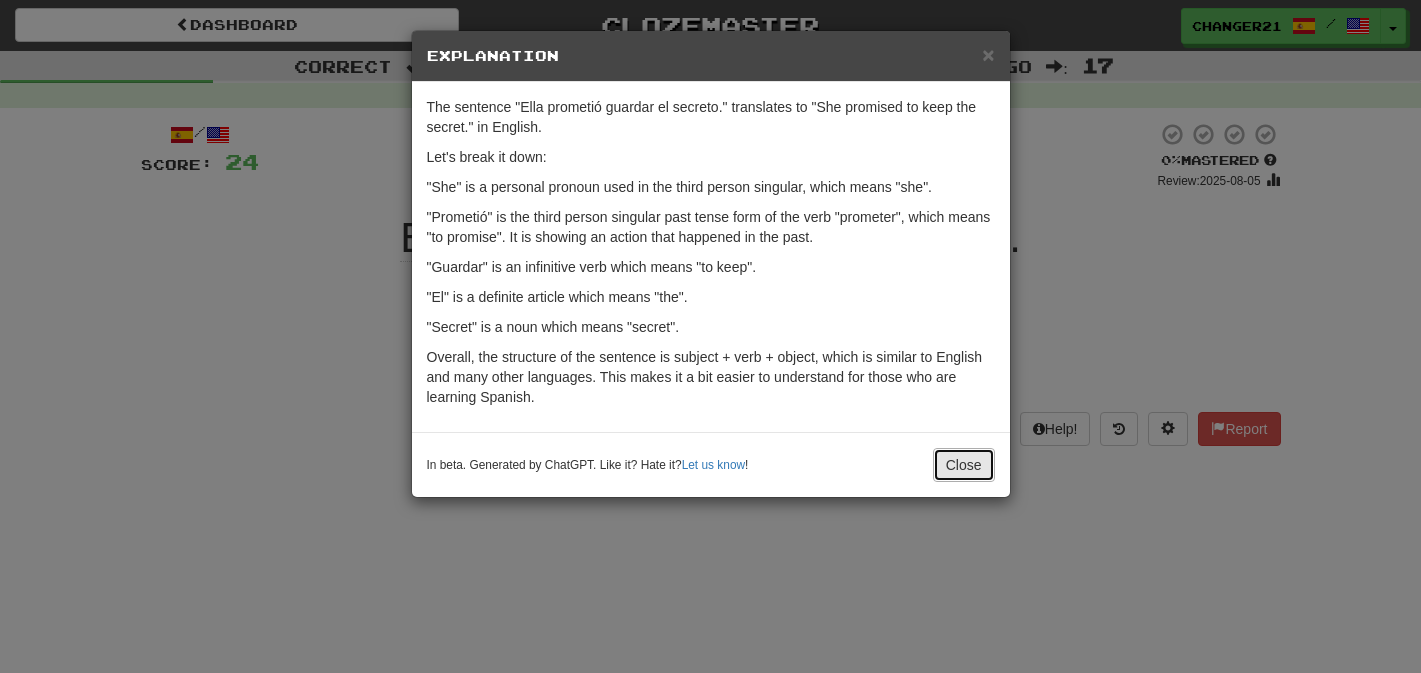 click on "Close" at bounding box center (964, 465) 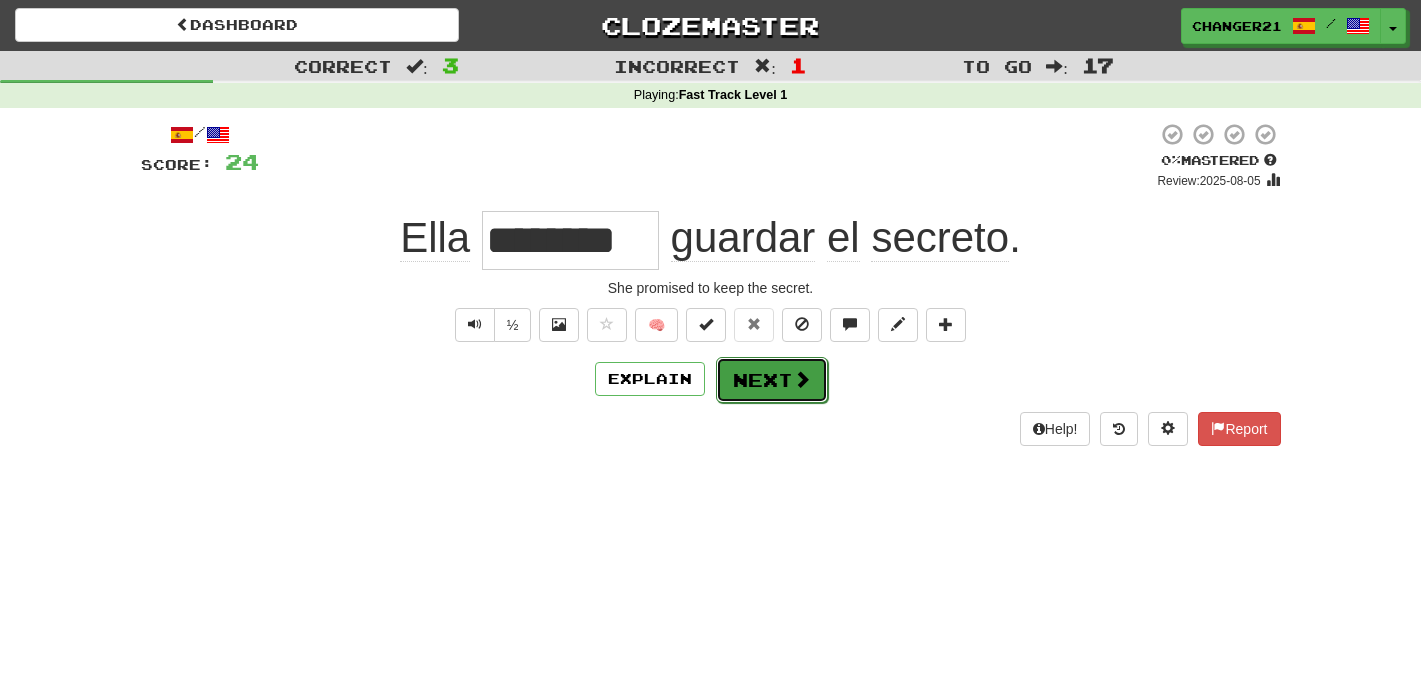 click on "Next" at bounding box center [772, 380] 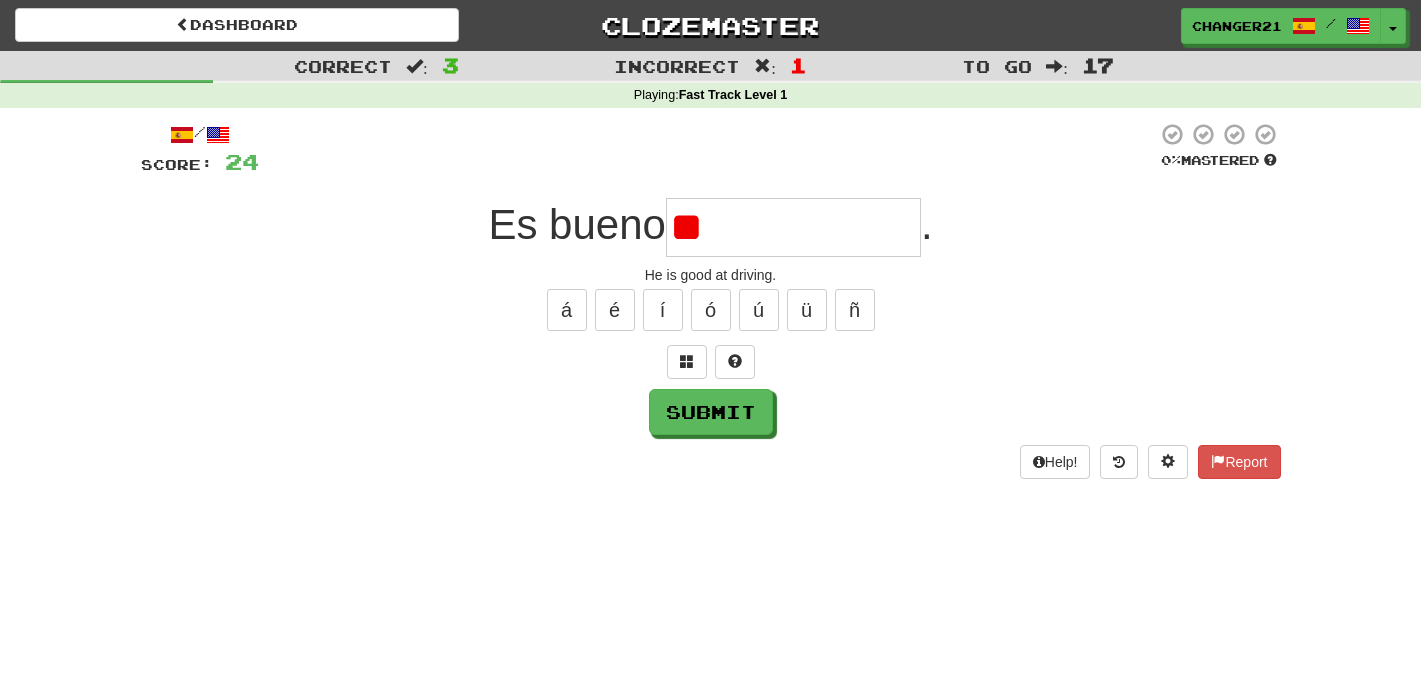 type on "*" 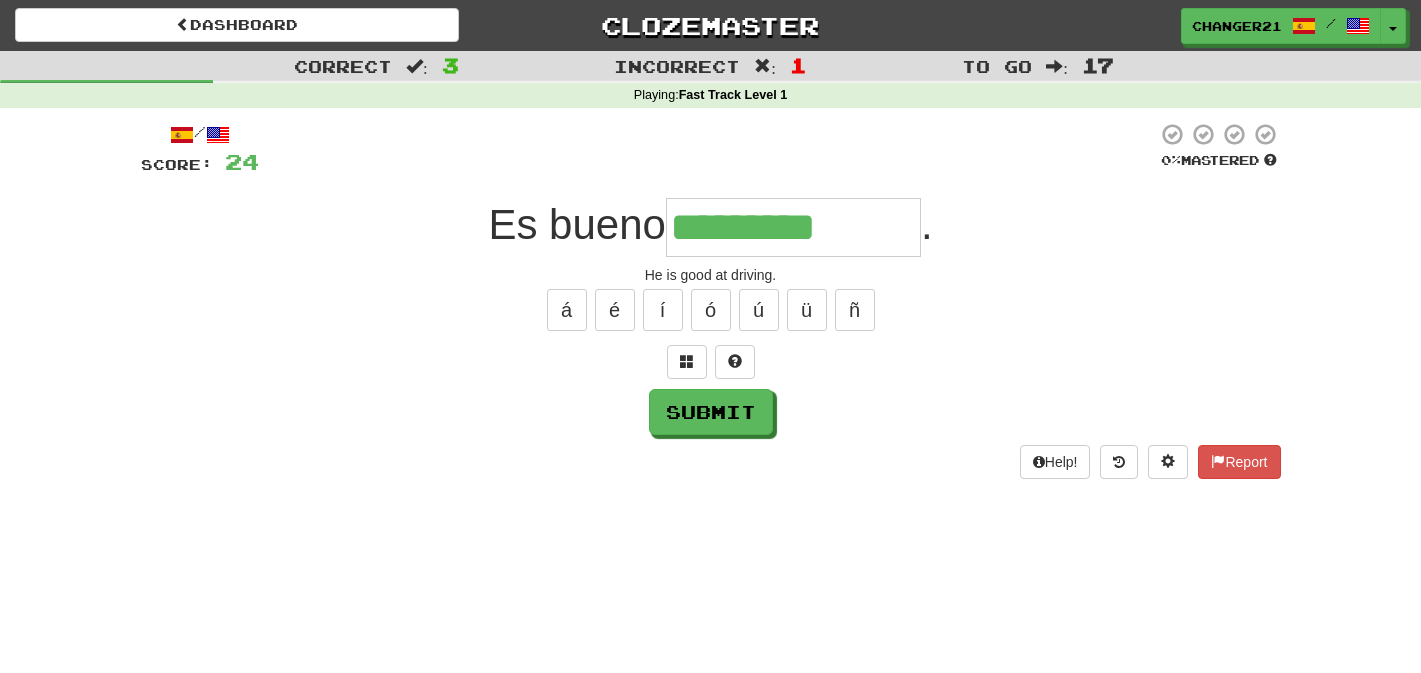 type on "**********" 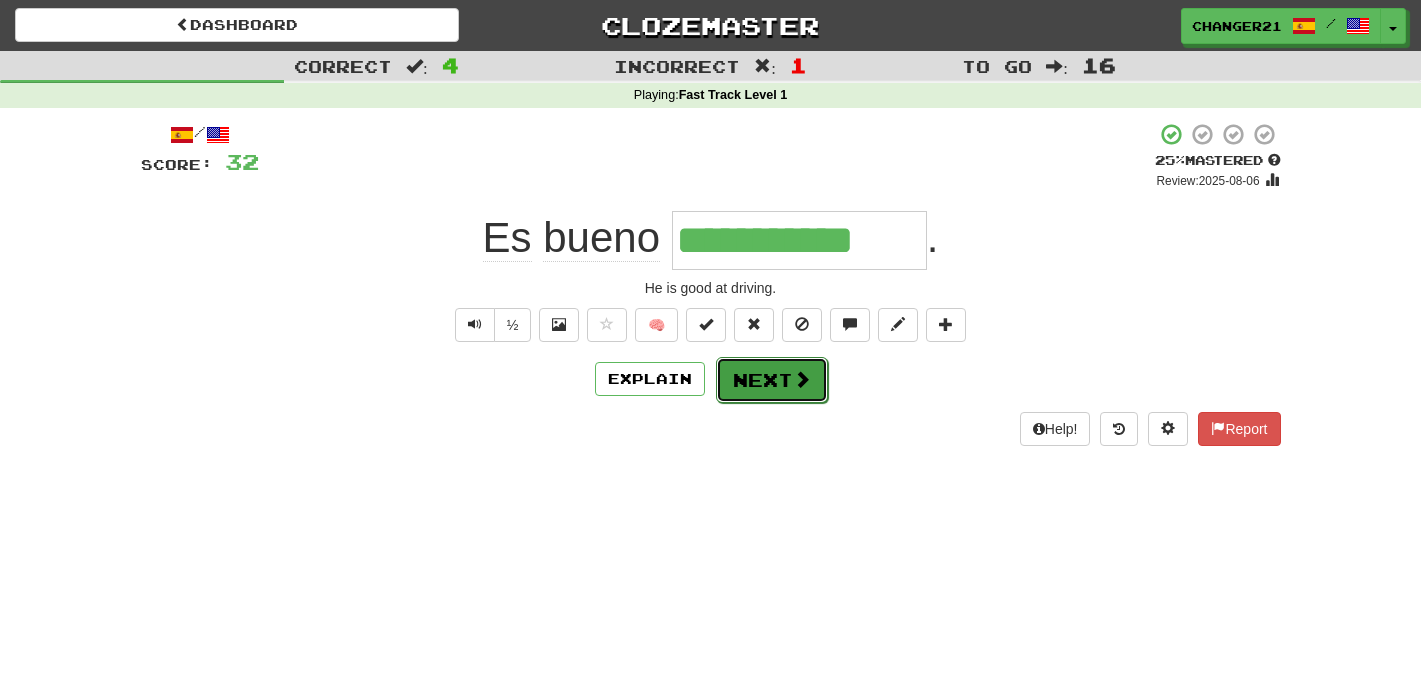 click on "Next" at bounding box center [772, 380] 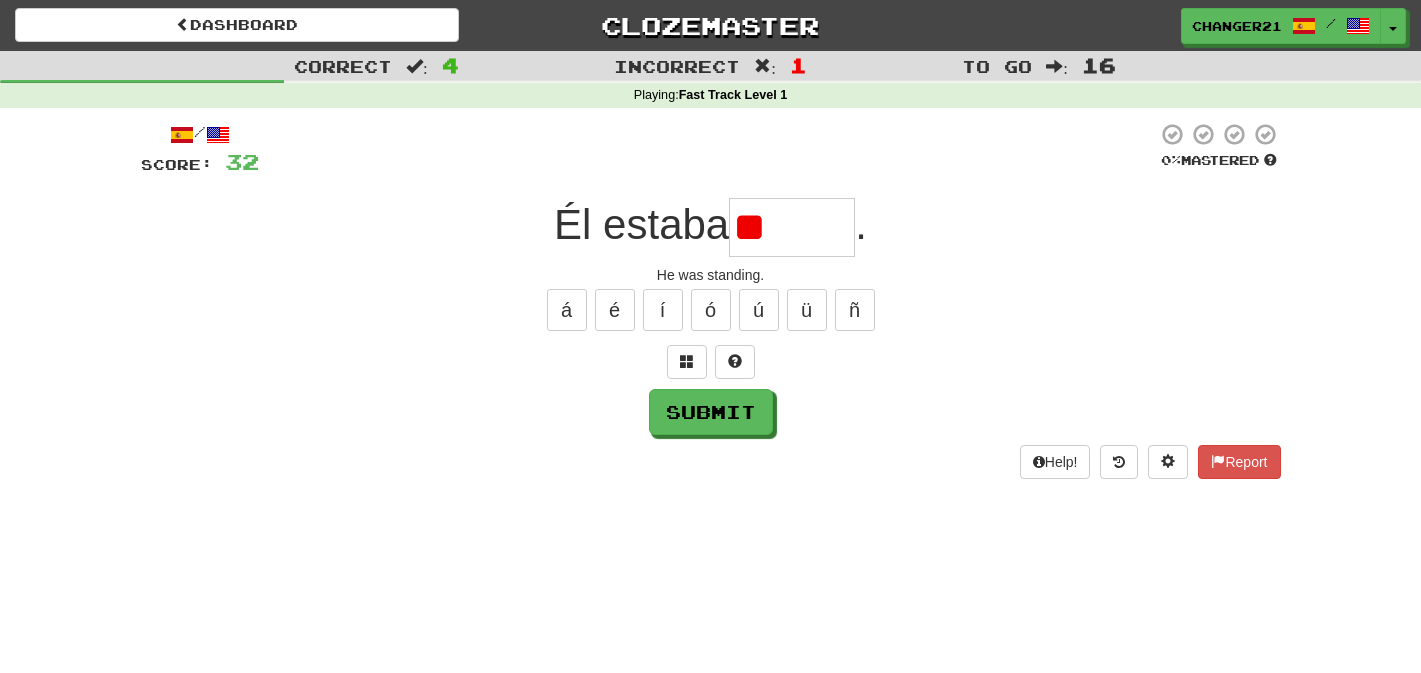 type on "*" 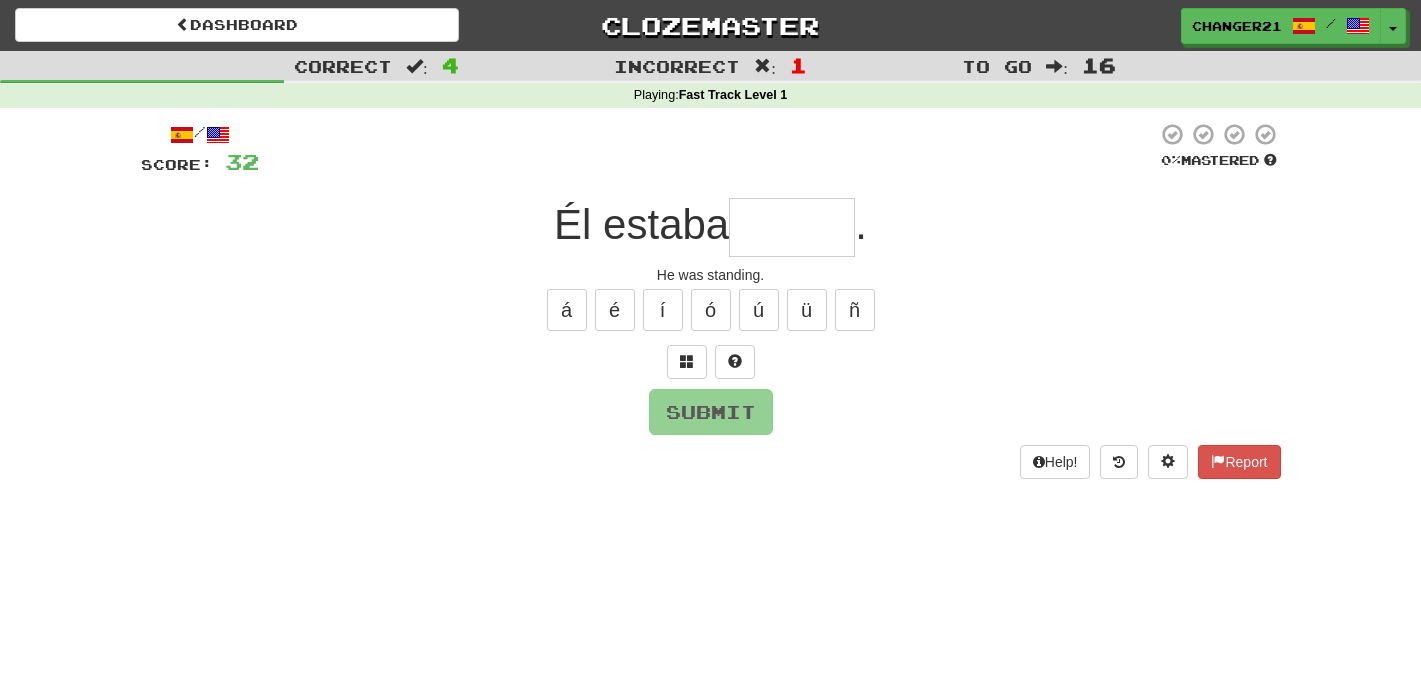 type on "******" 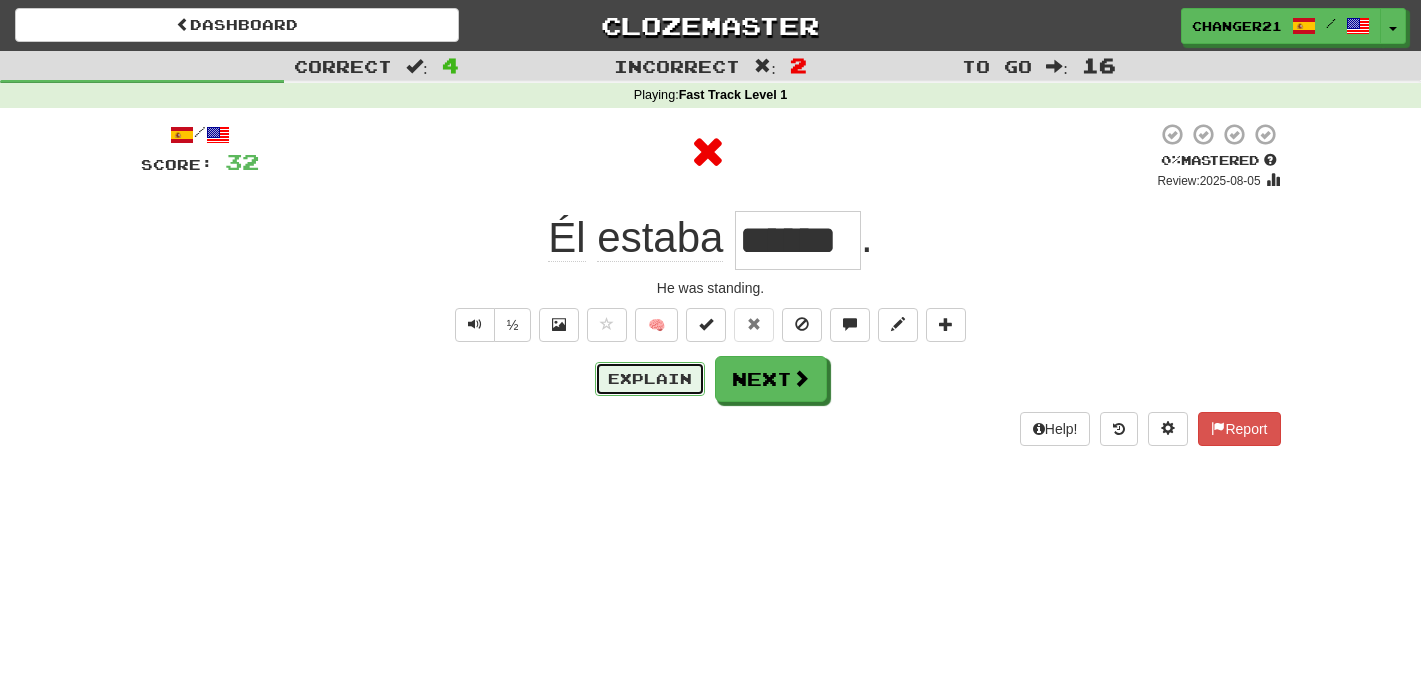 click on "Explain" at bounding box center (650, 379) 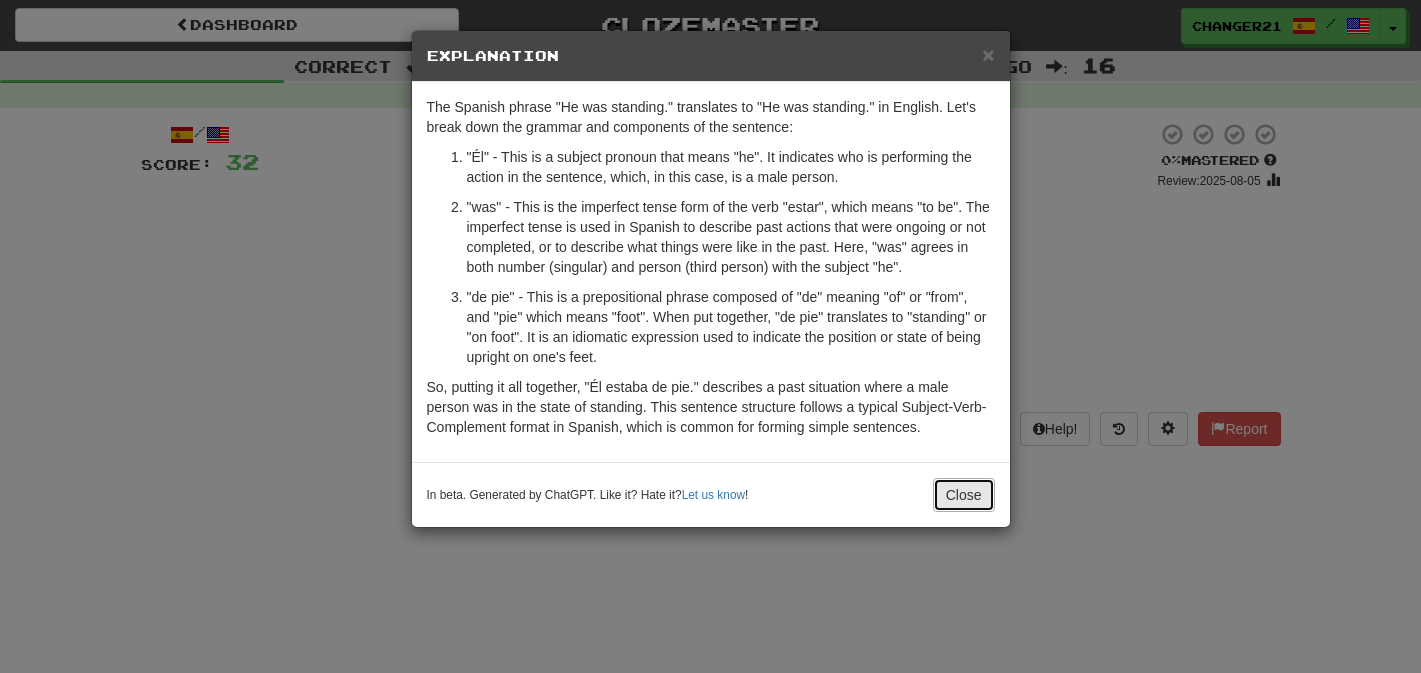click on "Close" at bounding box center (964, 495) 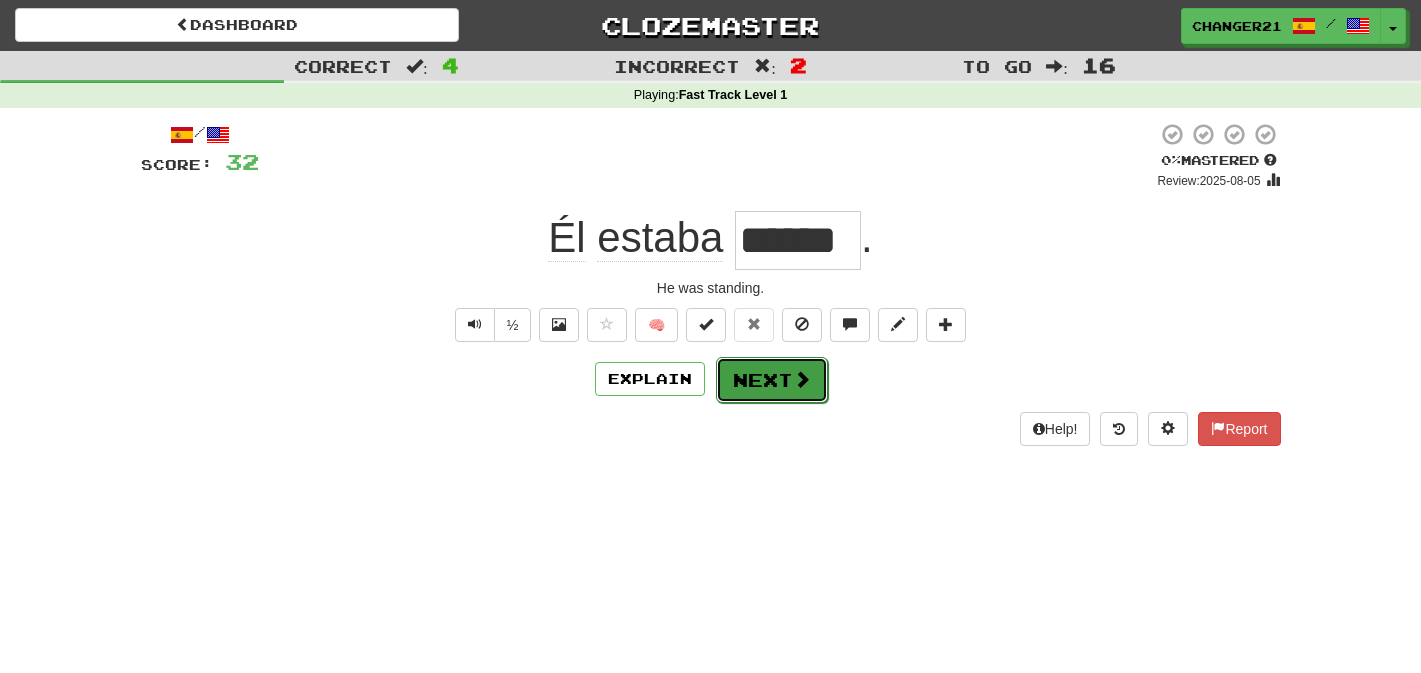click on "Next" at bounding box center [772, 380] 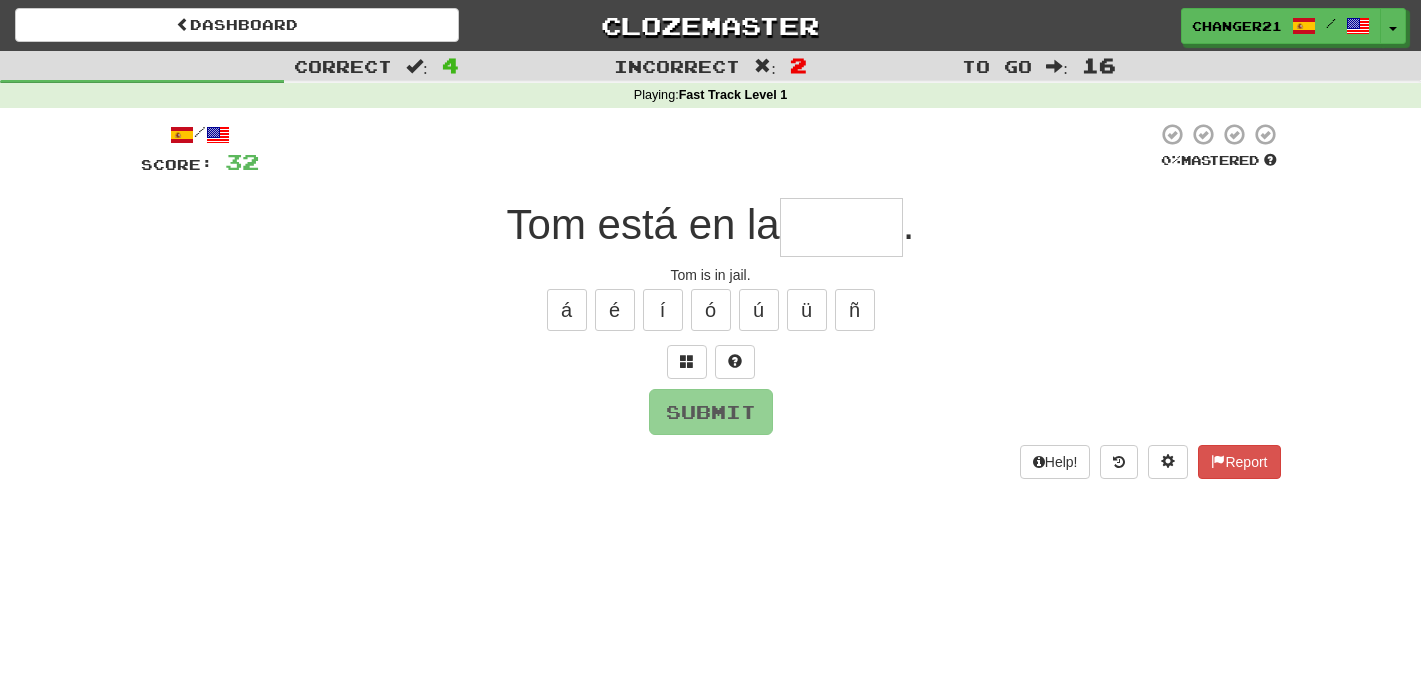 type on "******" 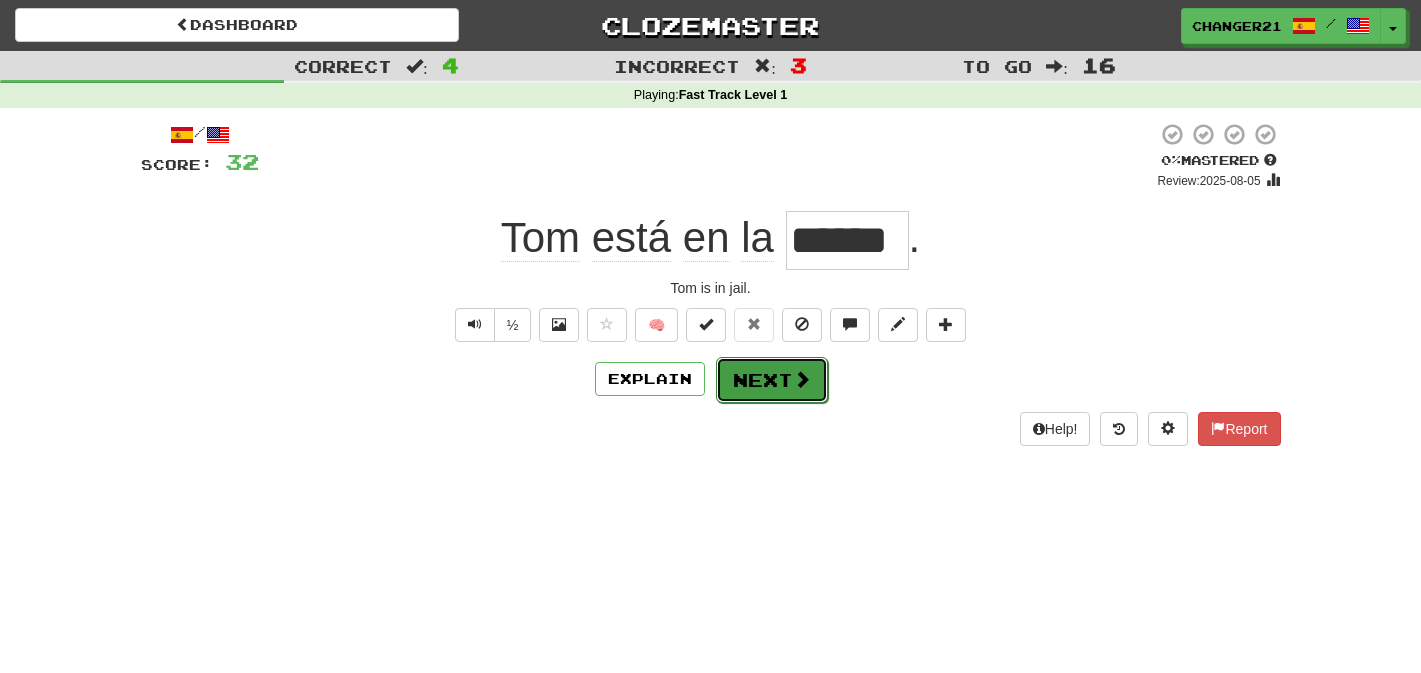 click on "Next" at bounding box center [772, 380] 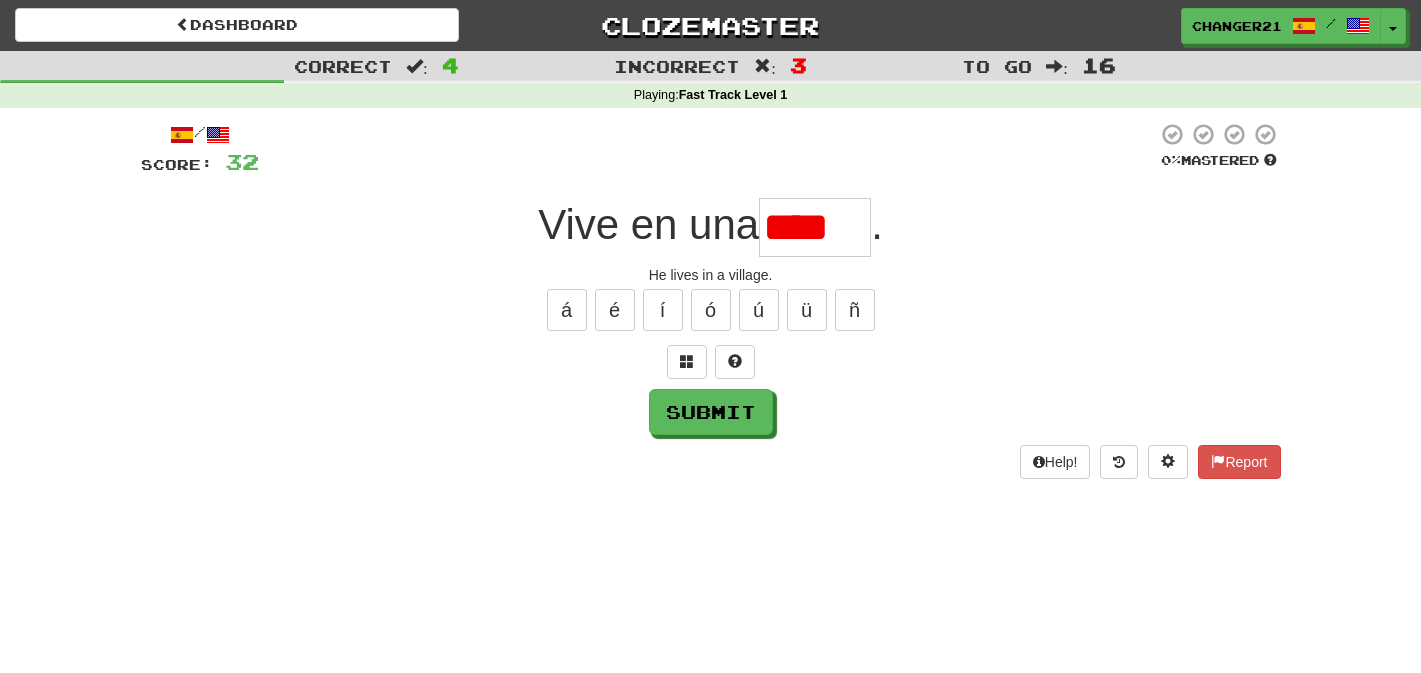scroll, scrollTop: 0, scrollLeft: 0, axis: both 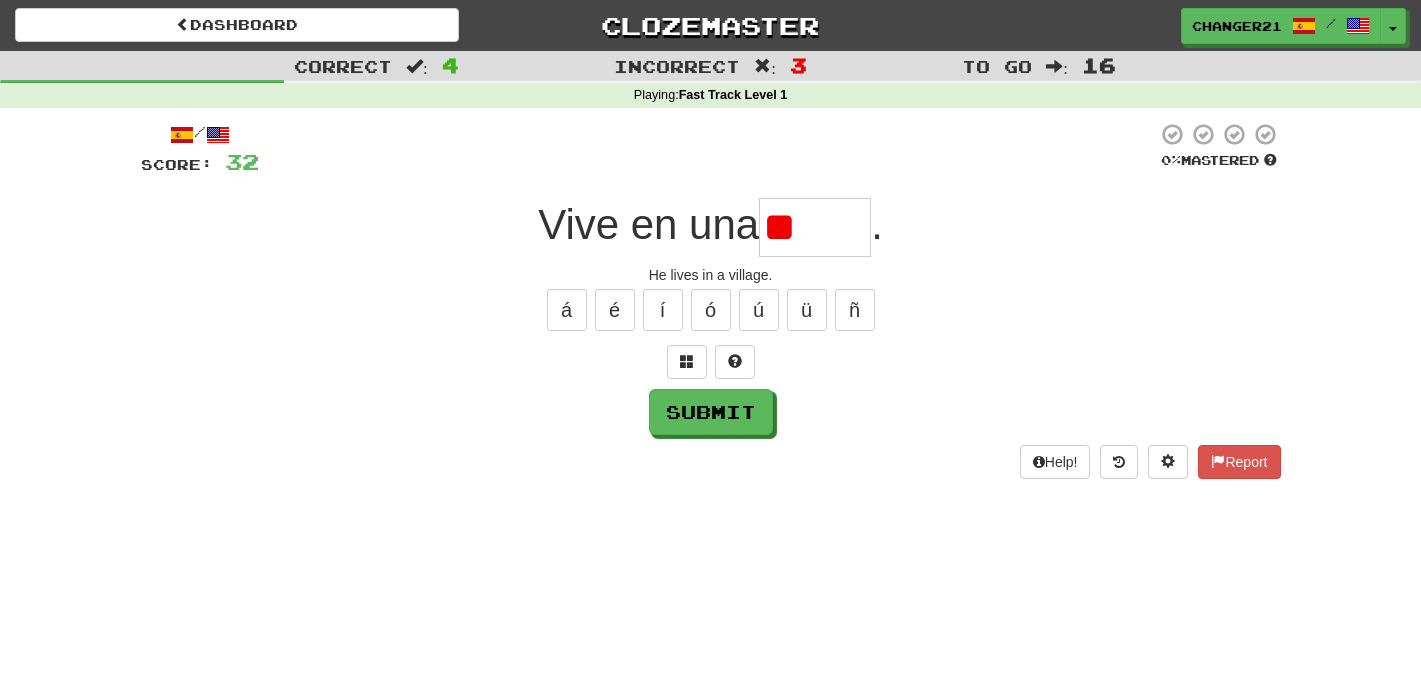 type on "*" 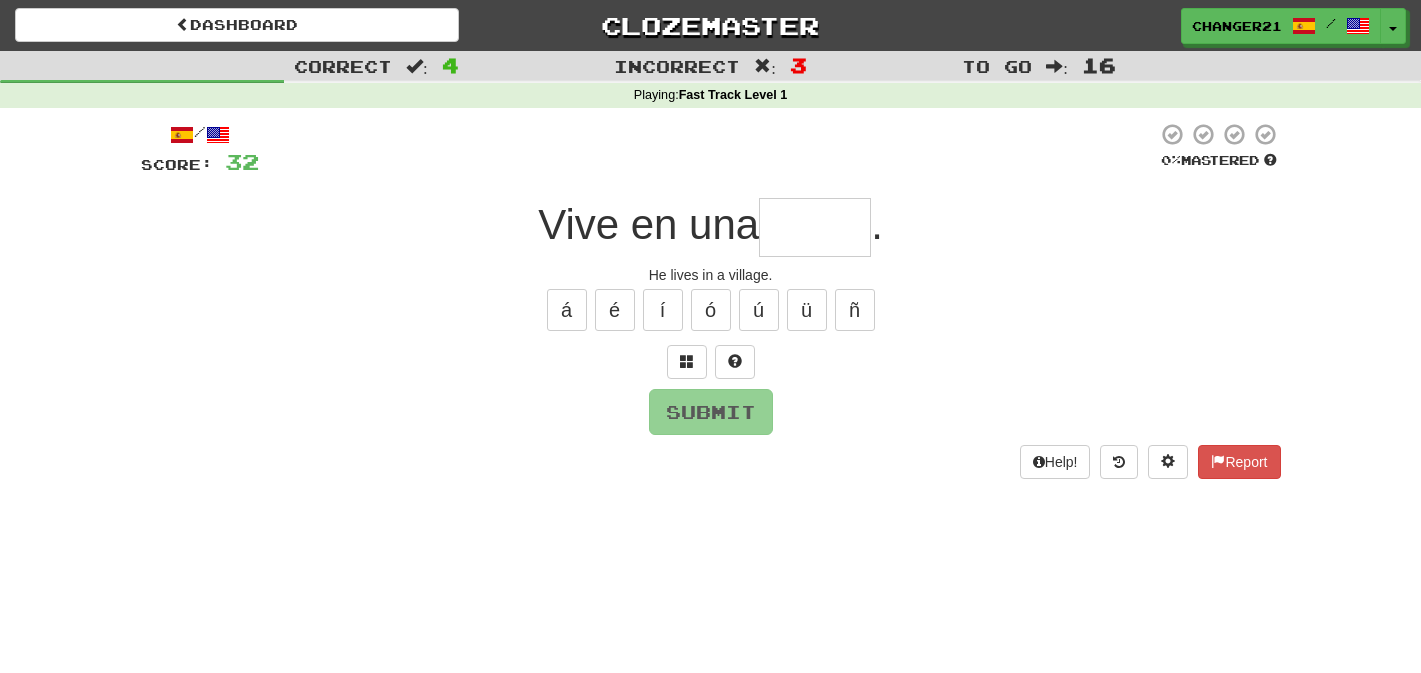 type on "*****" 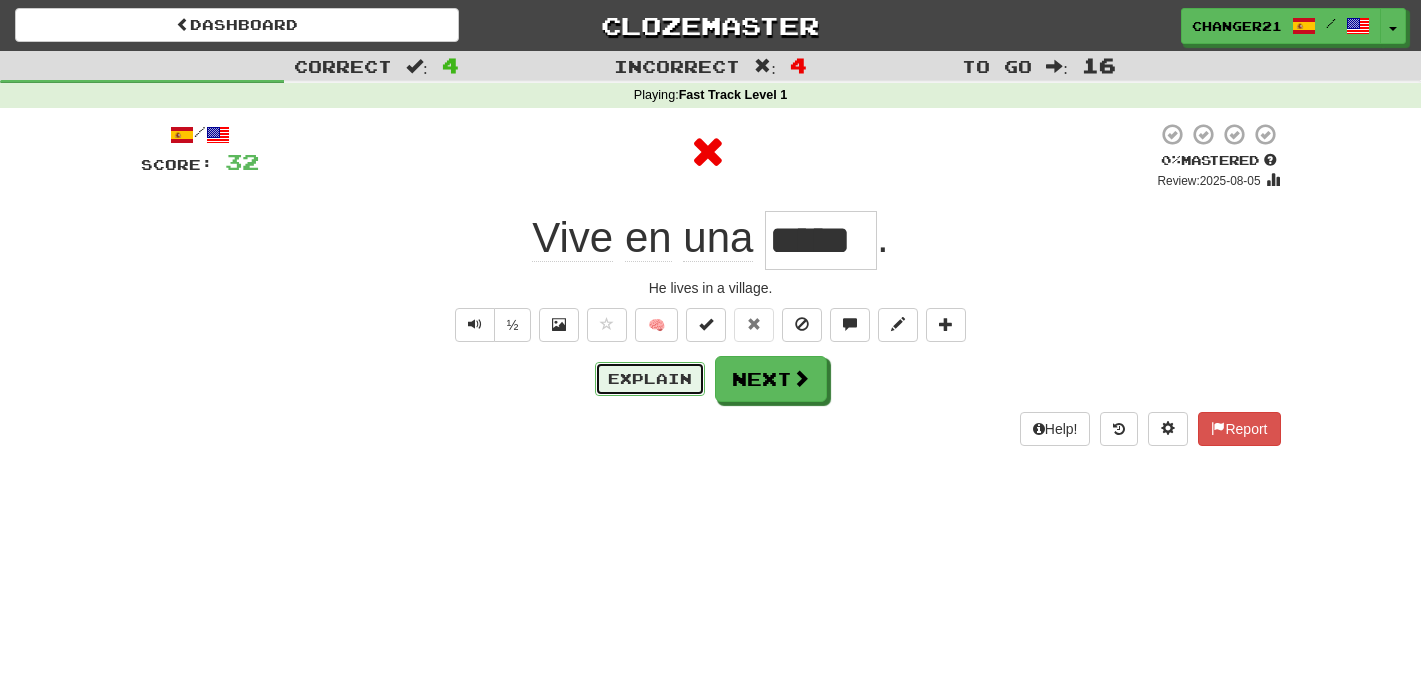 click on "Explain" at bounding box center [650, 379] 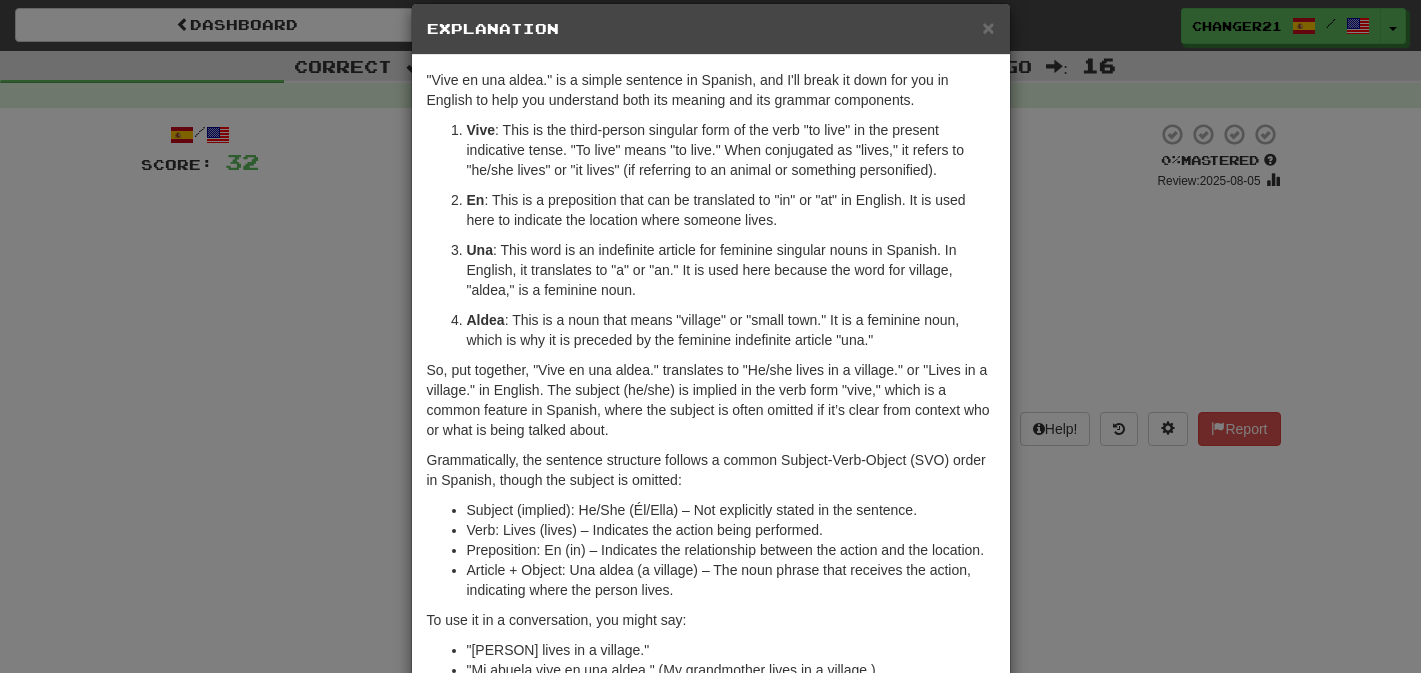 scroll, scrollTop: 37, scrollLeft: 0, axis: vertical 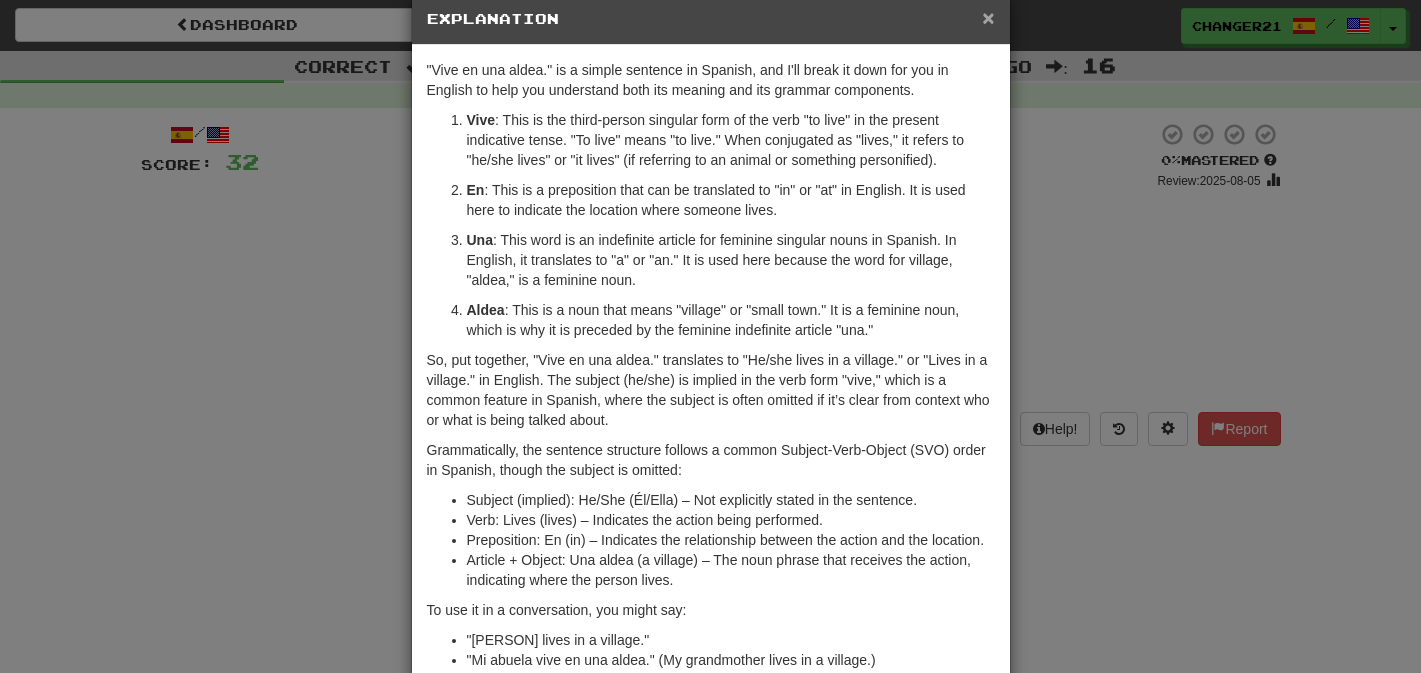 click on "×" at bounding box center (988, 17) 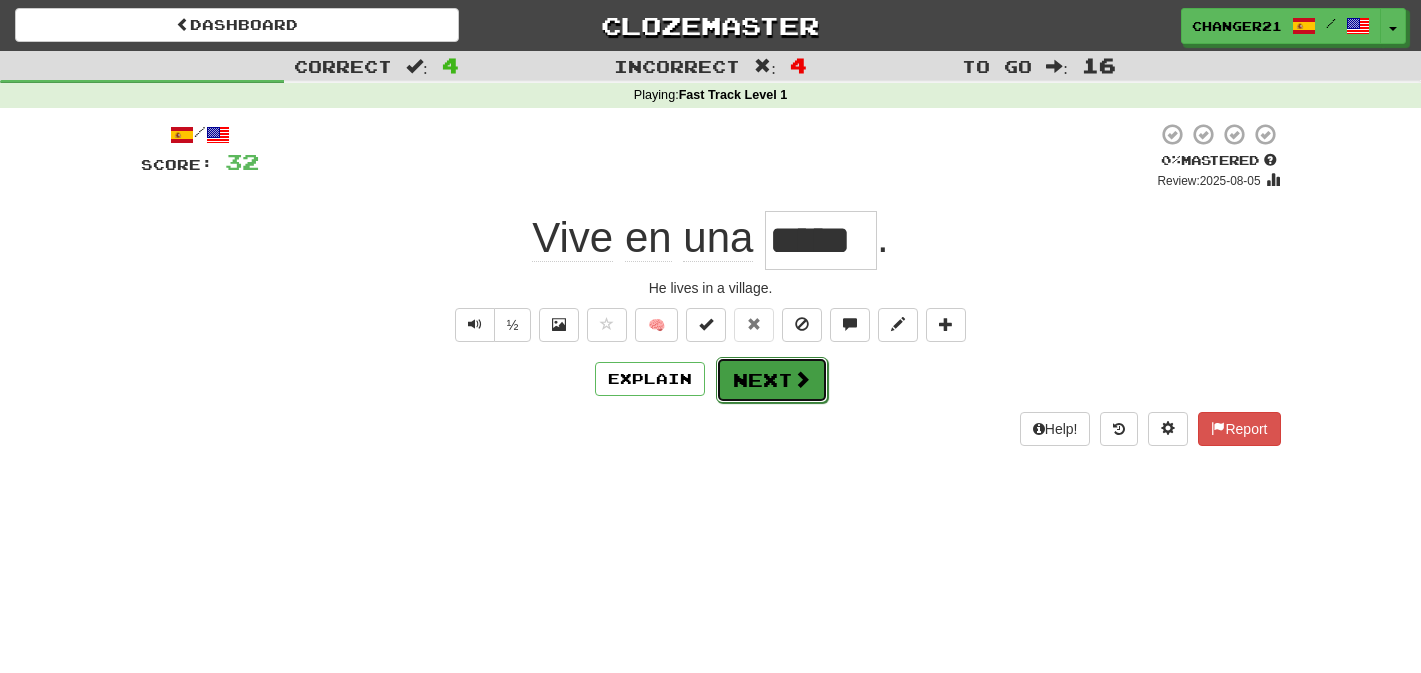 click on "Next" at bounding box center [772, 380] 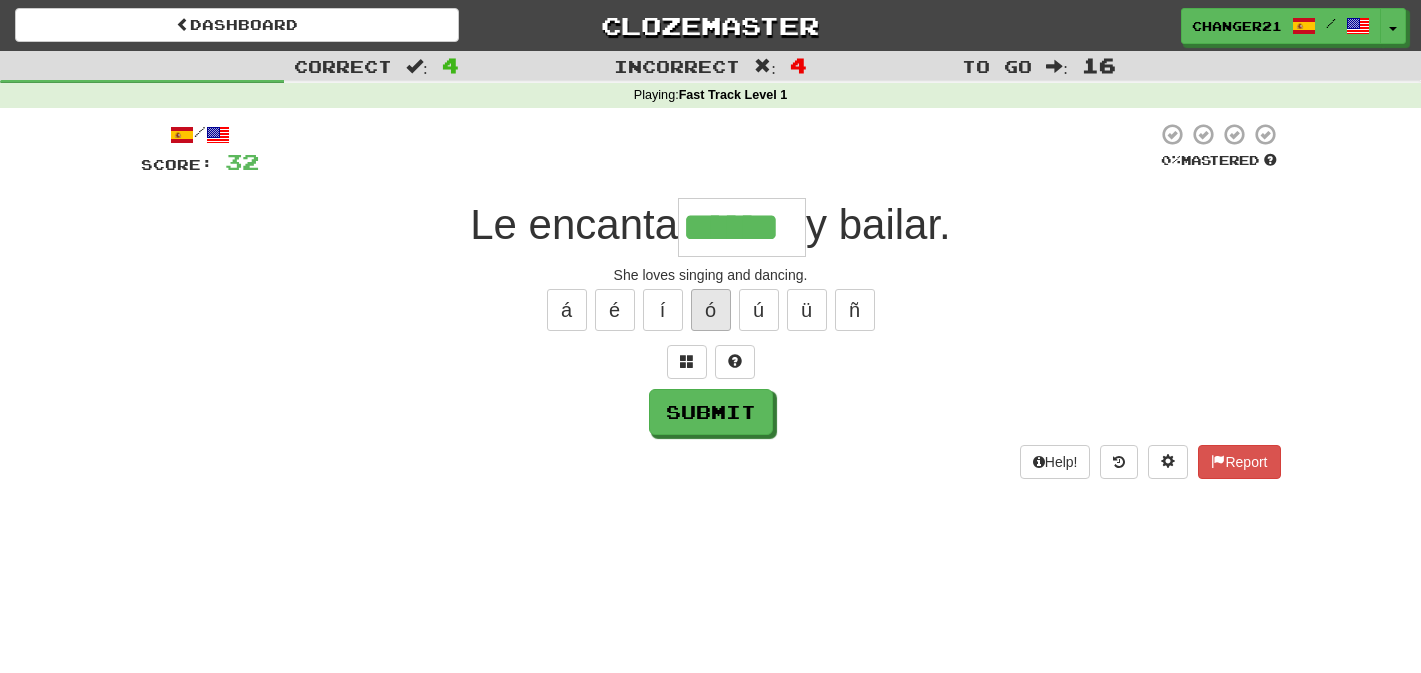 type on "******" 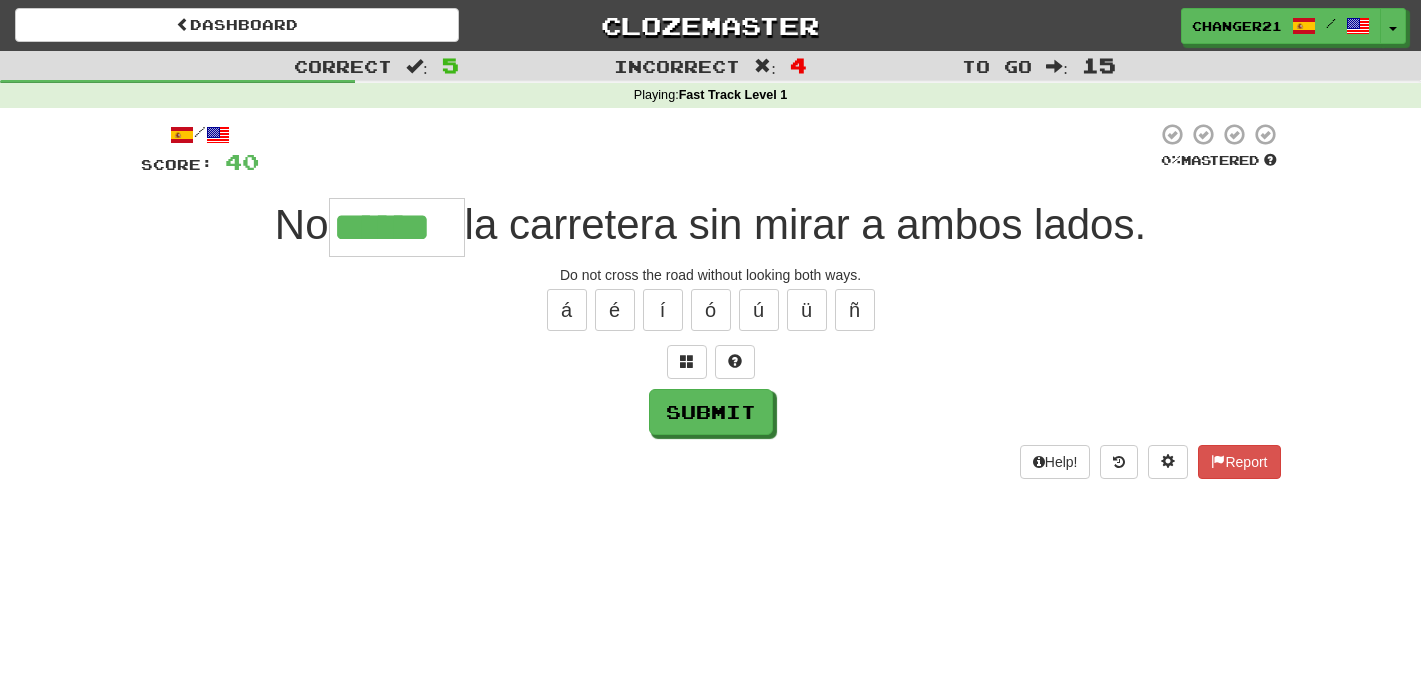 type on "******" 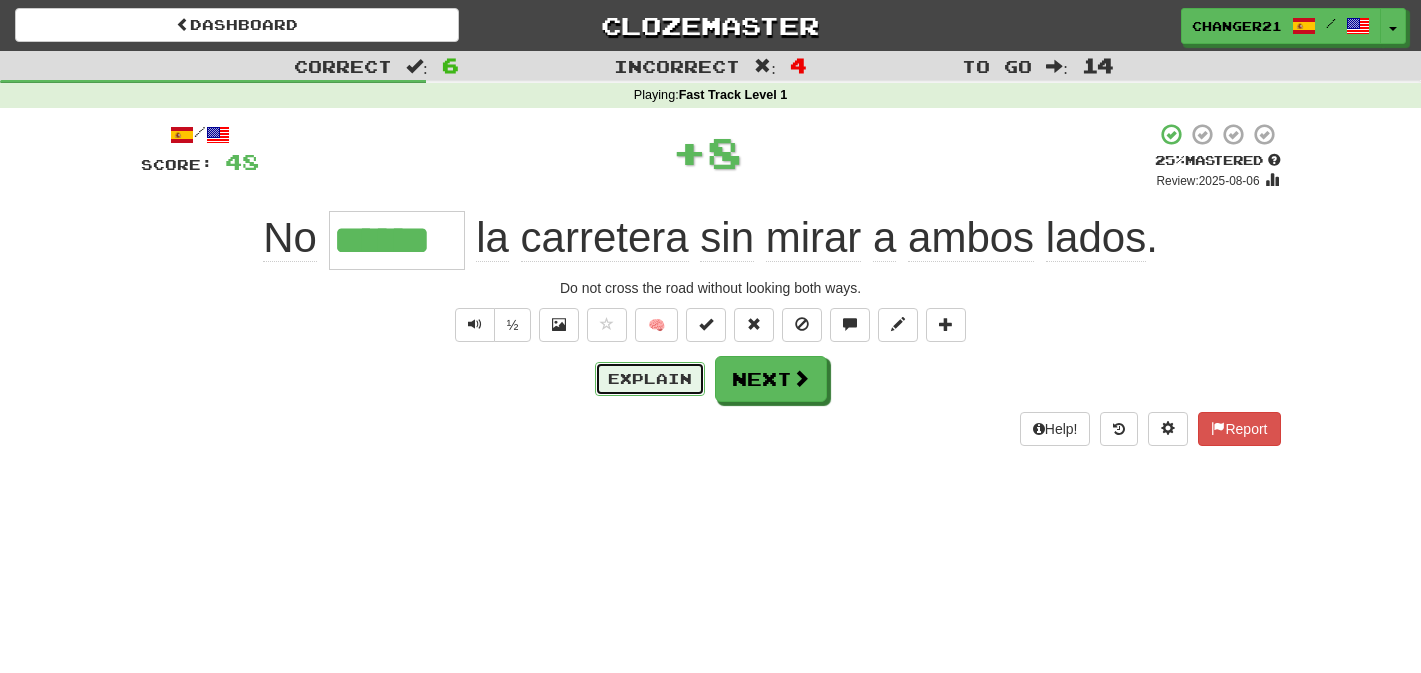 click on "Explain" at bounding box center (650, 379) 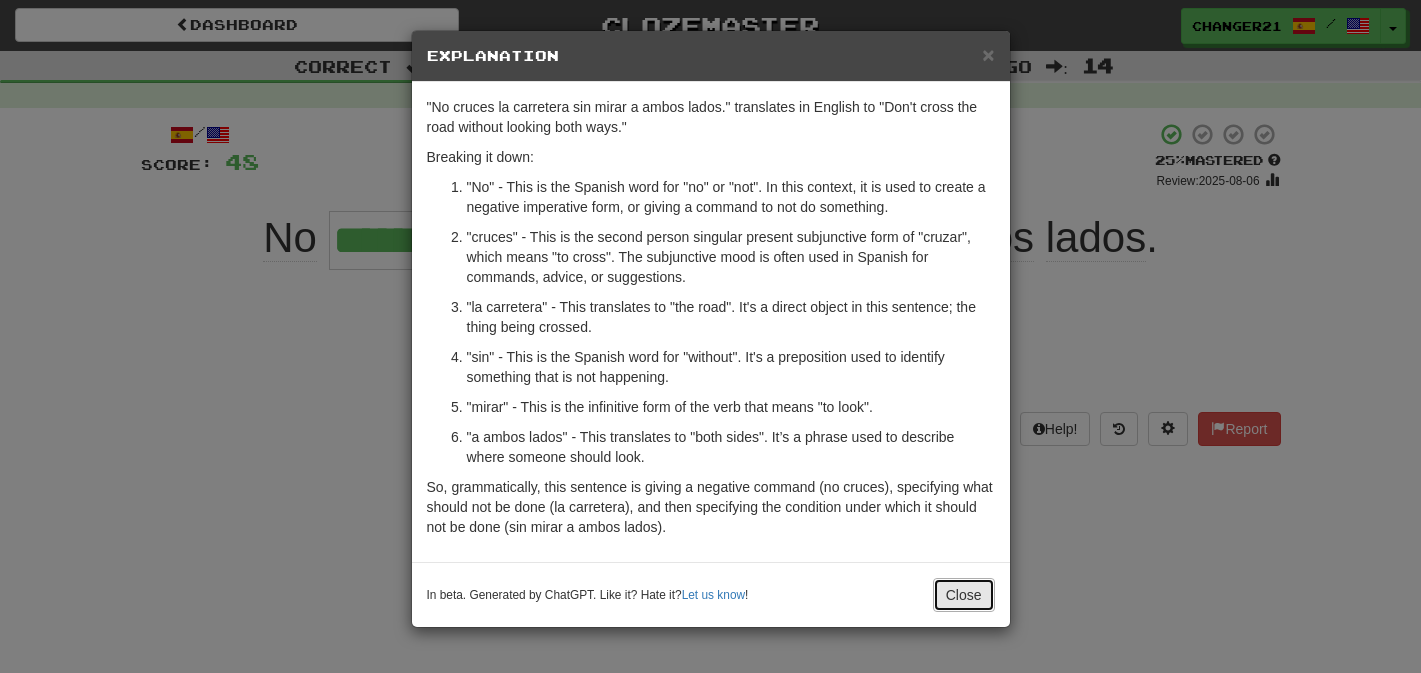 click on "Close" at bounding box center [964, 595] 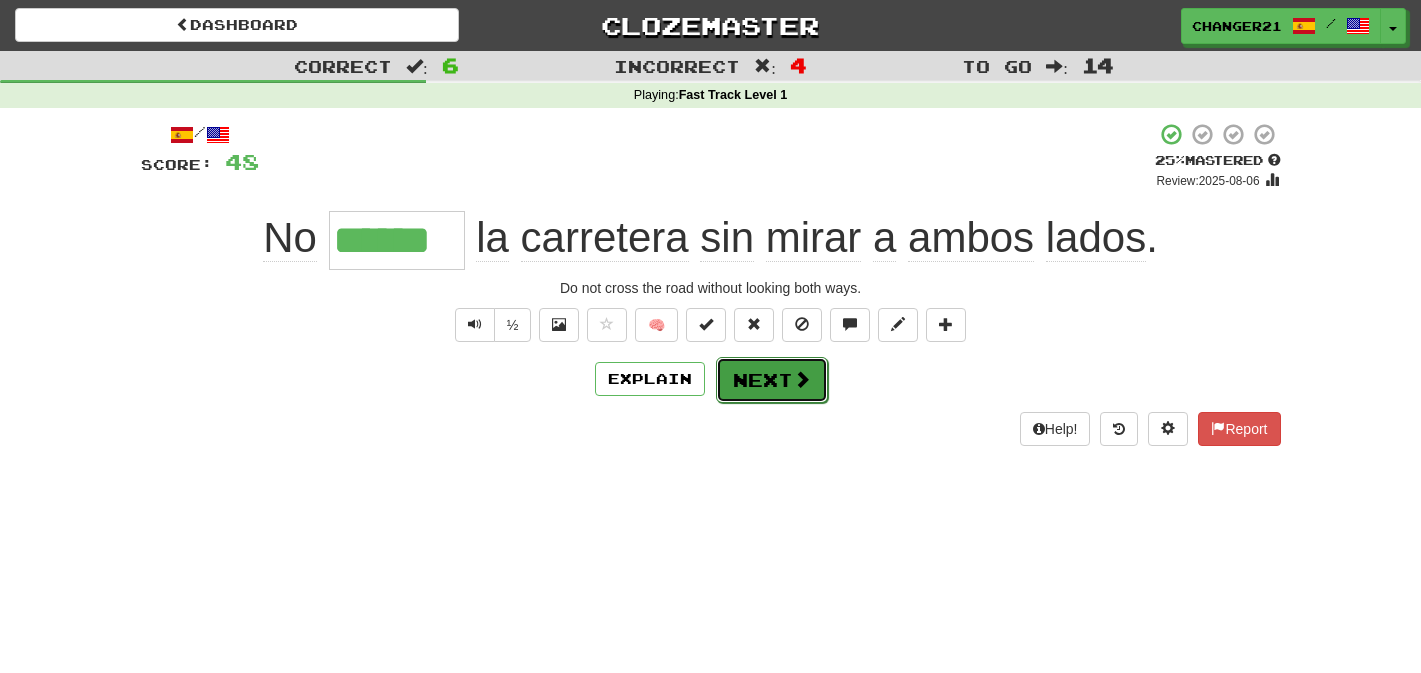 click on "Next" at bounding box center [772, 380] 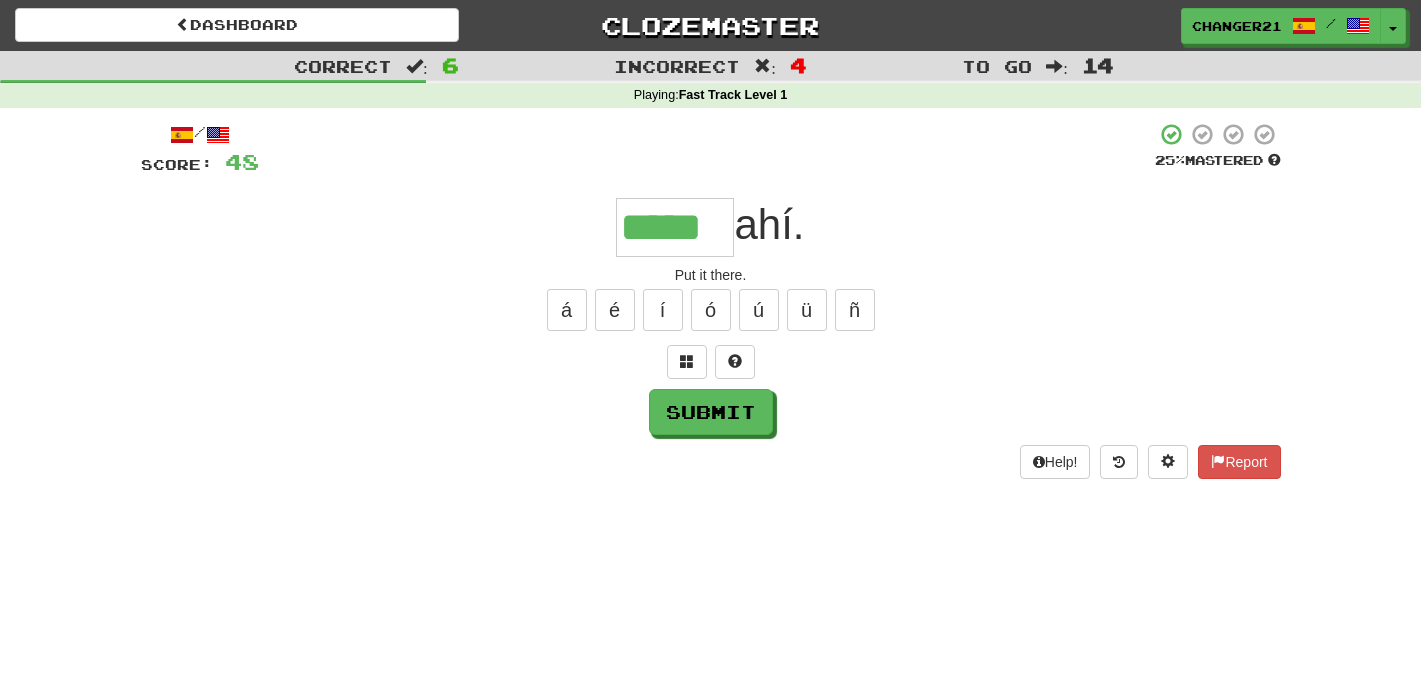 type on "*****" 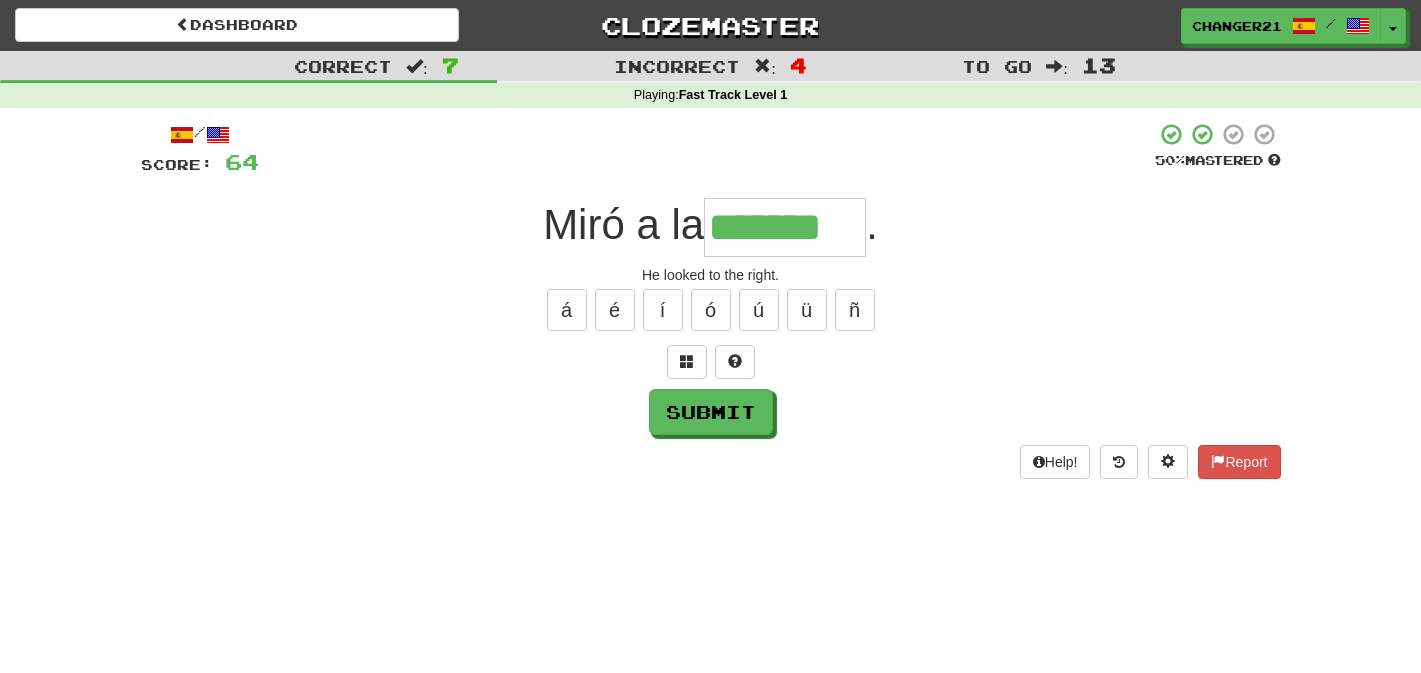 type on "*******" 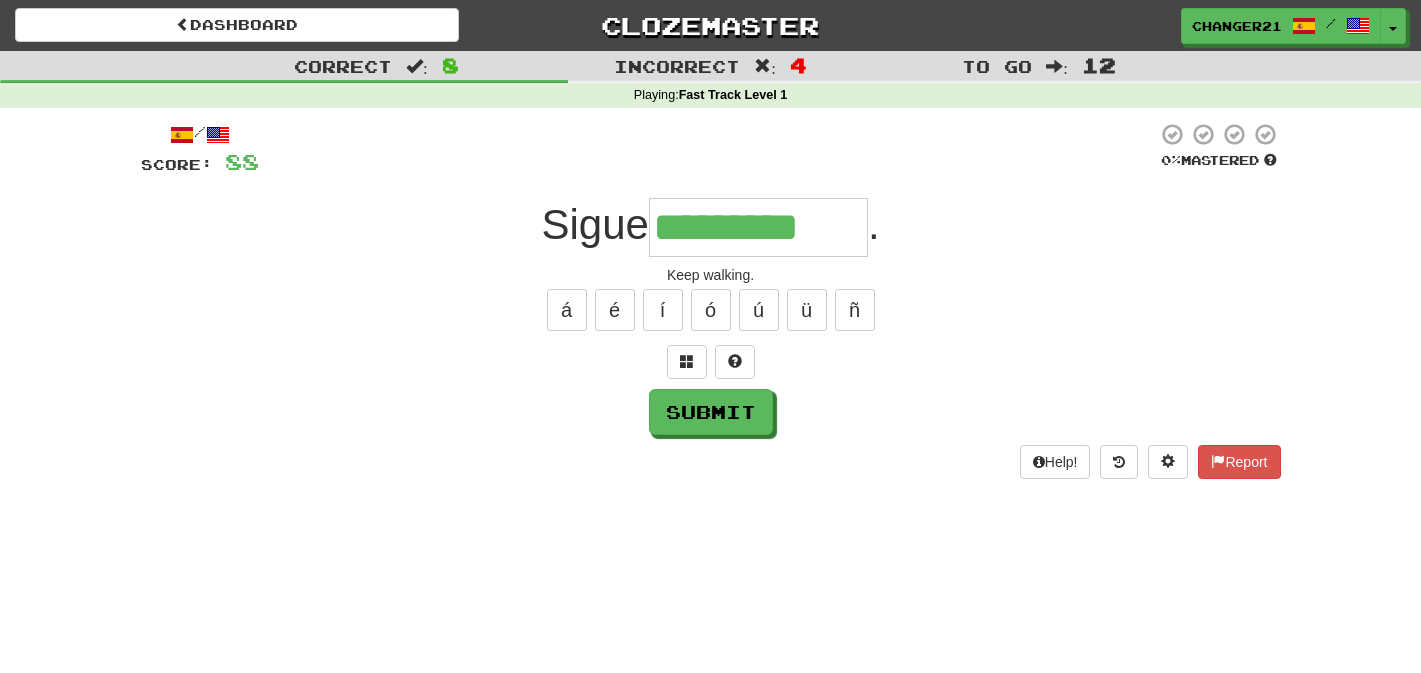 type on "*********" 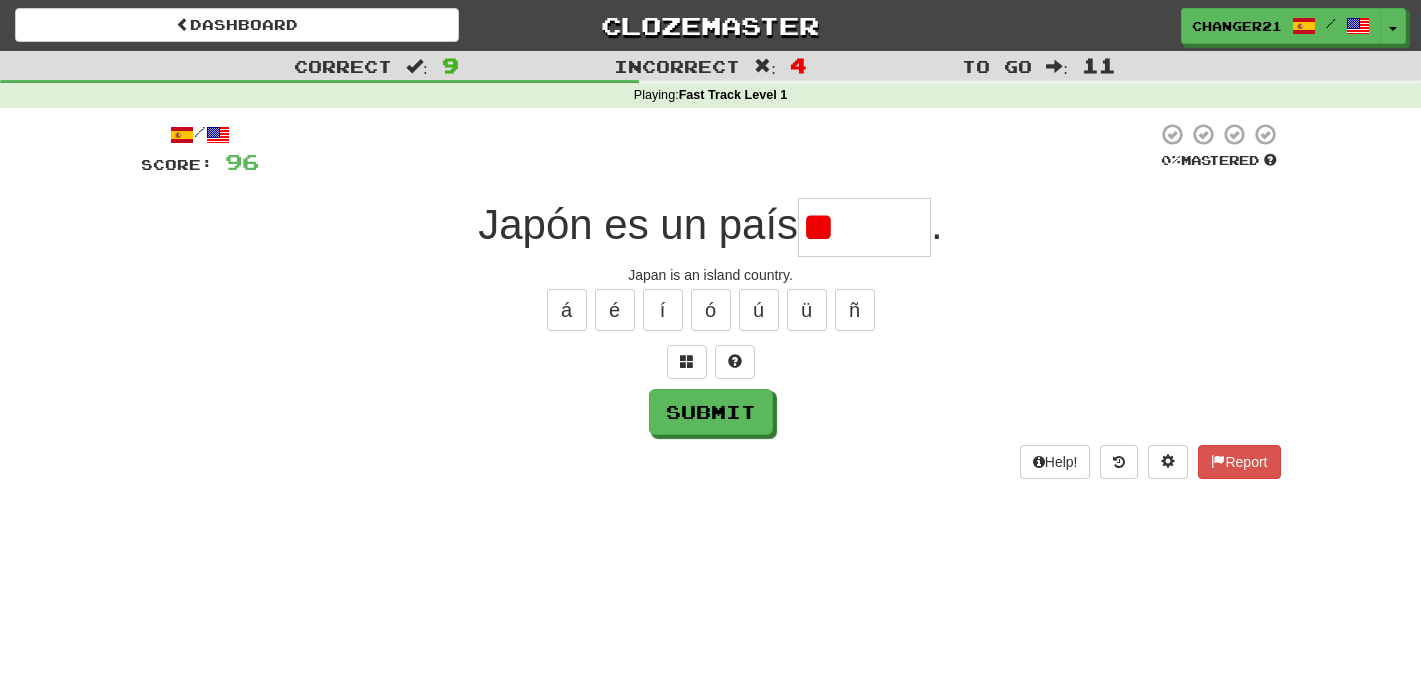 type on "*" 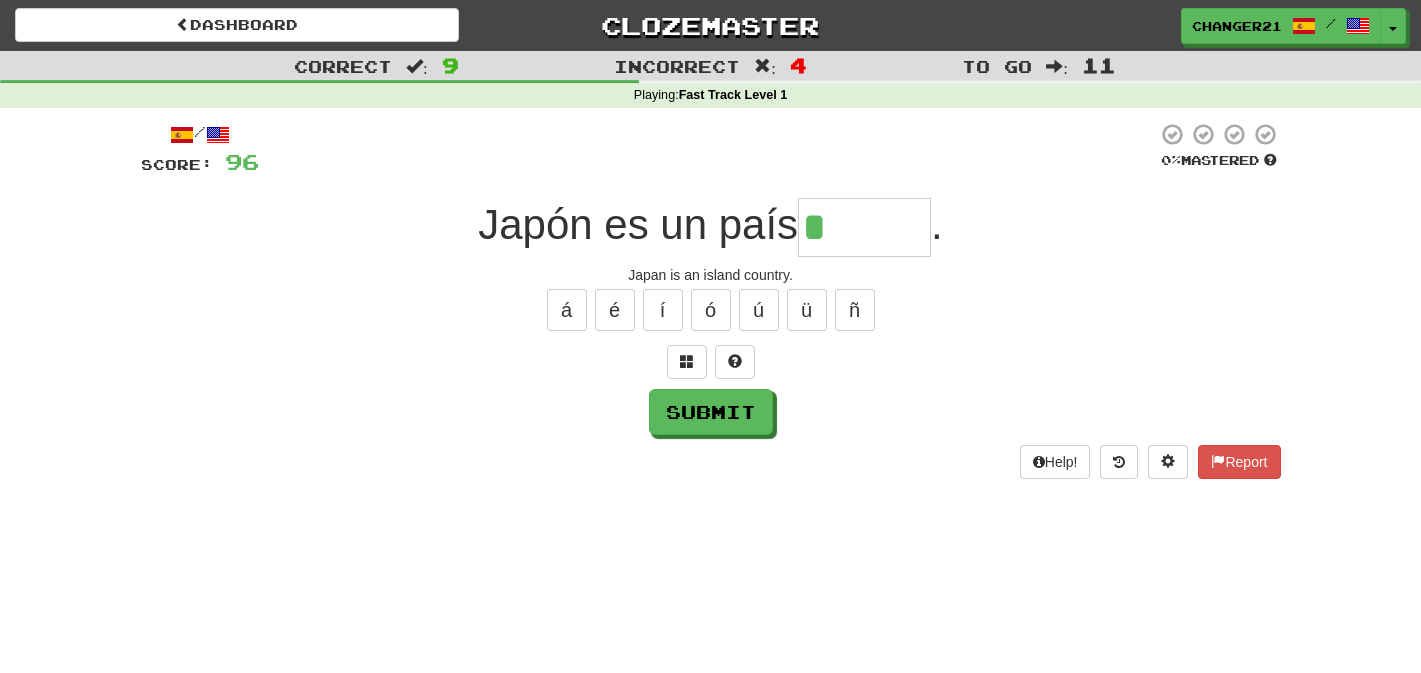 type on "*" 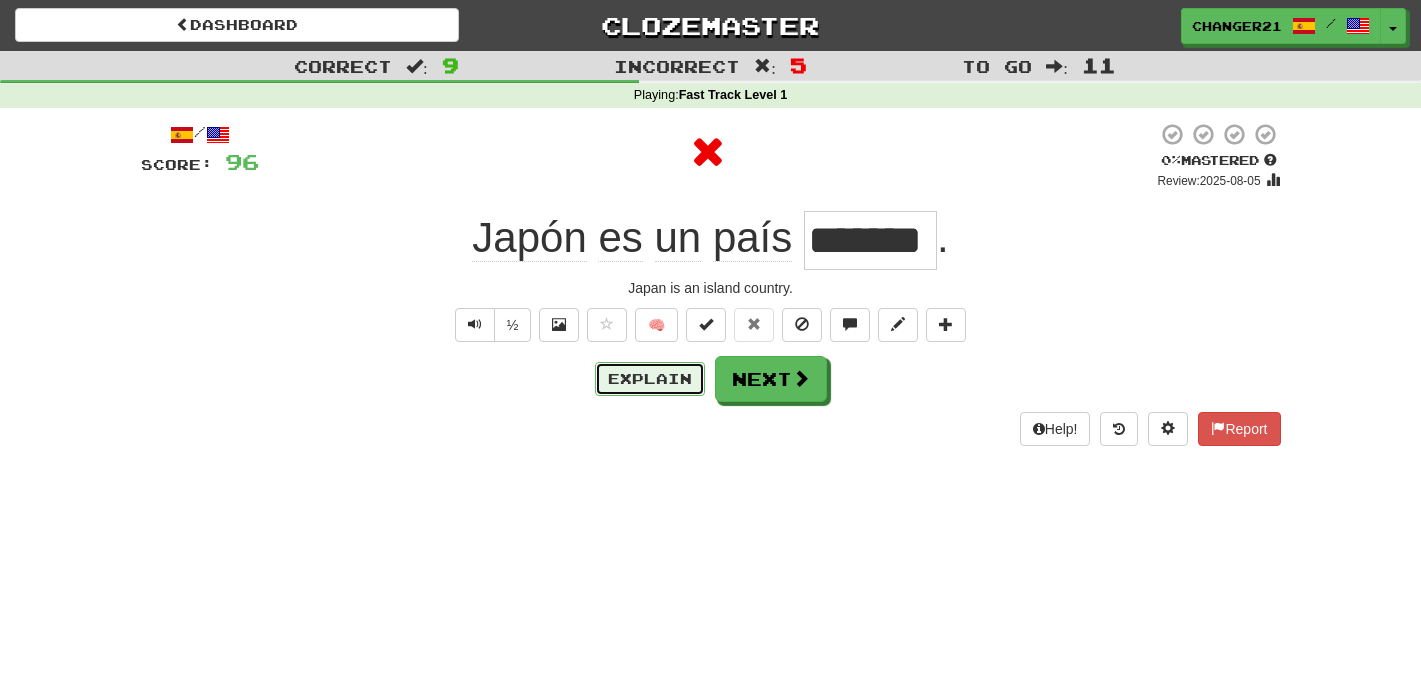 click on "Explain" at bounding box center (650, 379) 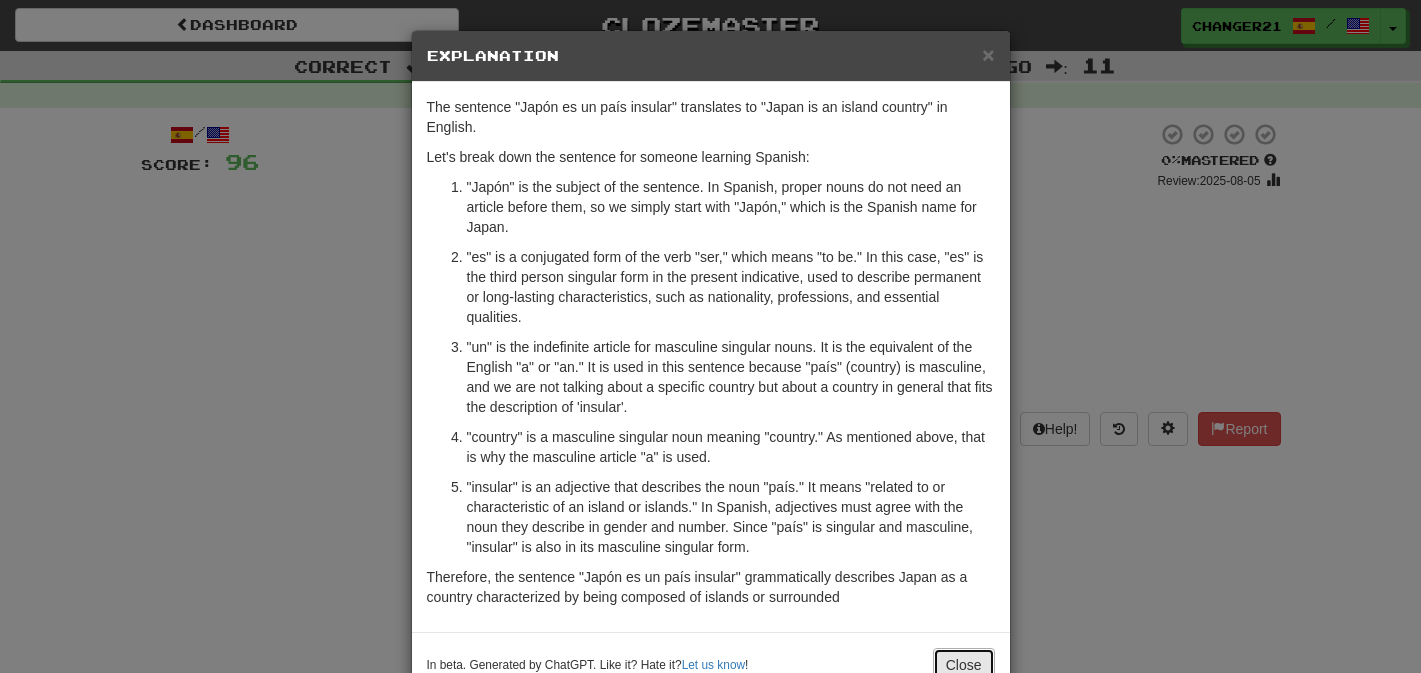 click on "Close" at bounding box center [964, 665] 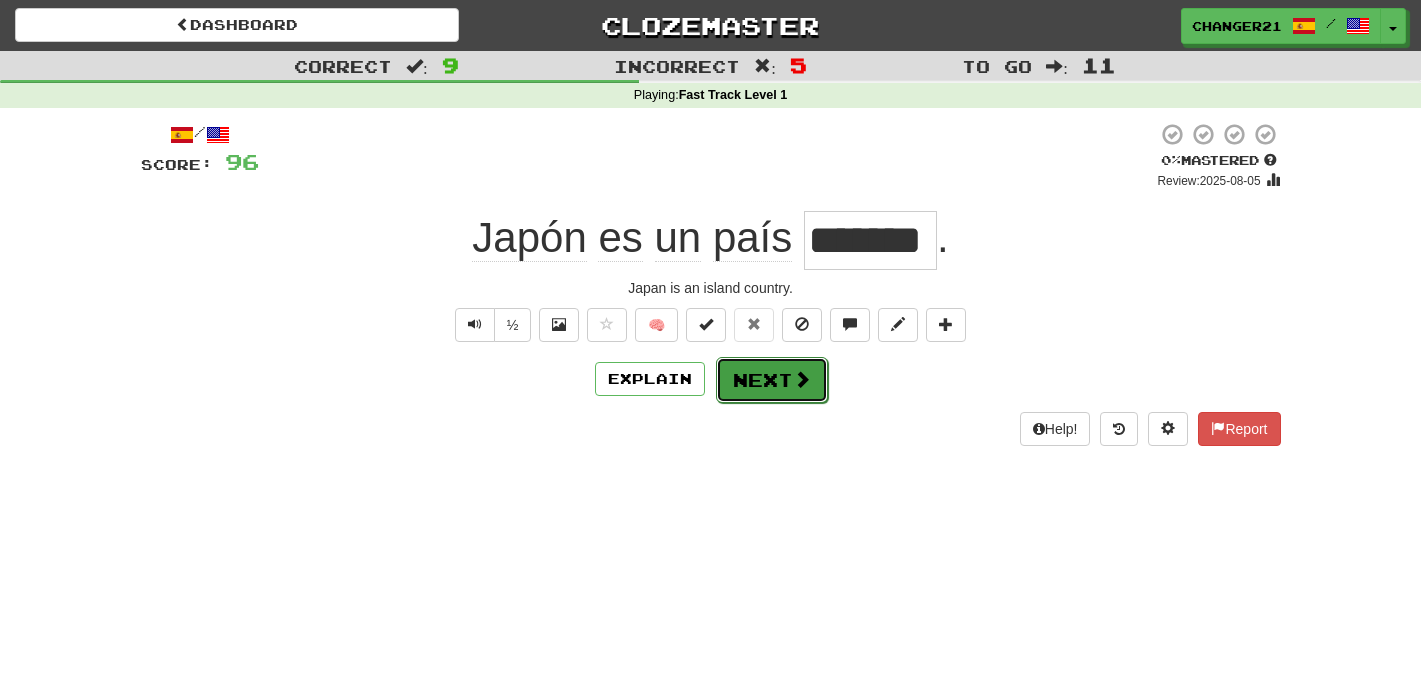 click at bounding box center [802, 379] 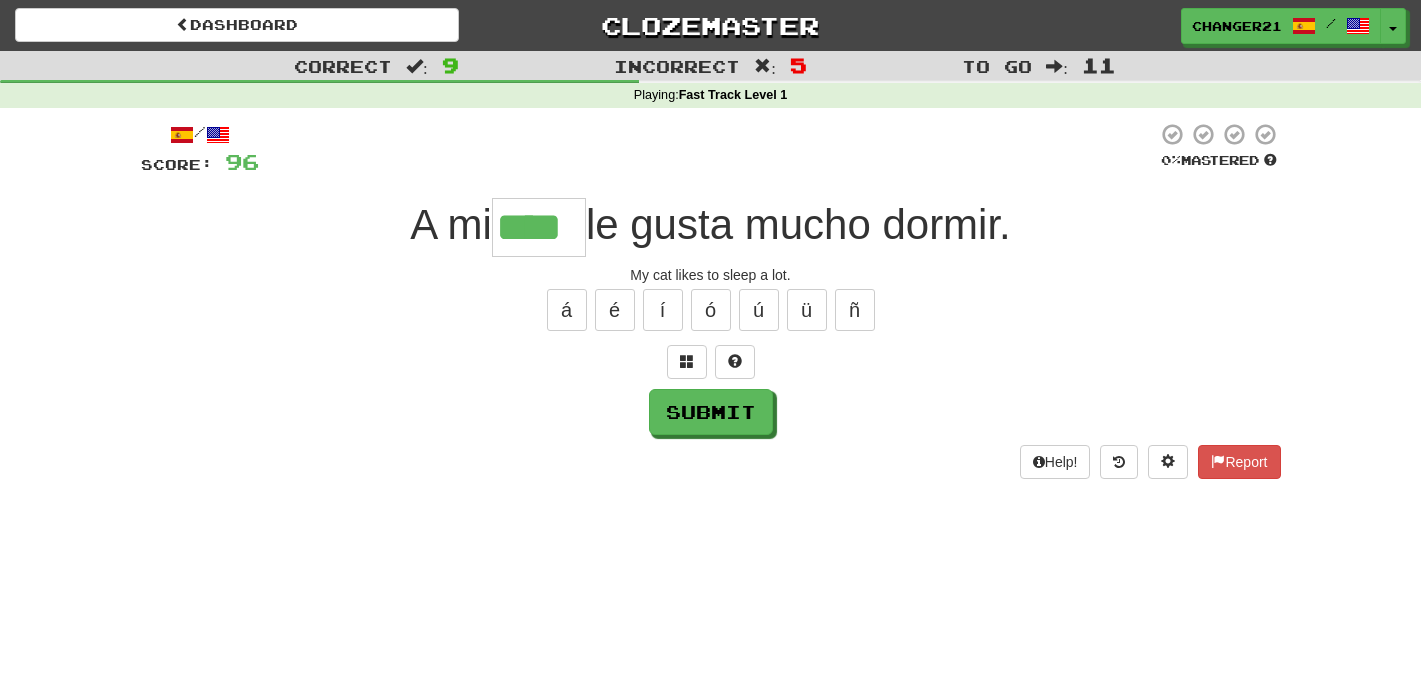 type on "****" 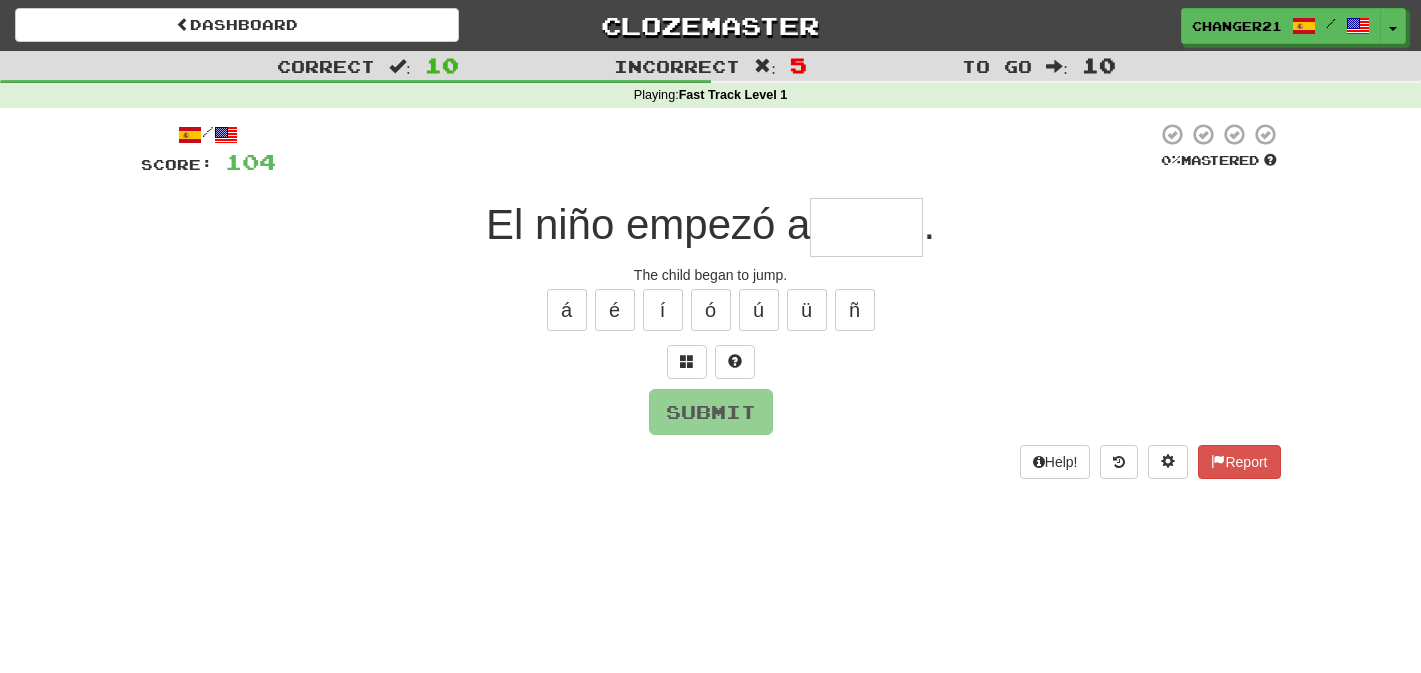 type on "*" 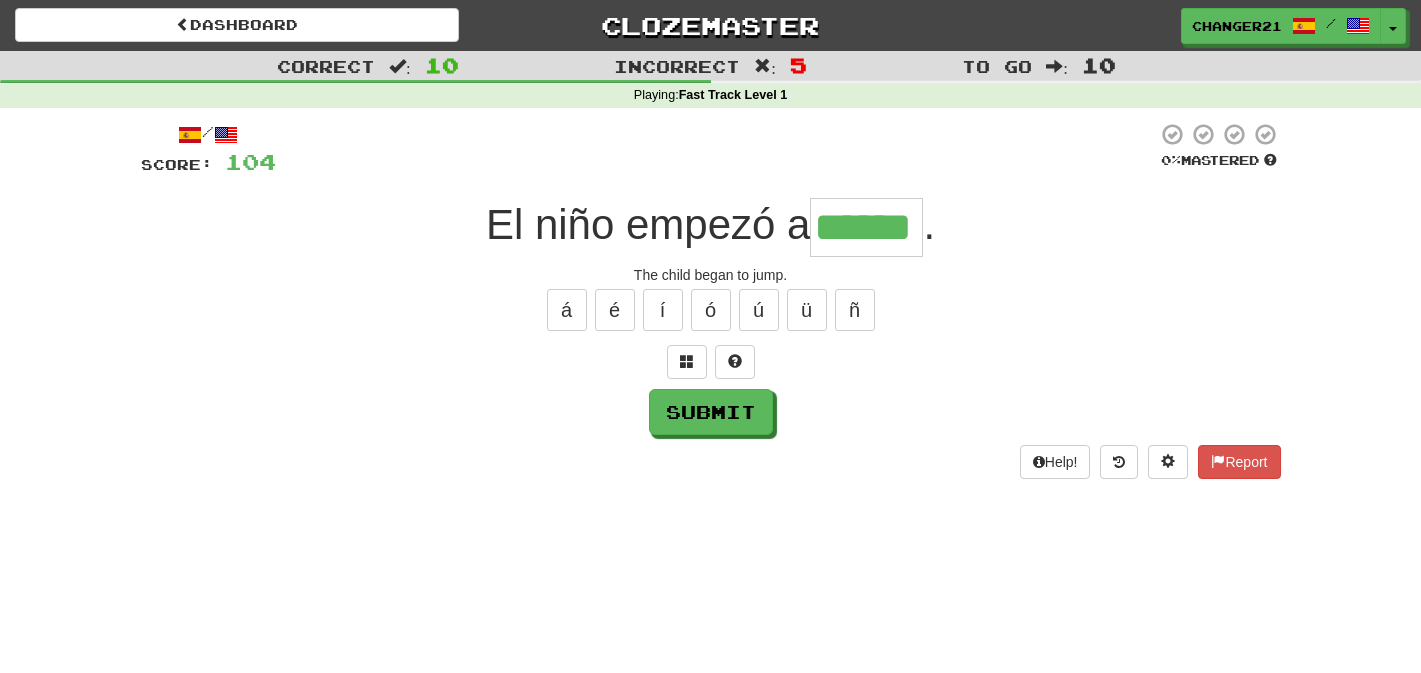 type on "******" 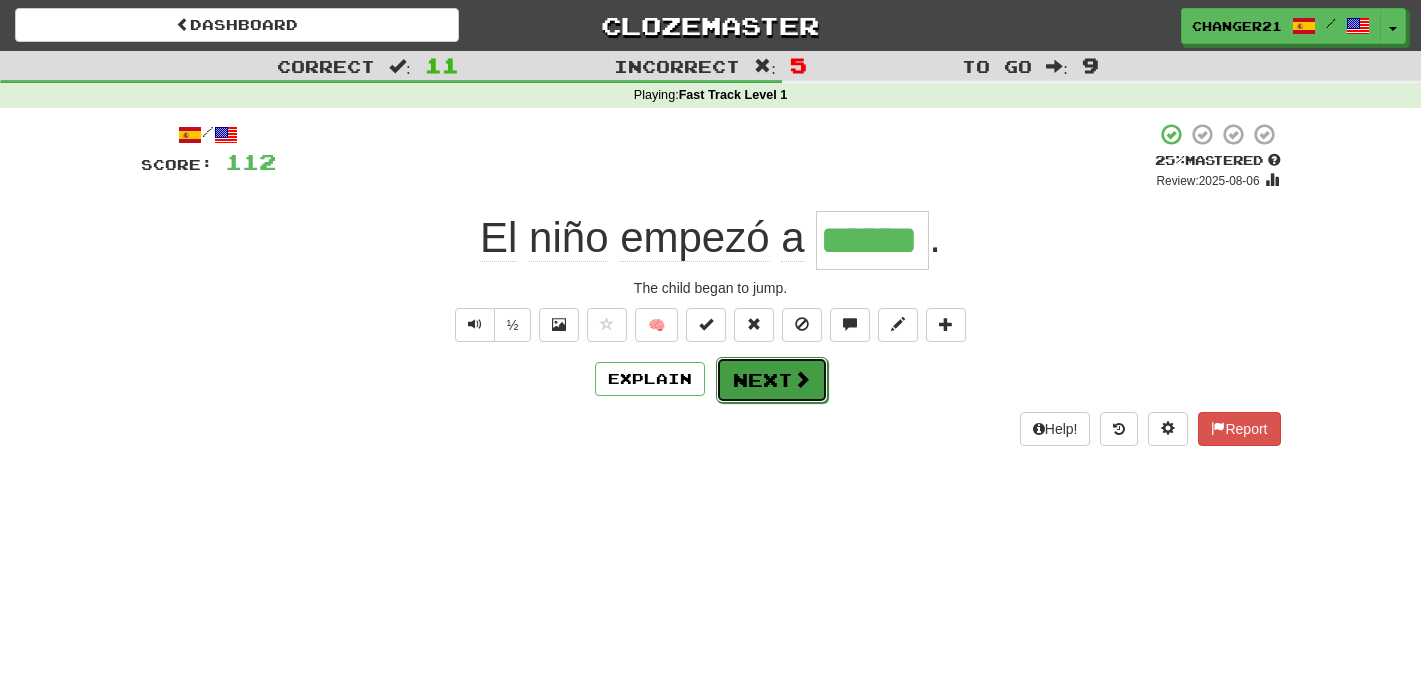 click on "Next" at bounding box center [772, 380] 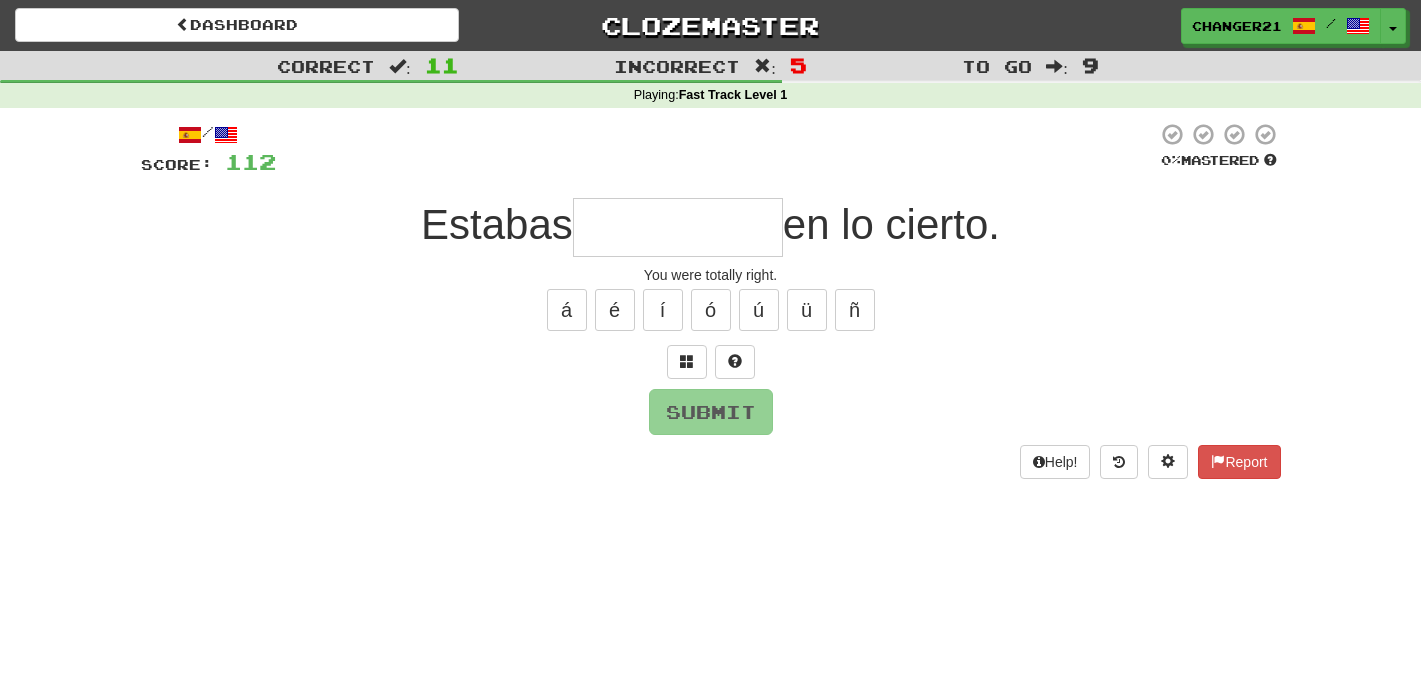 type on "*" 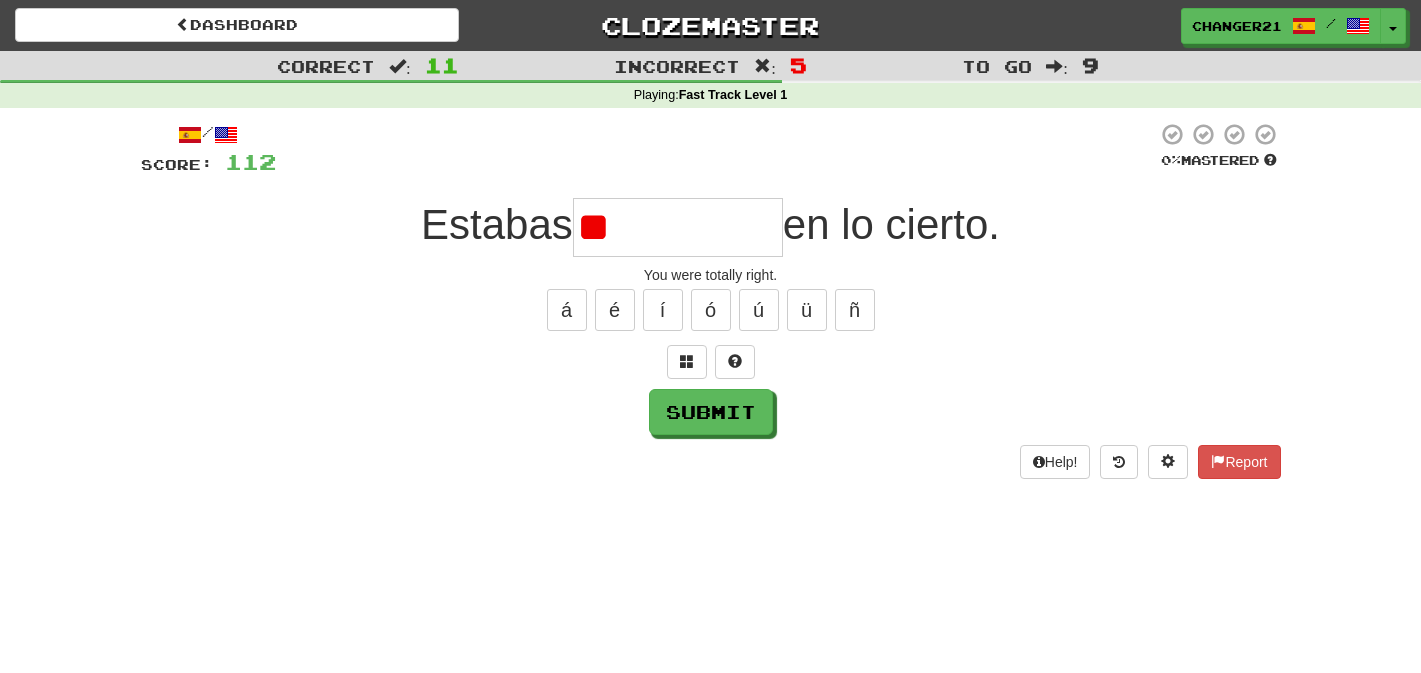 type on "*" 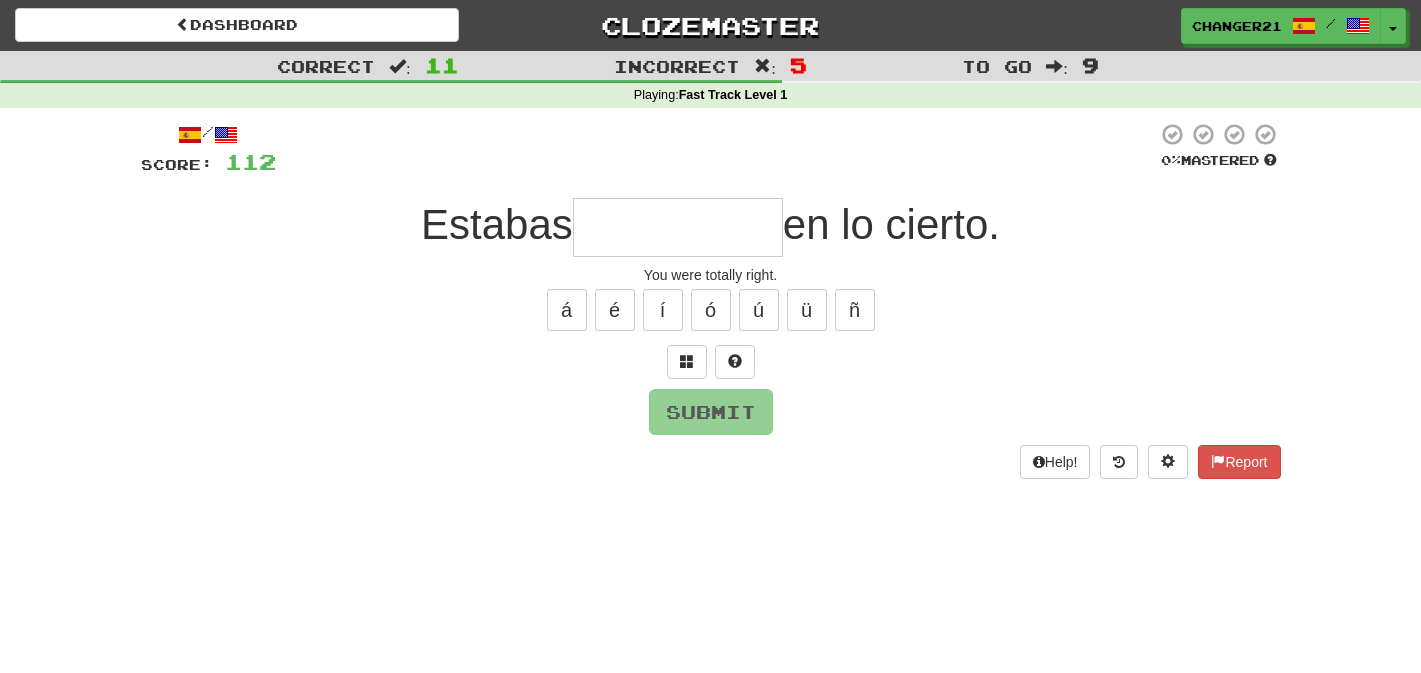 type on "*" 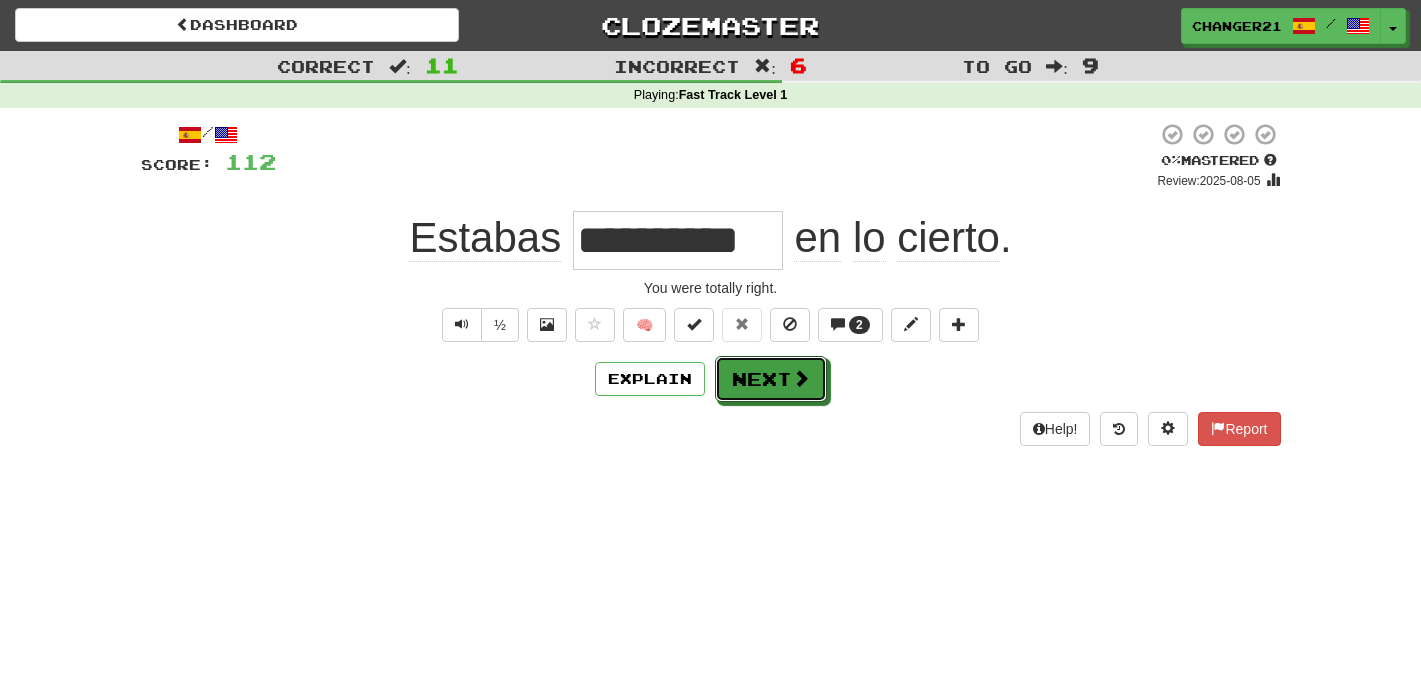 click at bounding box center (801, 378) 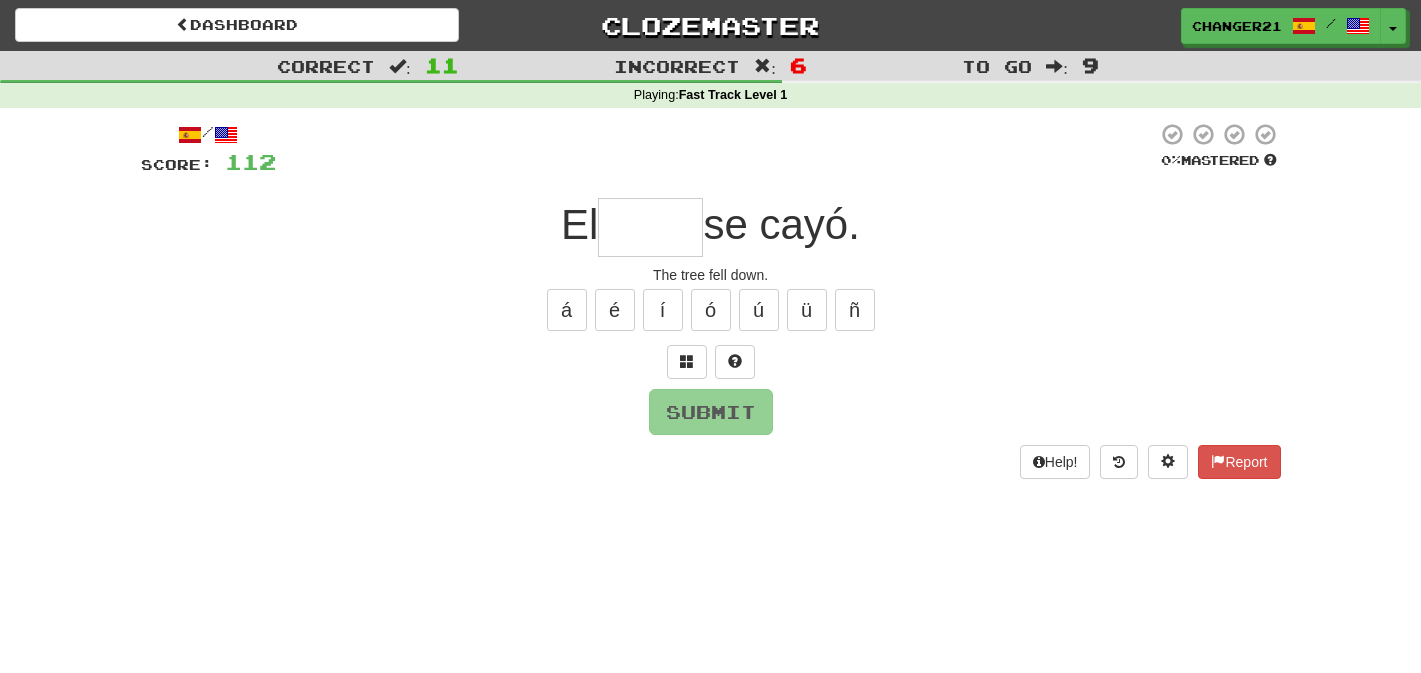 type on "*" 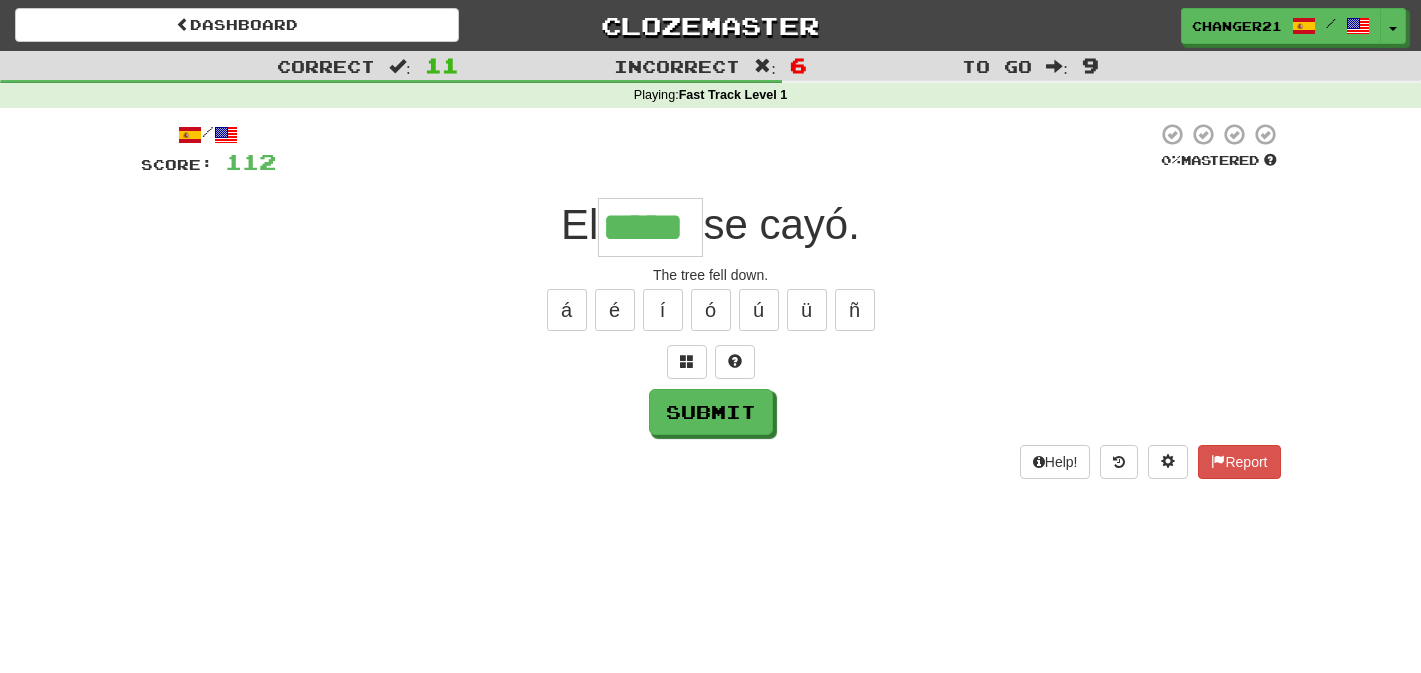 type on "*****" 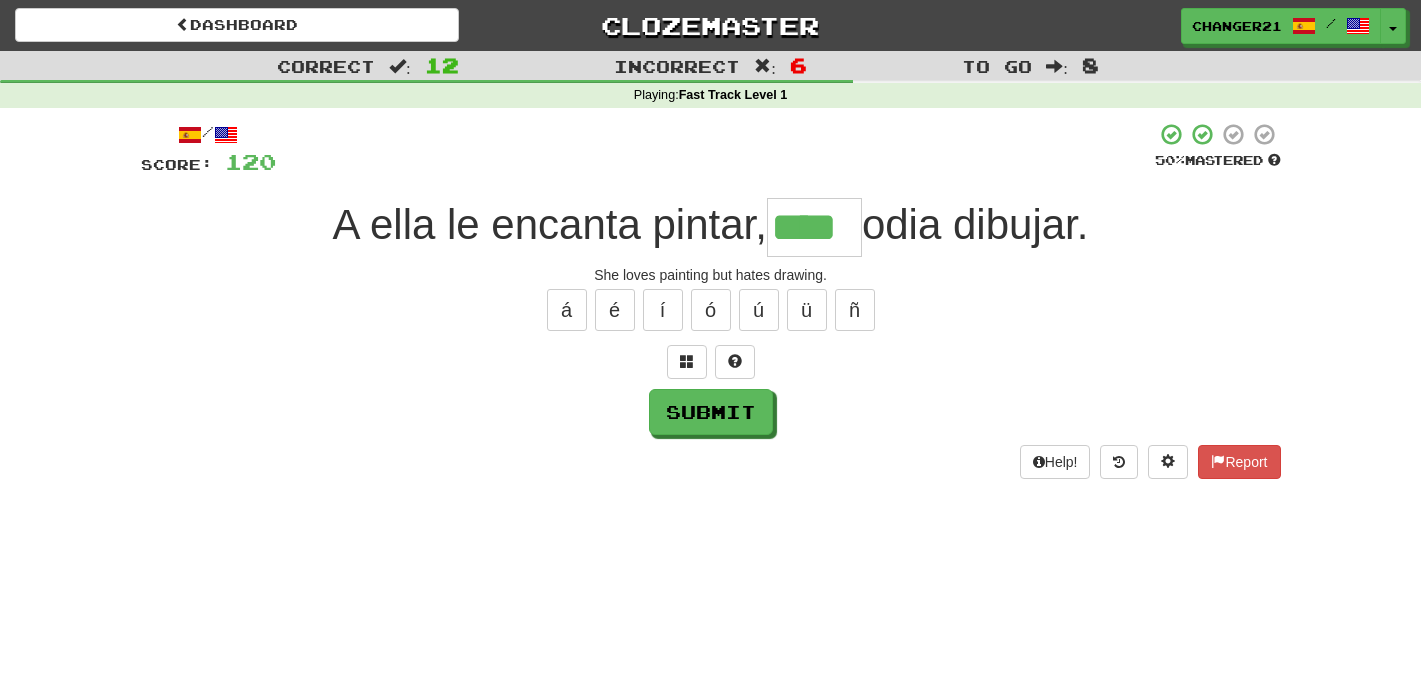 type on "****" 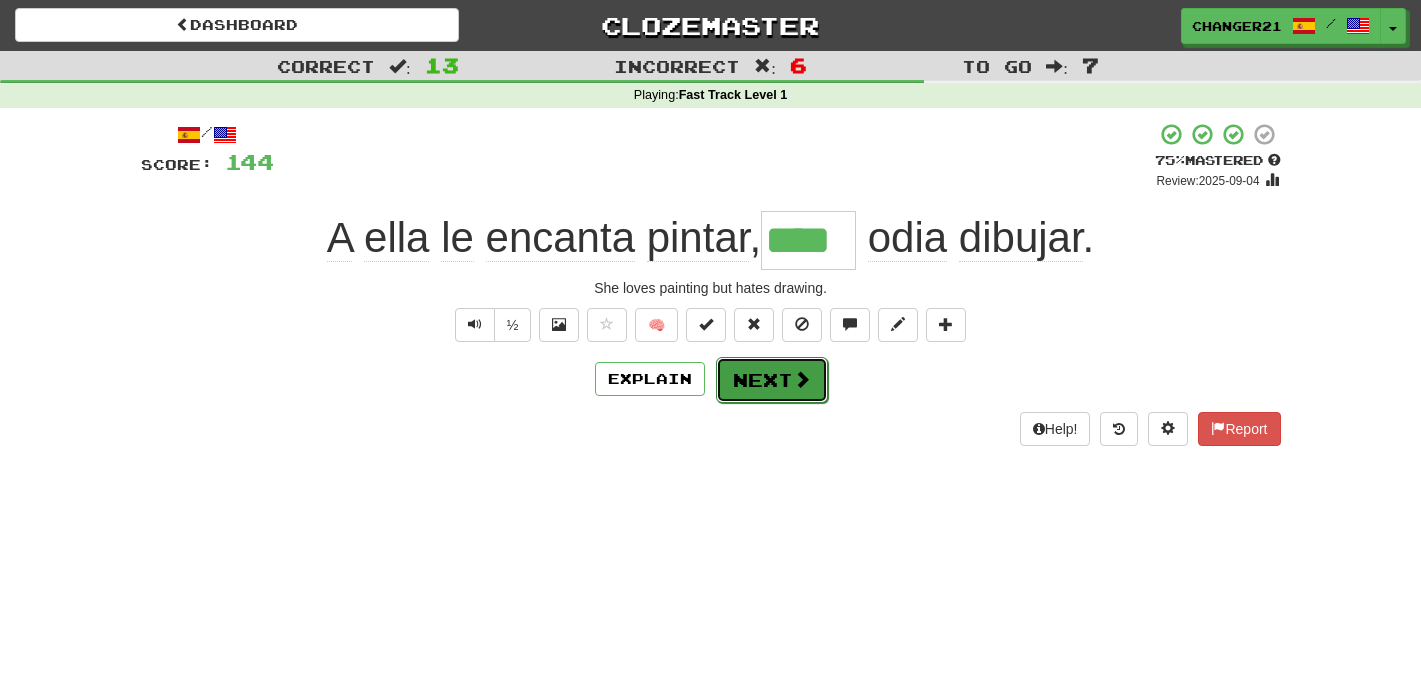 click on "Next" at bounding box center (772, 380) 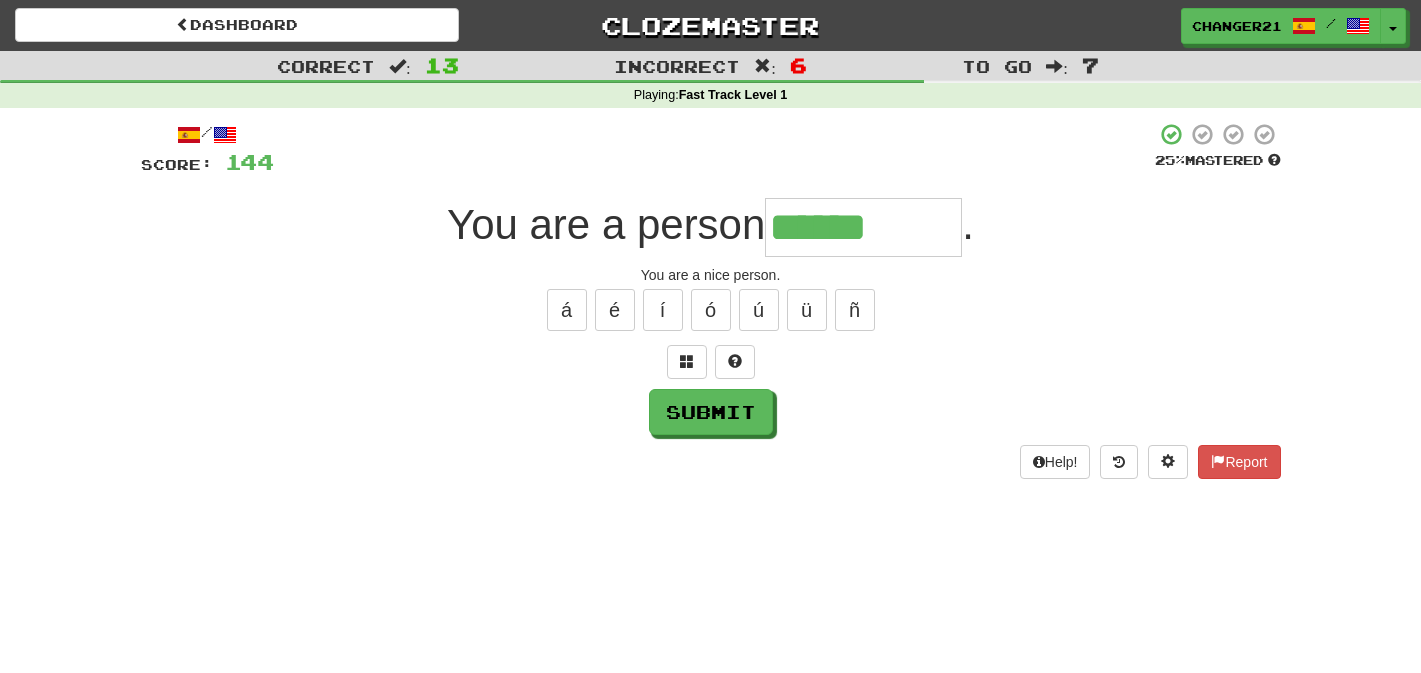 type on "*********" 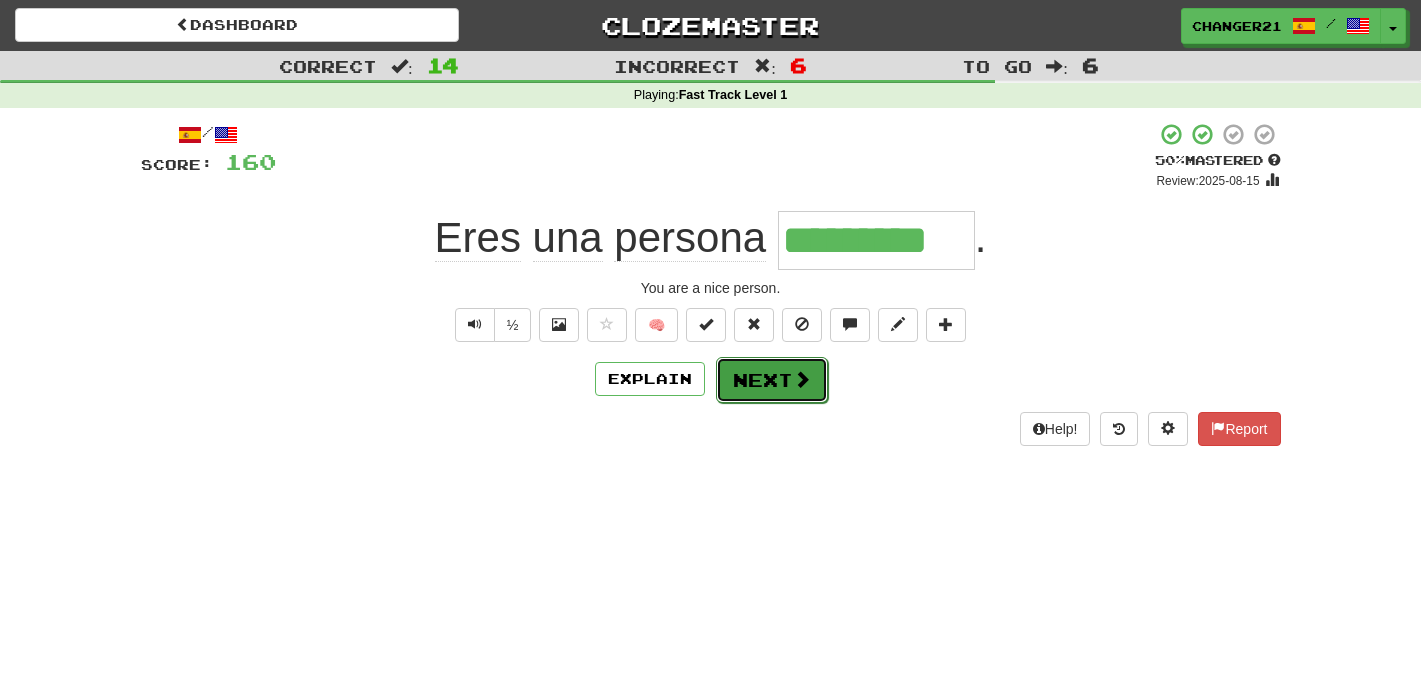 click on "Next" at bounding box center (772, 380) 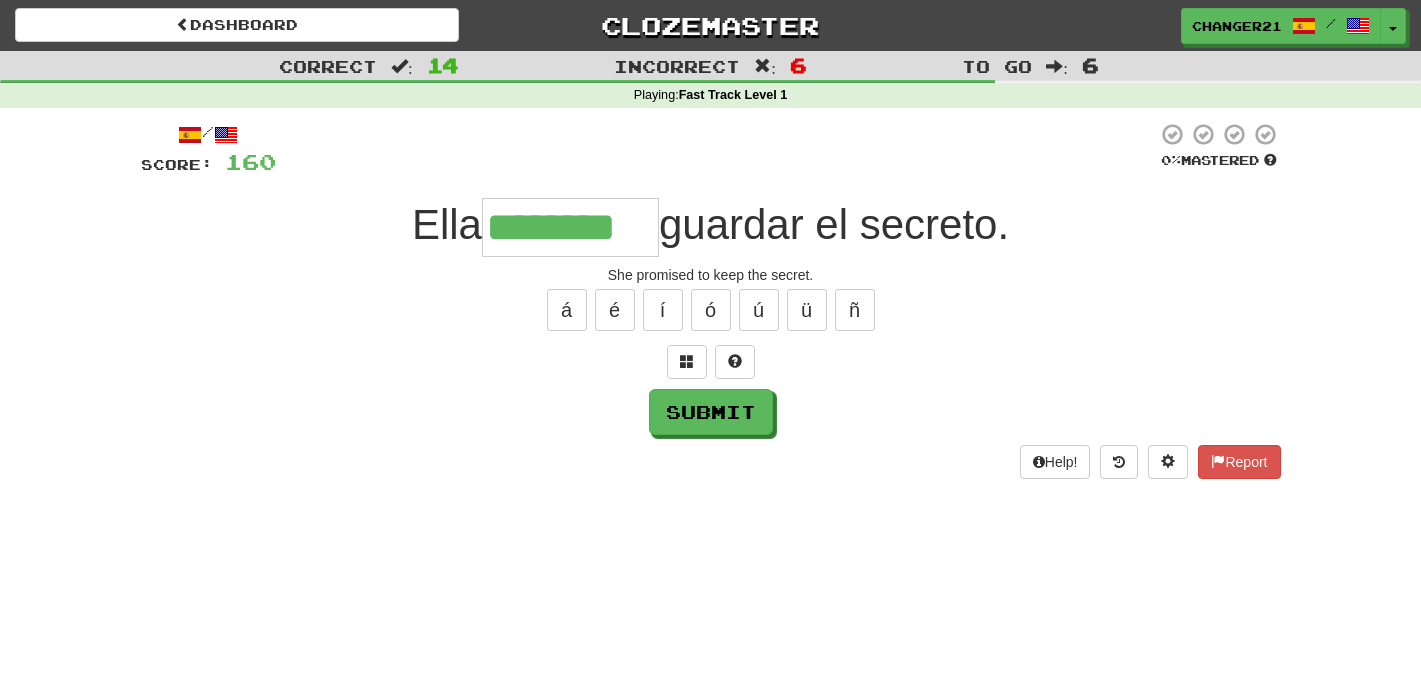 type on "********" 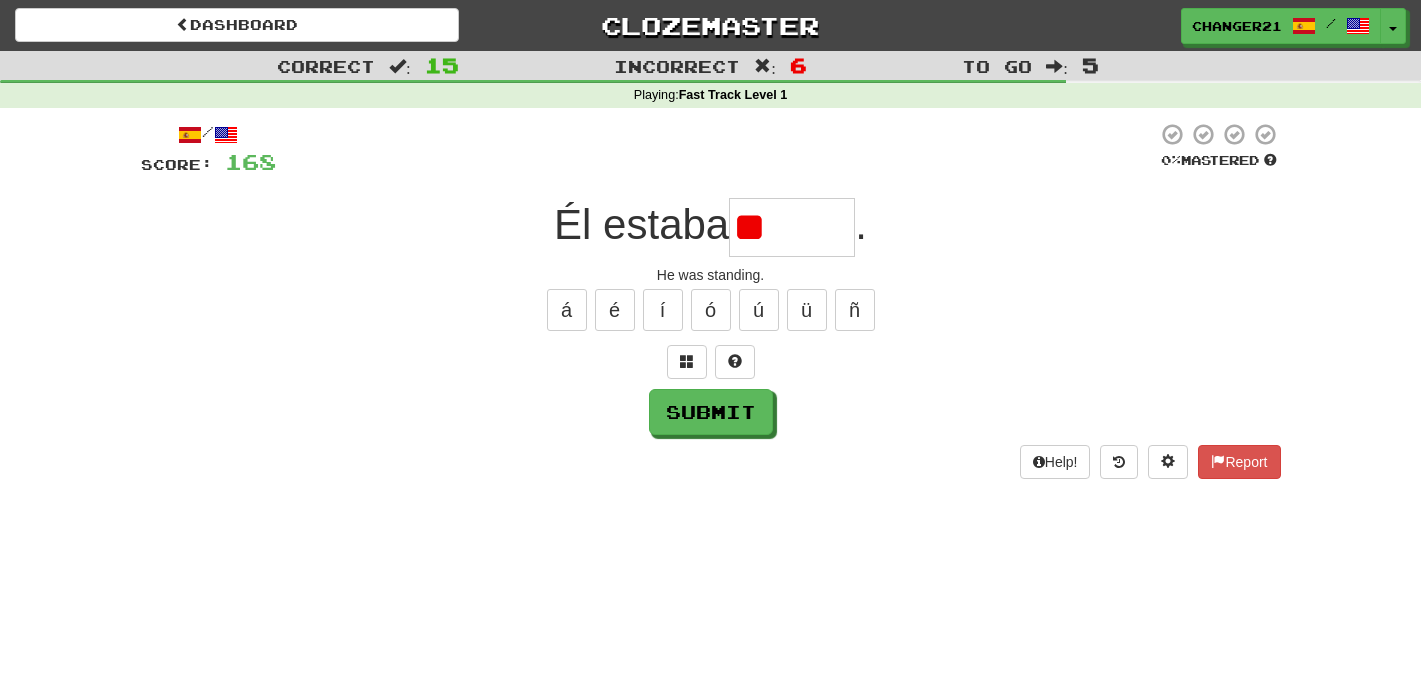type on "*" 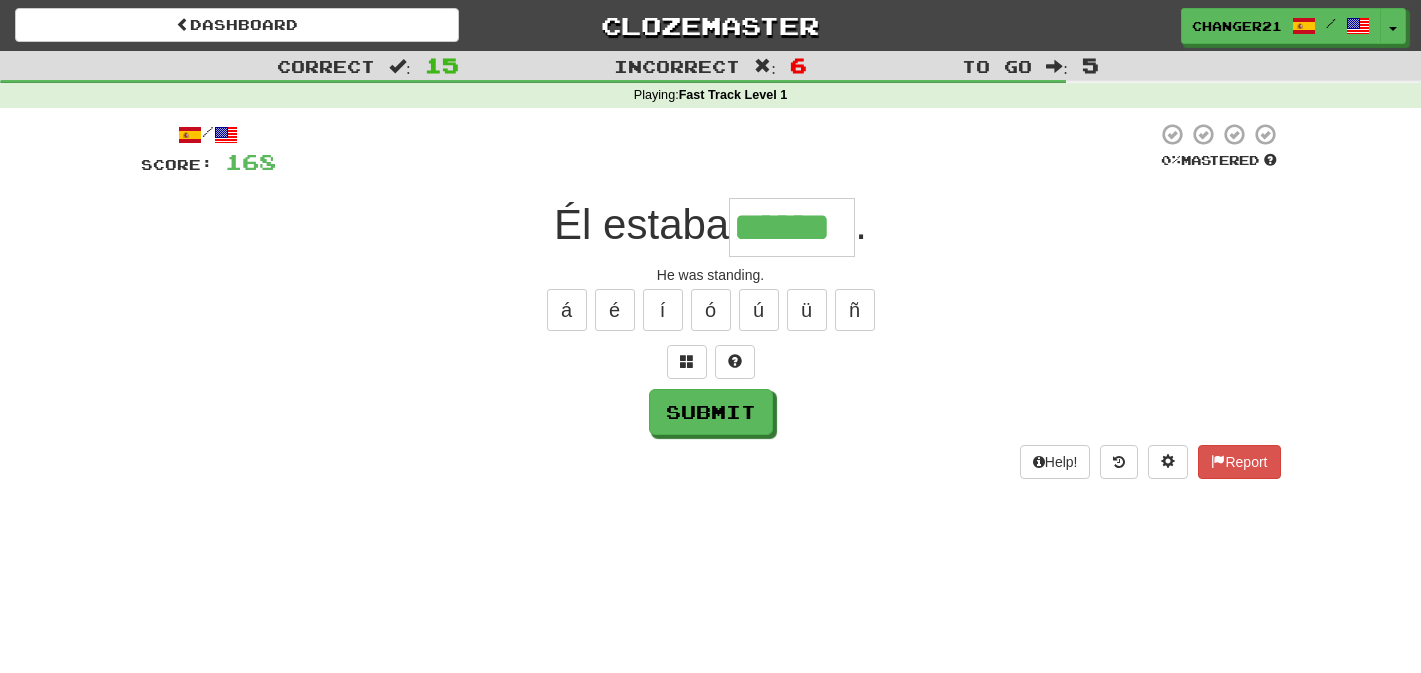 type on "******" 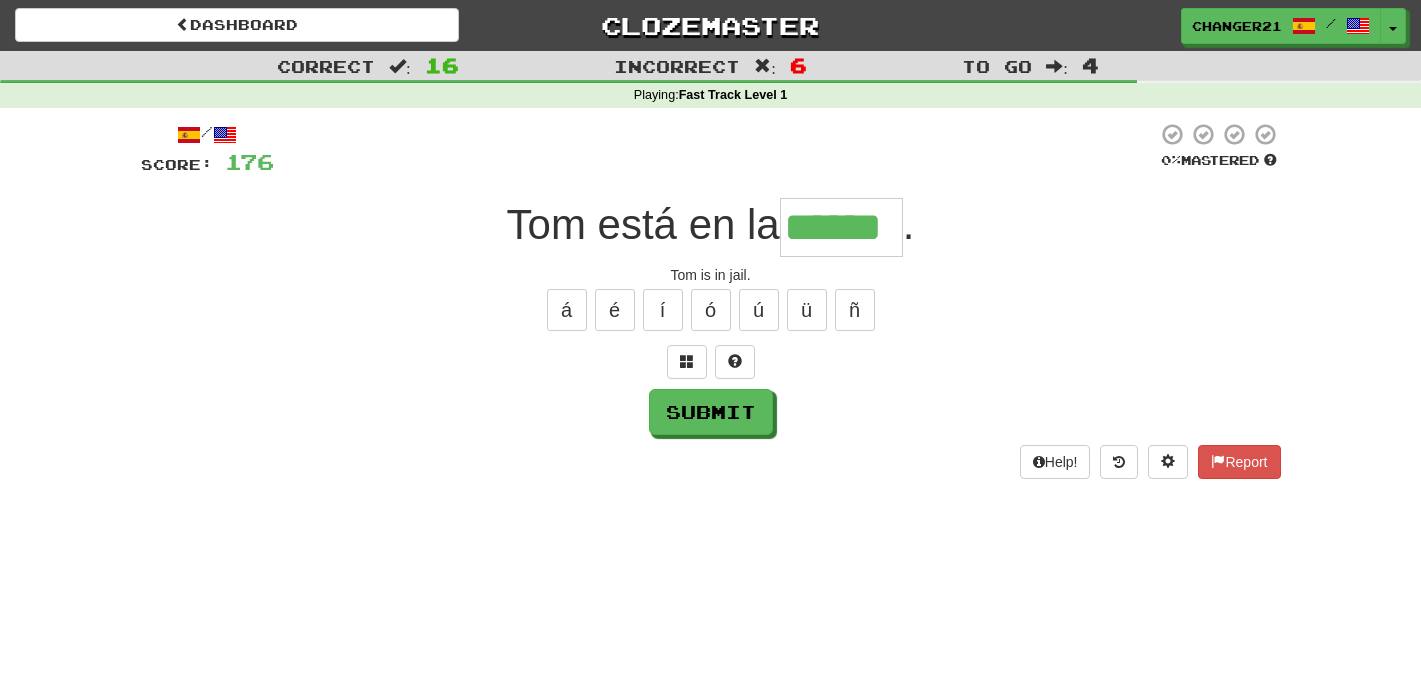 type on "******" 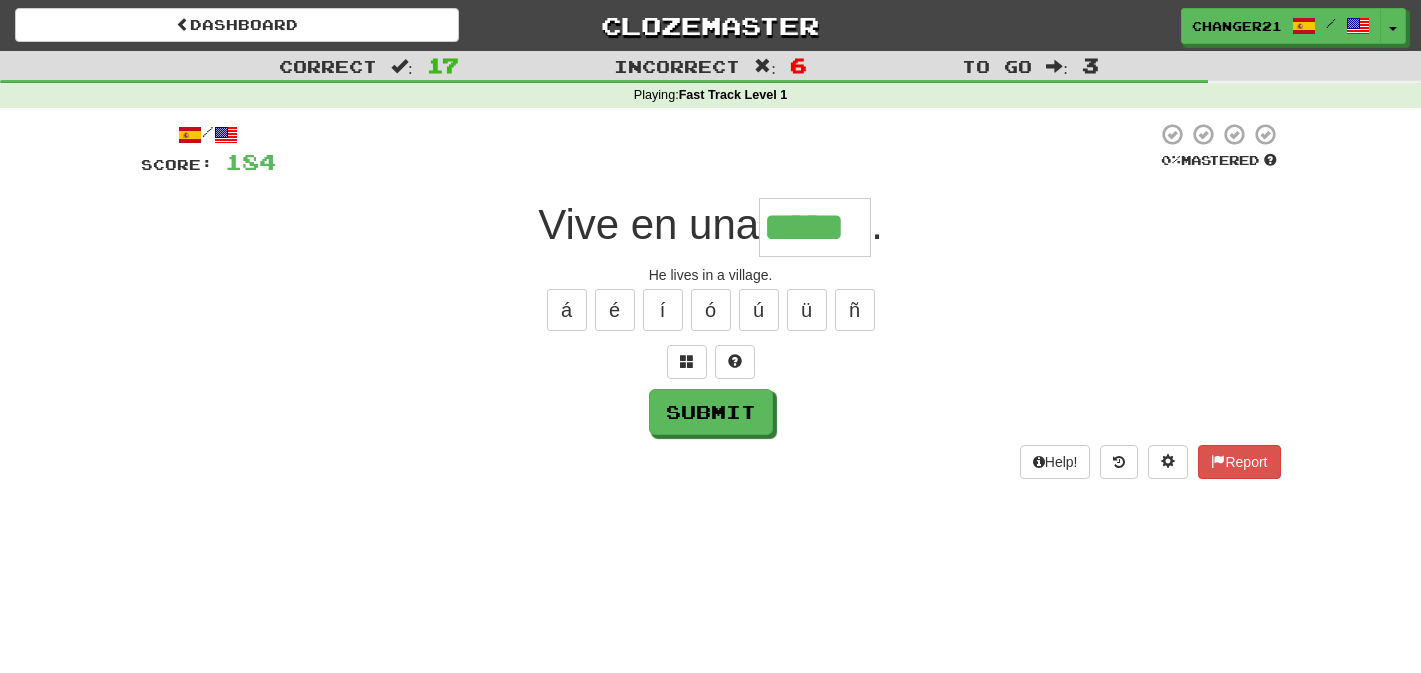 type on "*****" 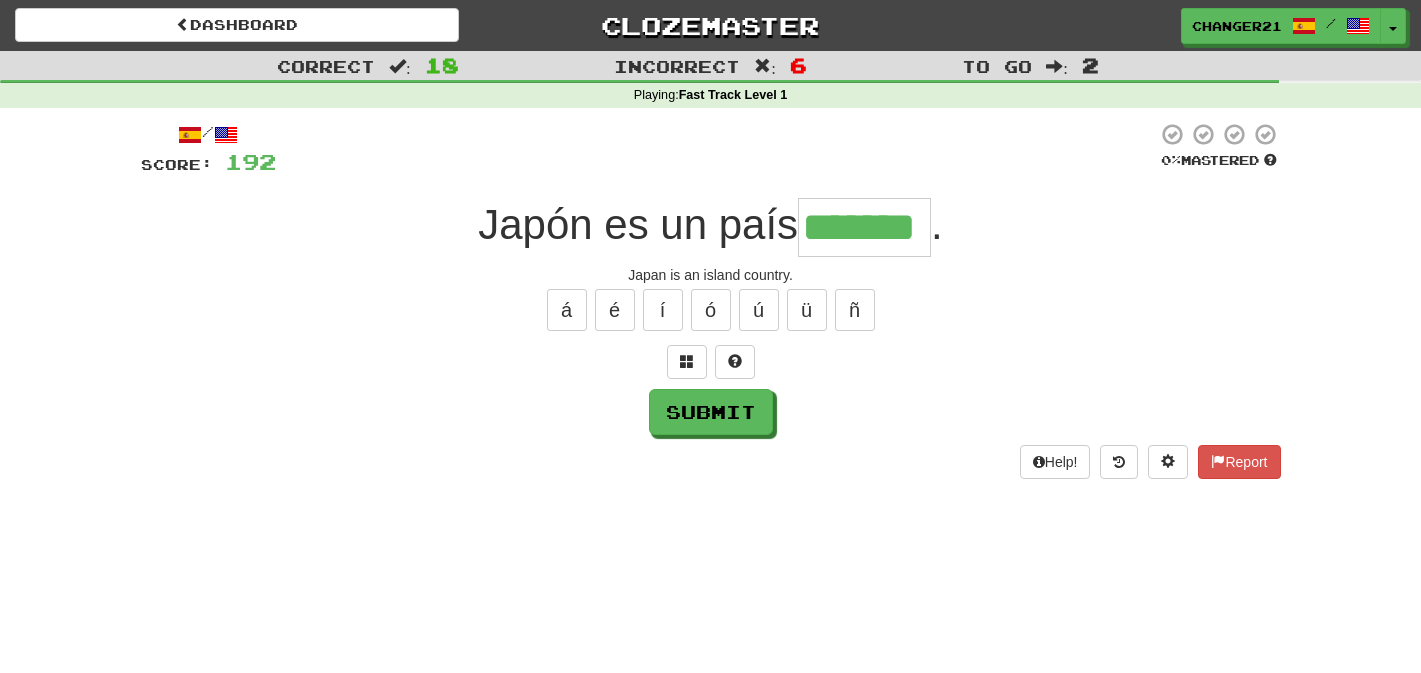type on "*******" 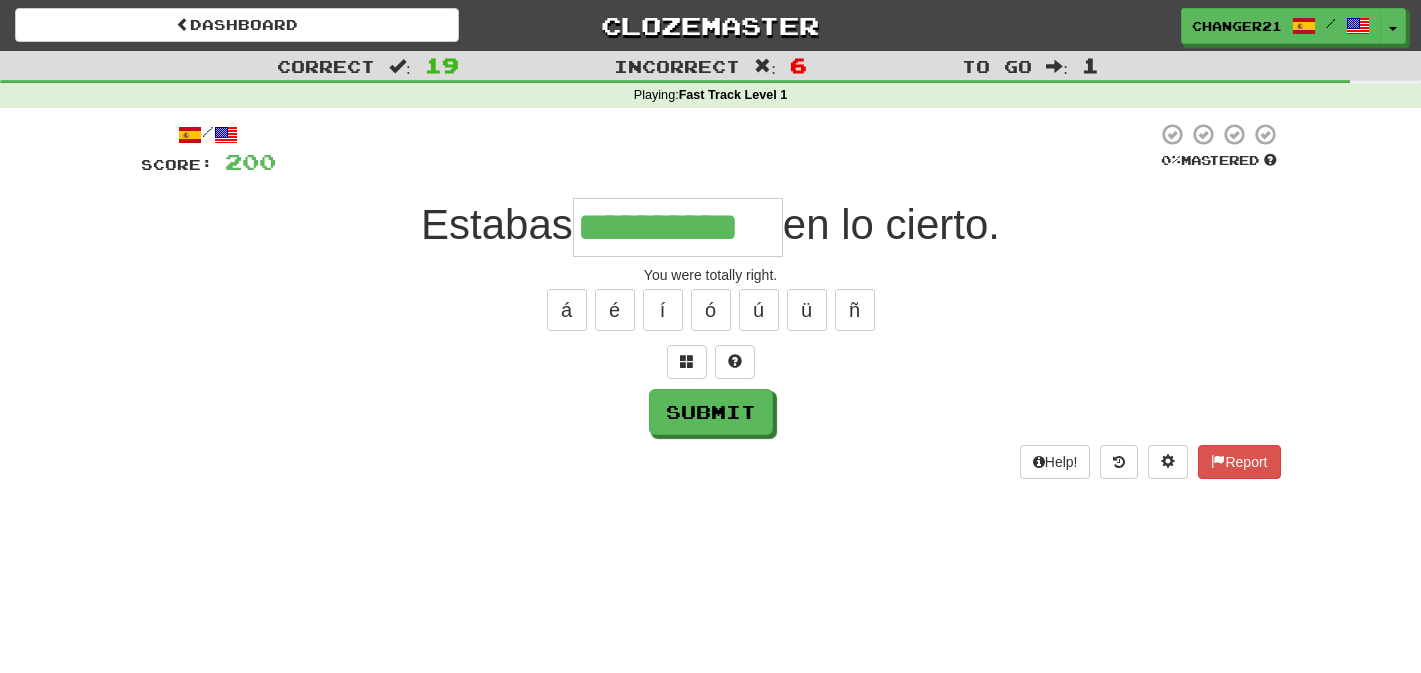 type on "**********" 